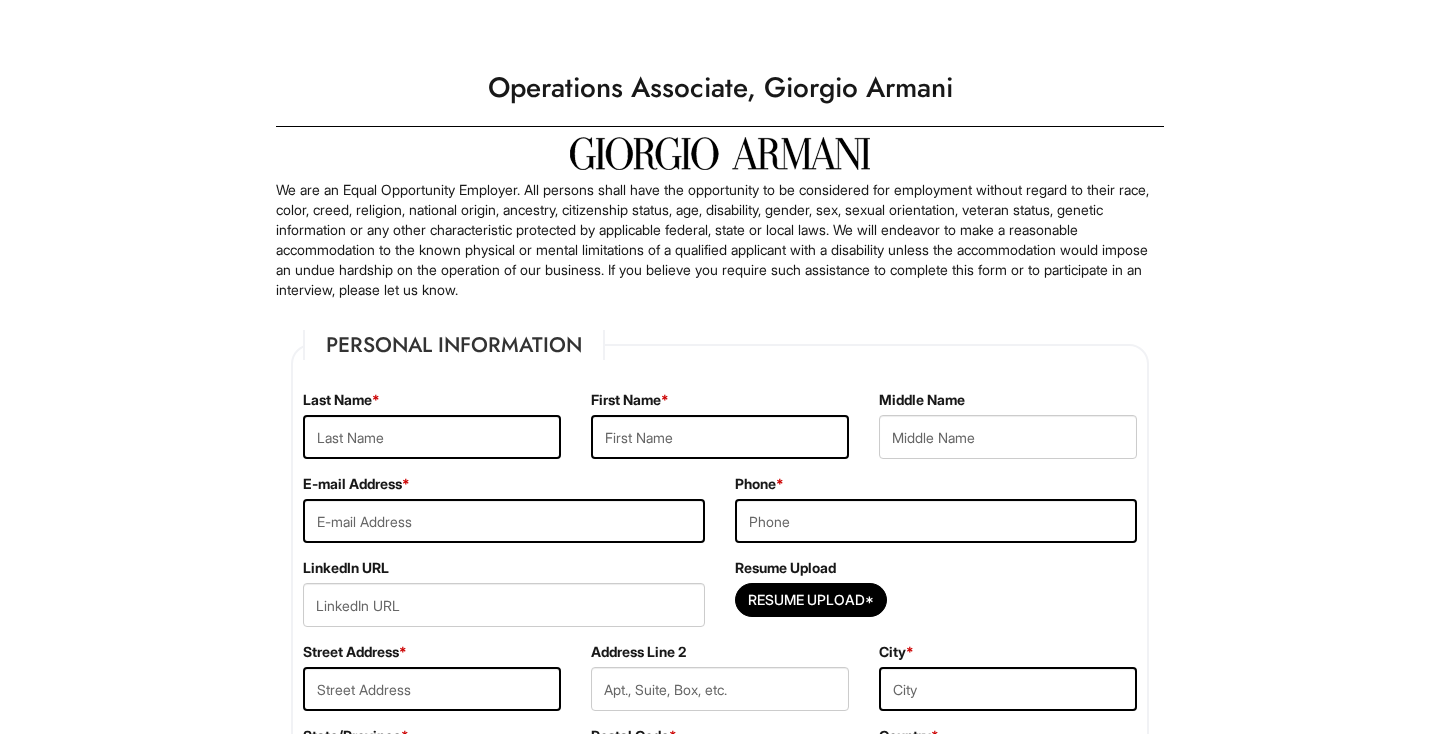 scroll, scrollTop: 0, scrollLeft: 0, axis: both 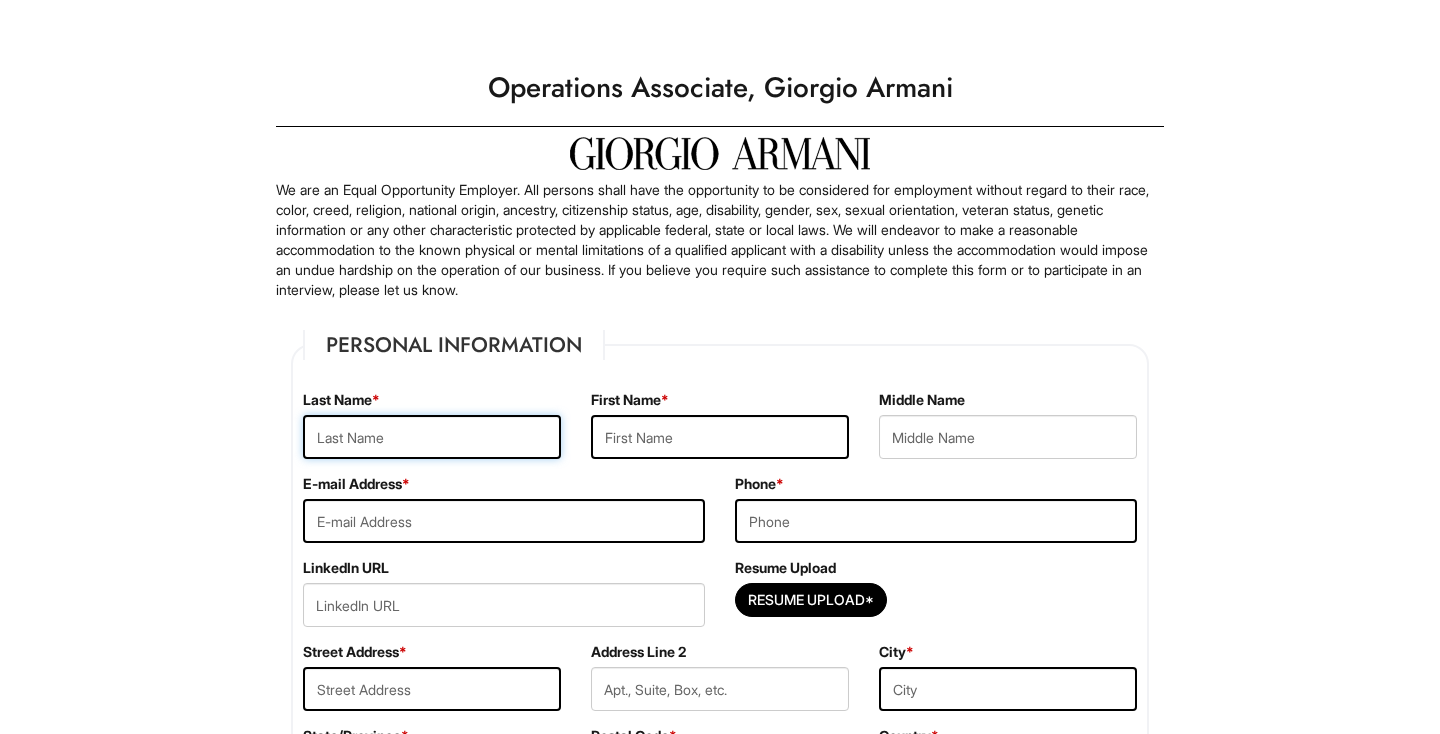 click at bounding box center (432, 437) 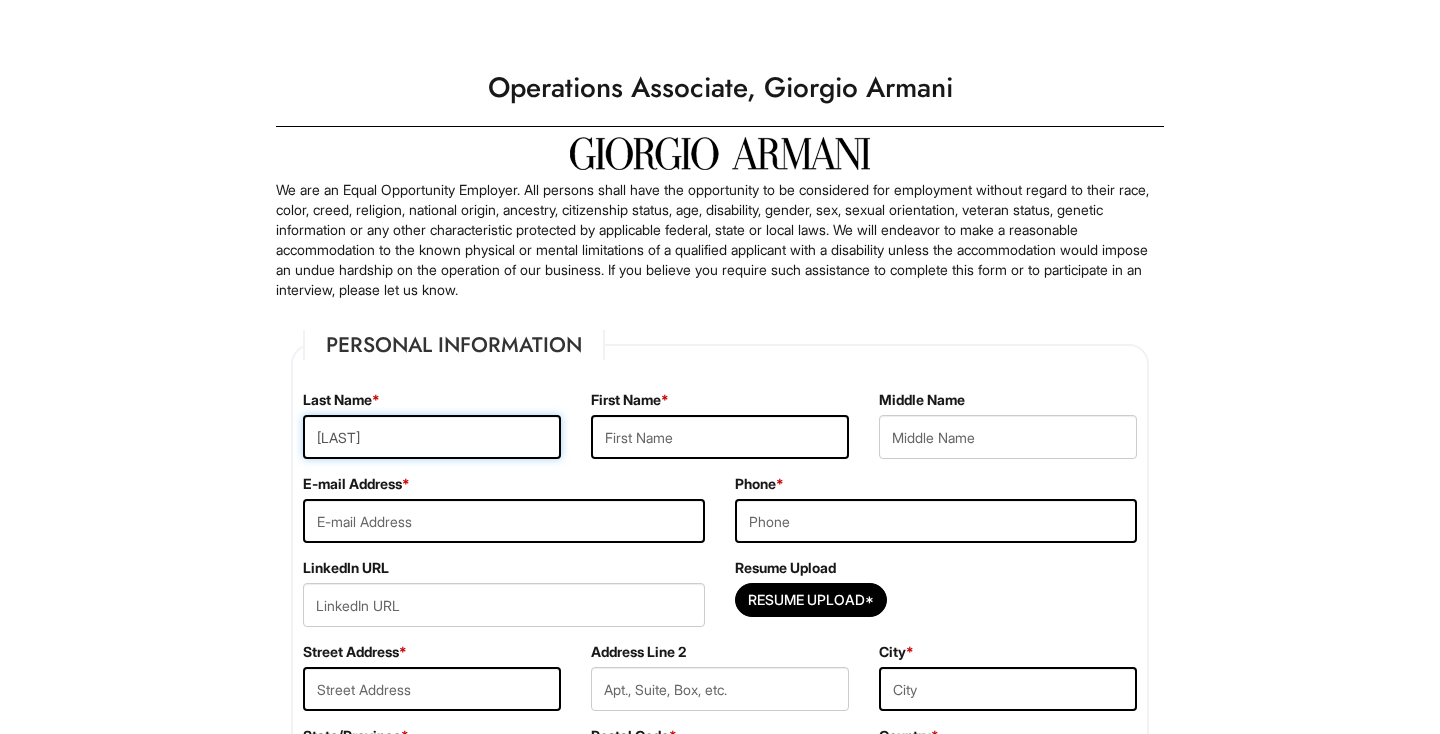 type on "Cacsire" 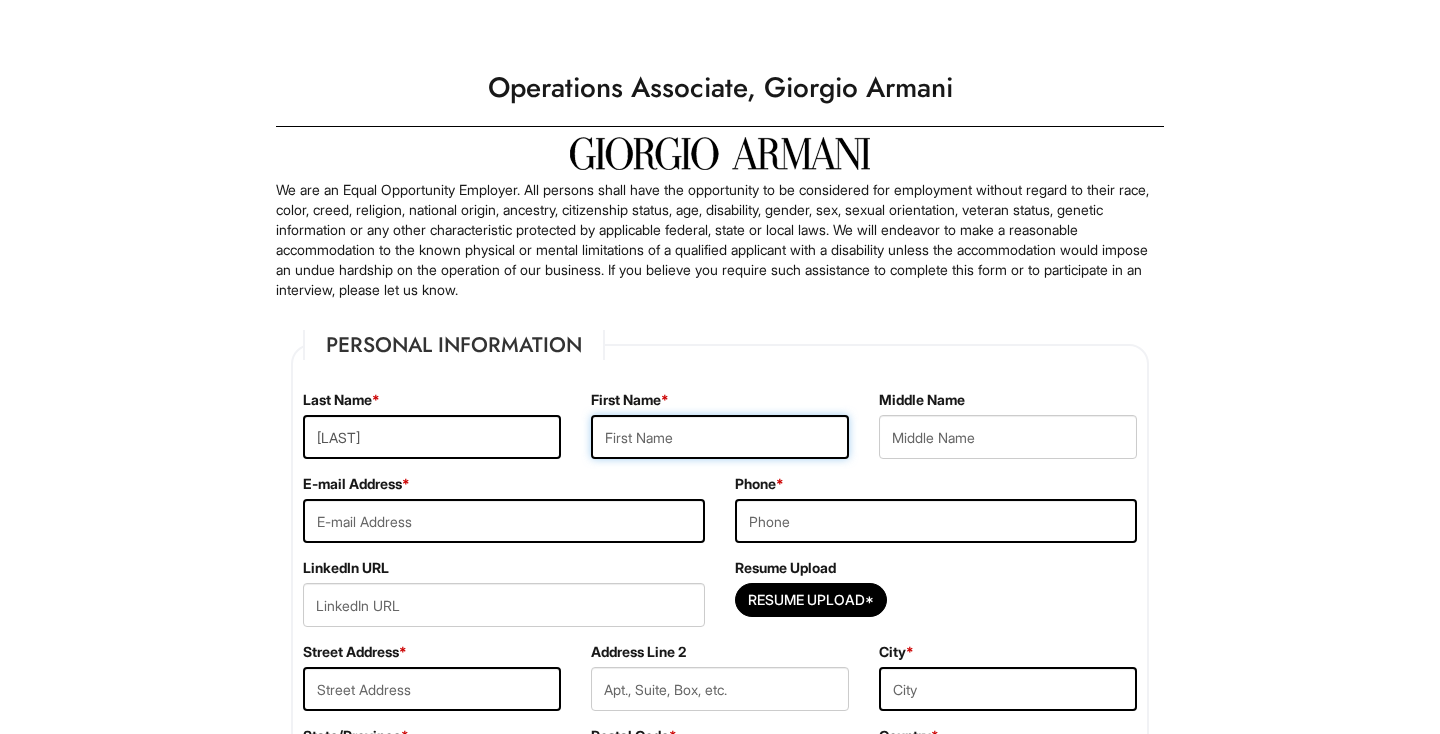 click at bounding box center [720, 437] 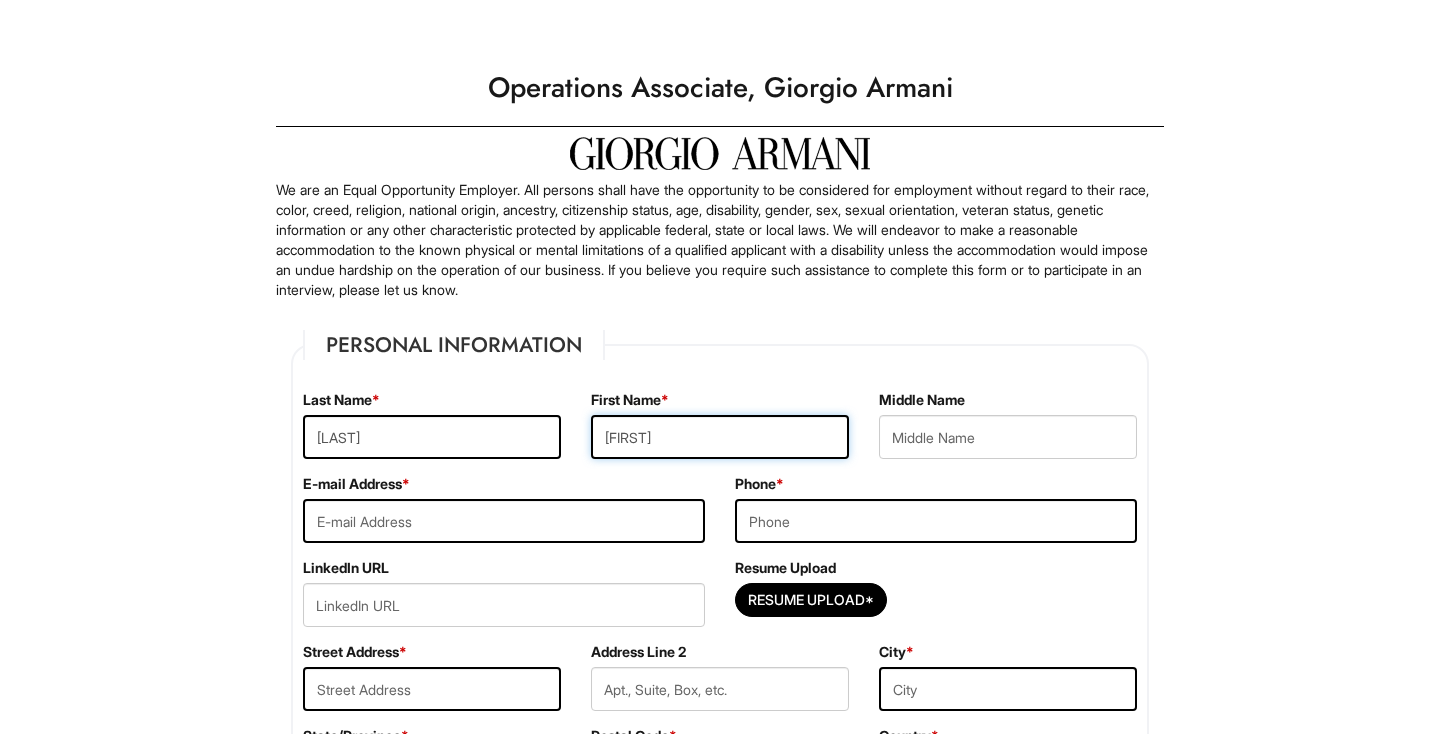 type on "Sophia" 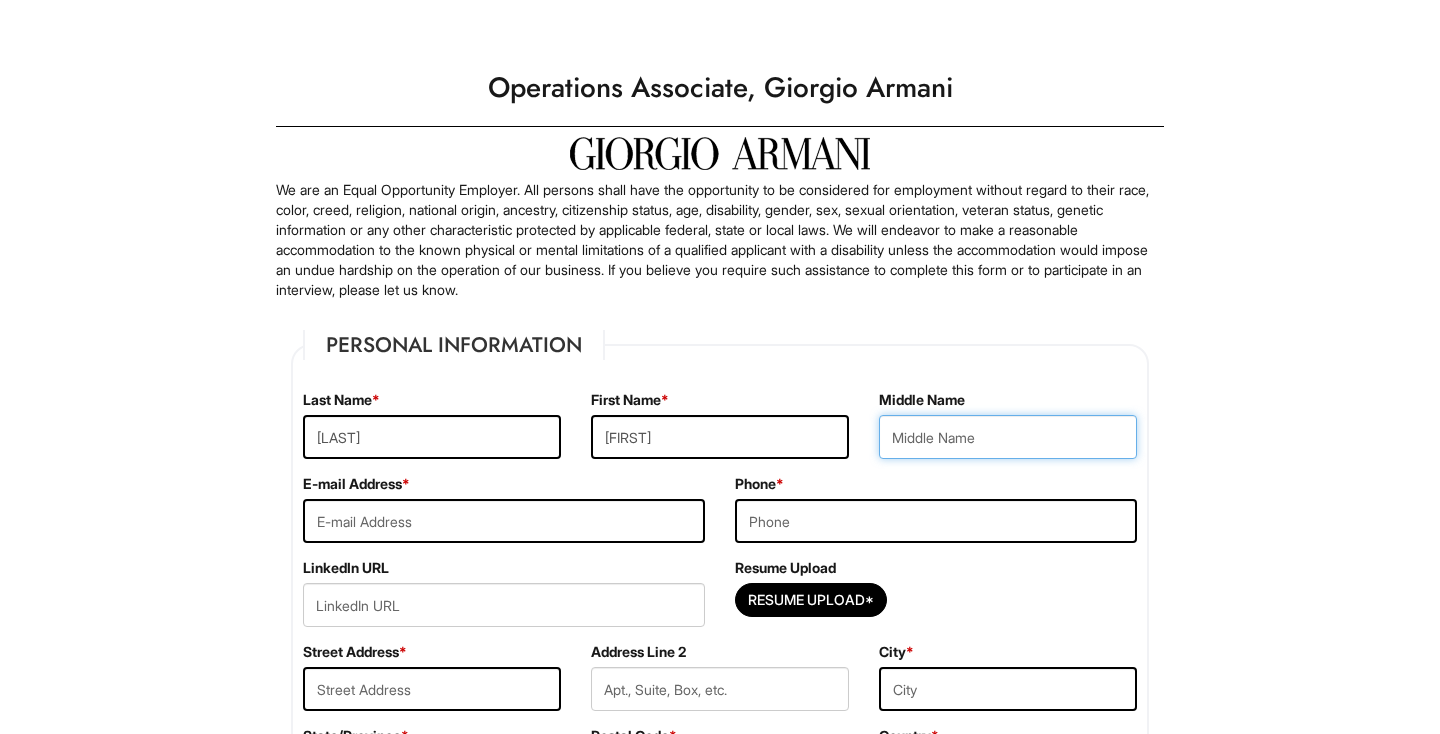 click at bounding box center [1008, 437] 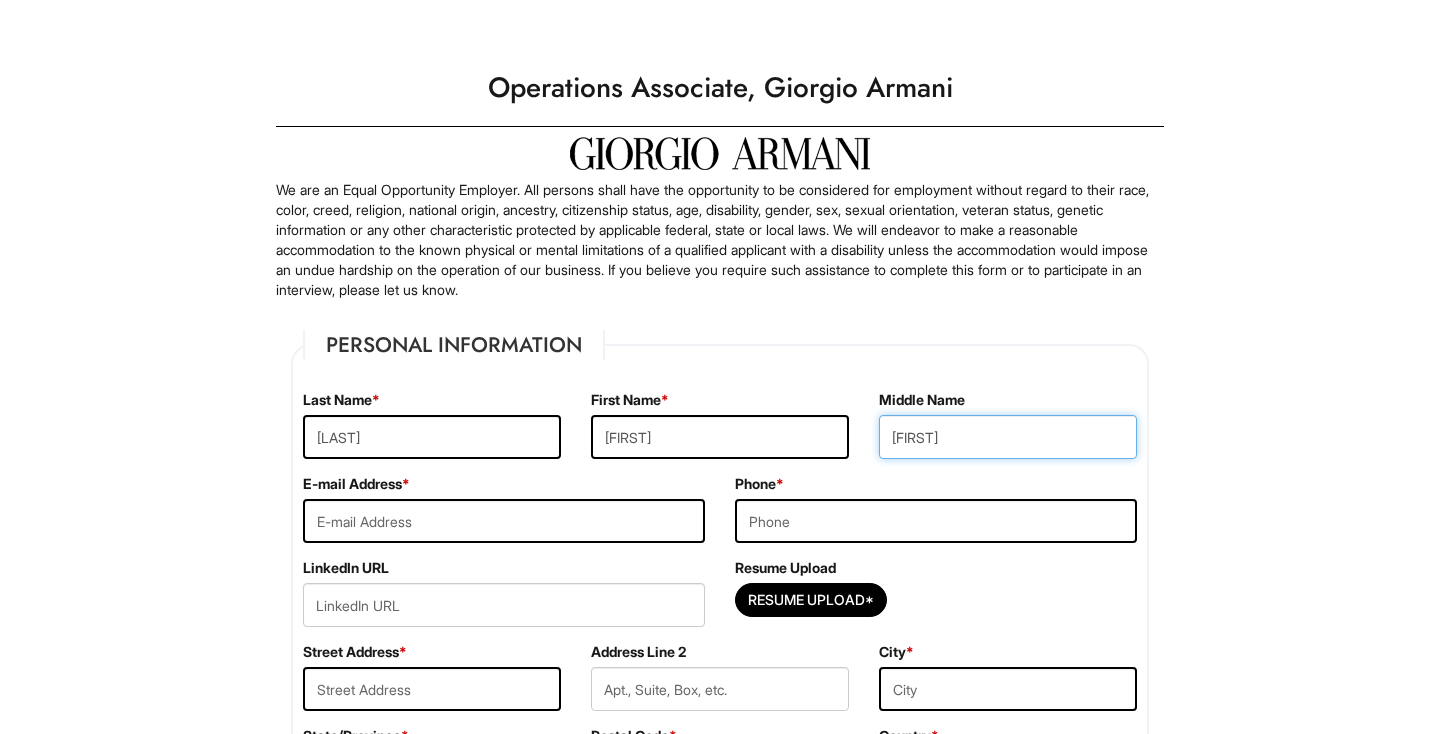 type on "Michelle" 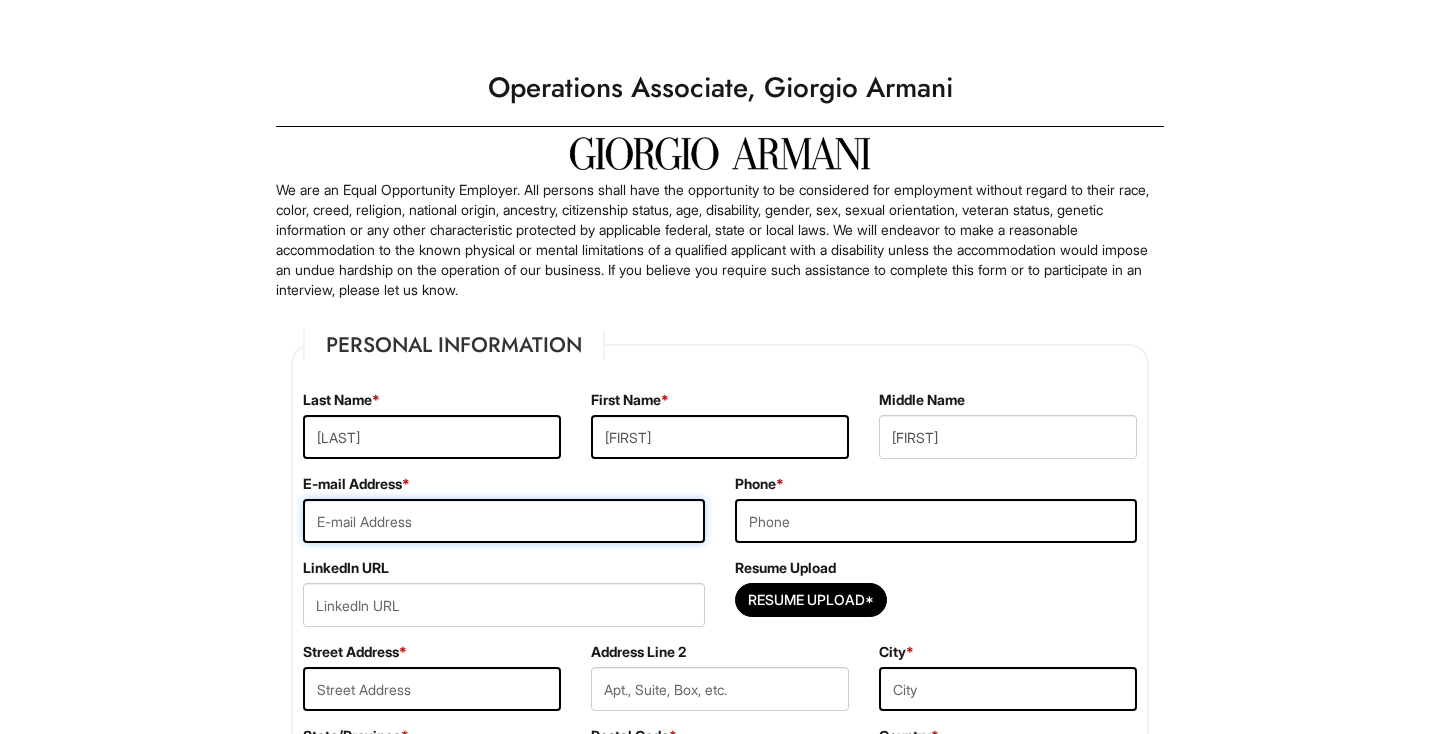 click at bounding box center [504, 521] 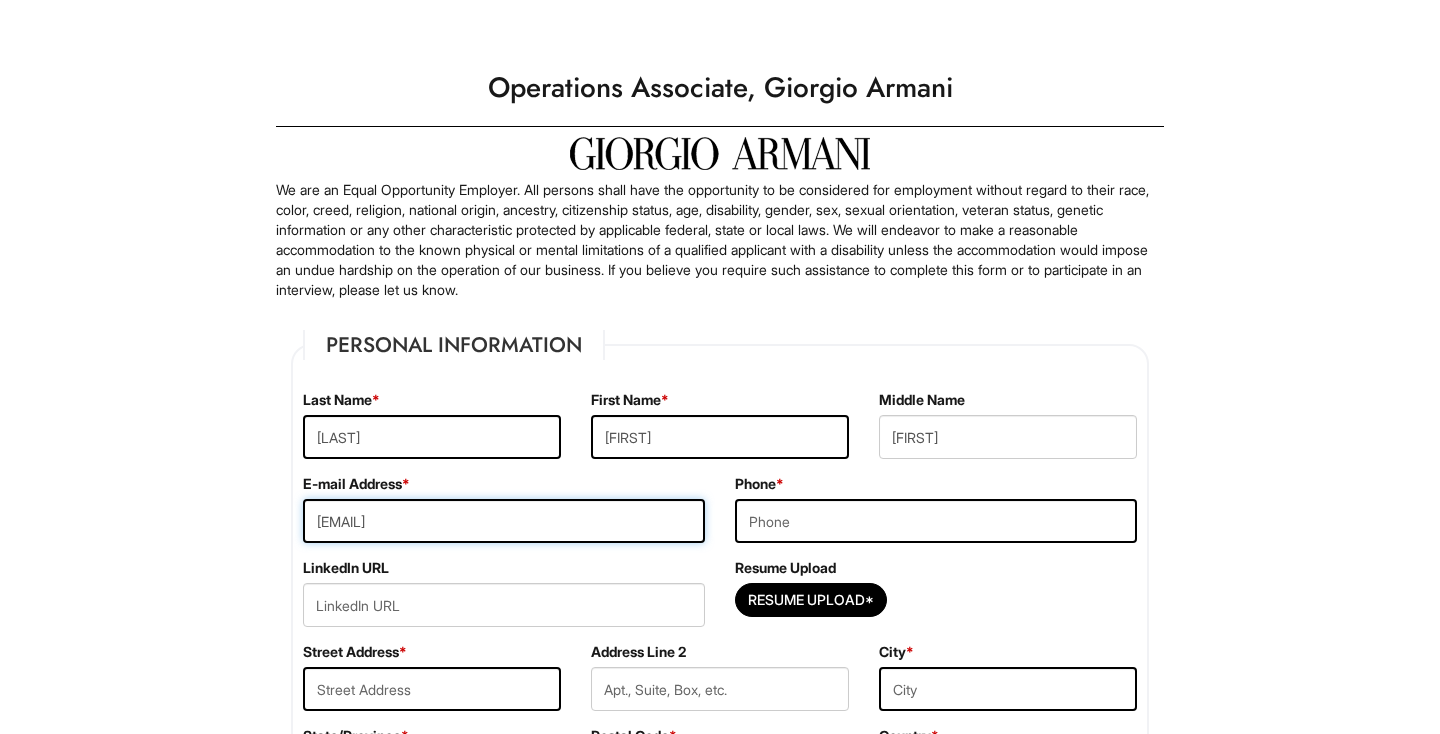 type on "sophiacacsire@gmail.com" 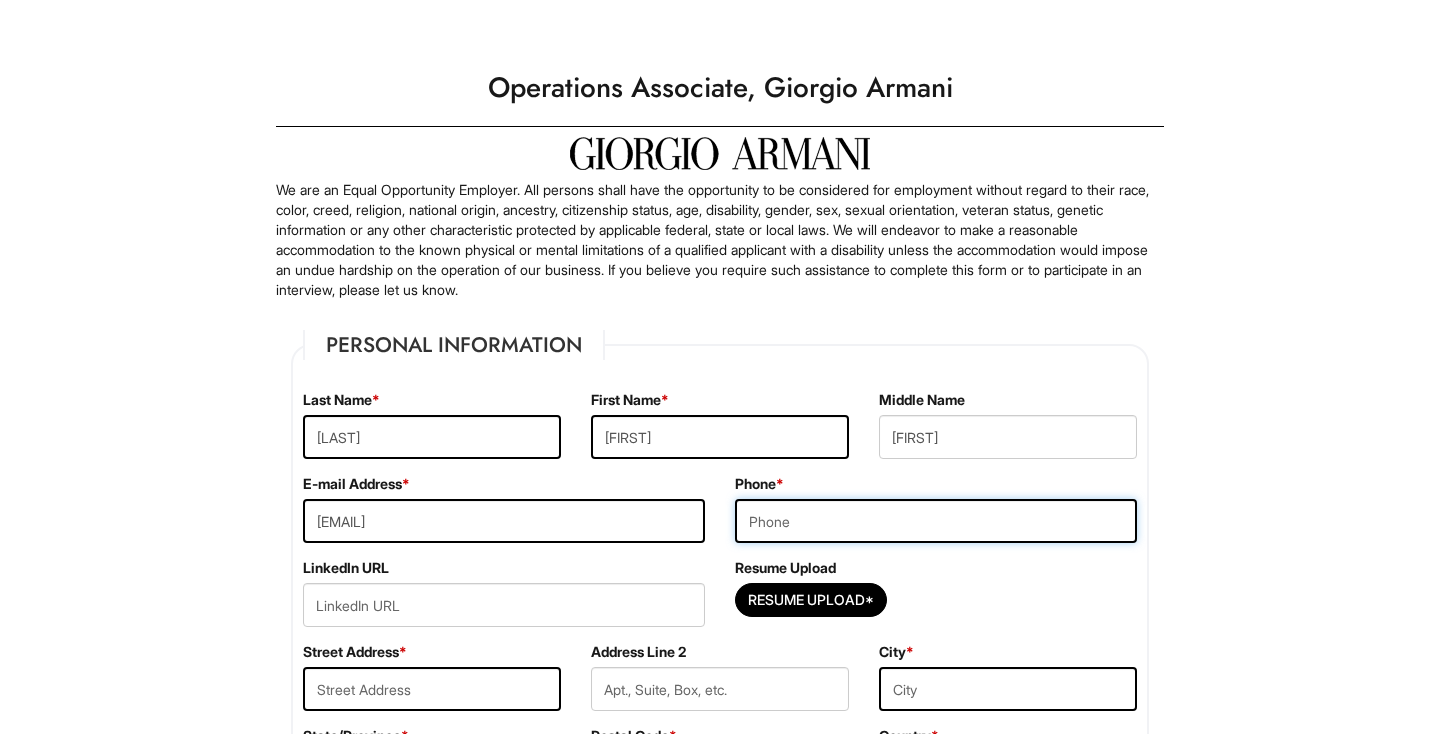 click at bounding box center [936, 521] 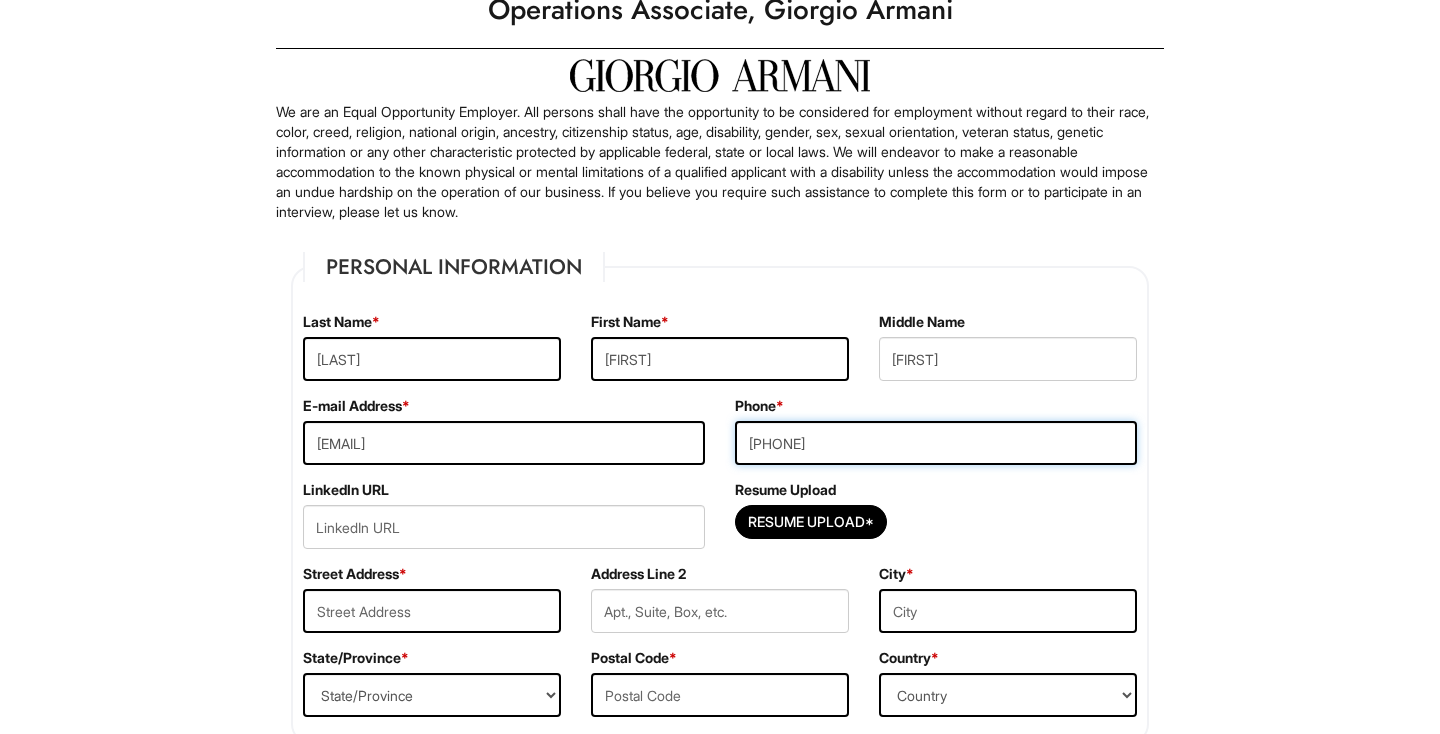 scroll, scrollTop: 194, scrollLeft: 0, axis: vertical 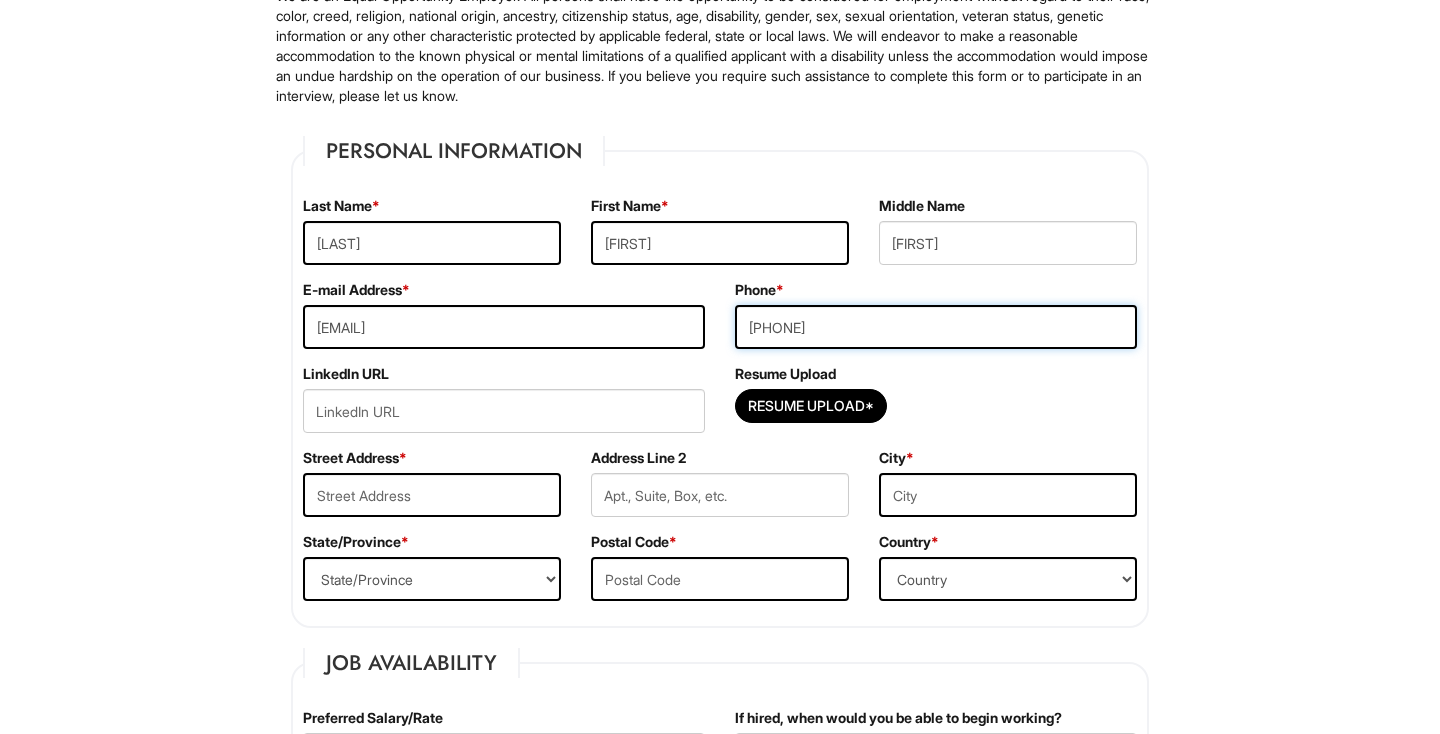 type on "9146469878" 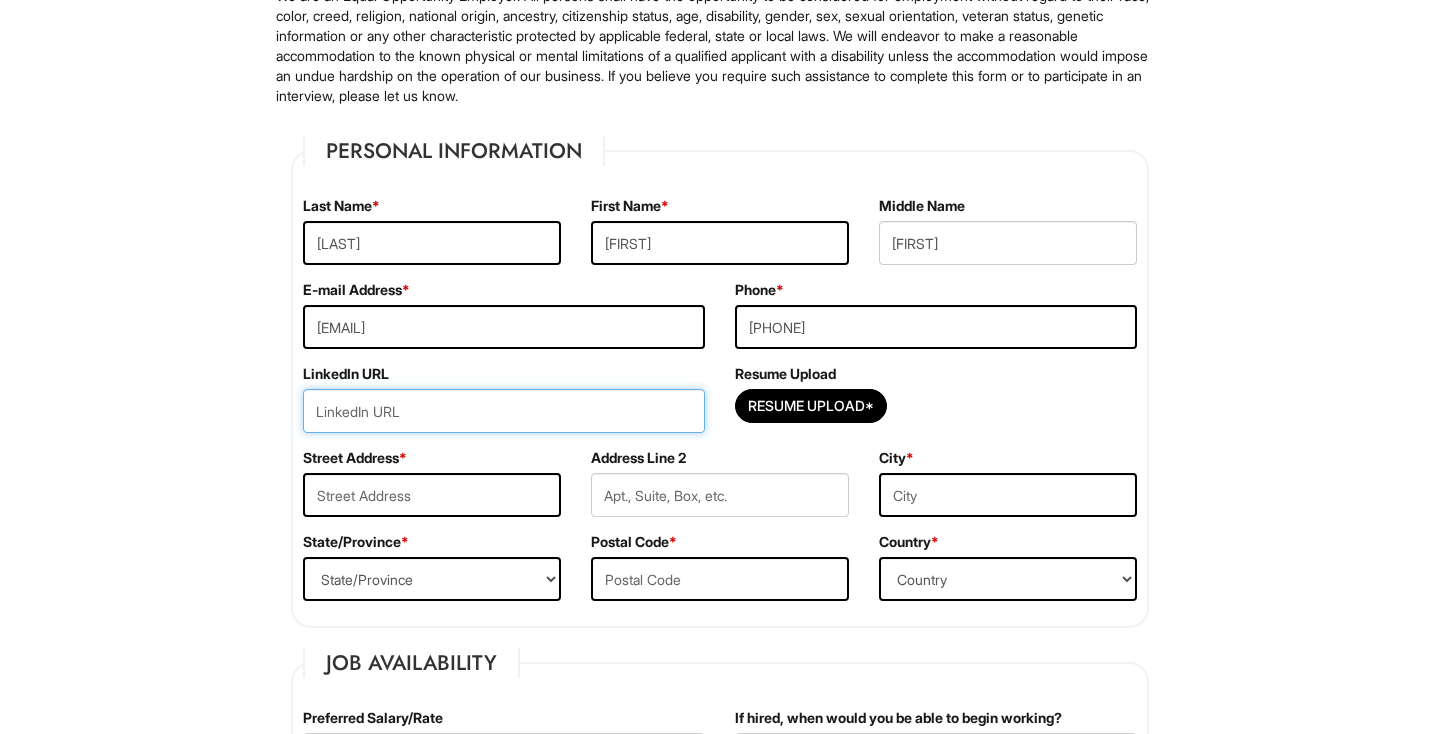 click at bounding box center (504, 411) 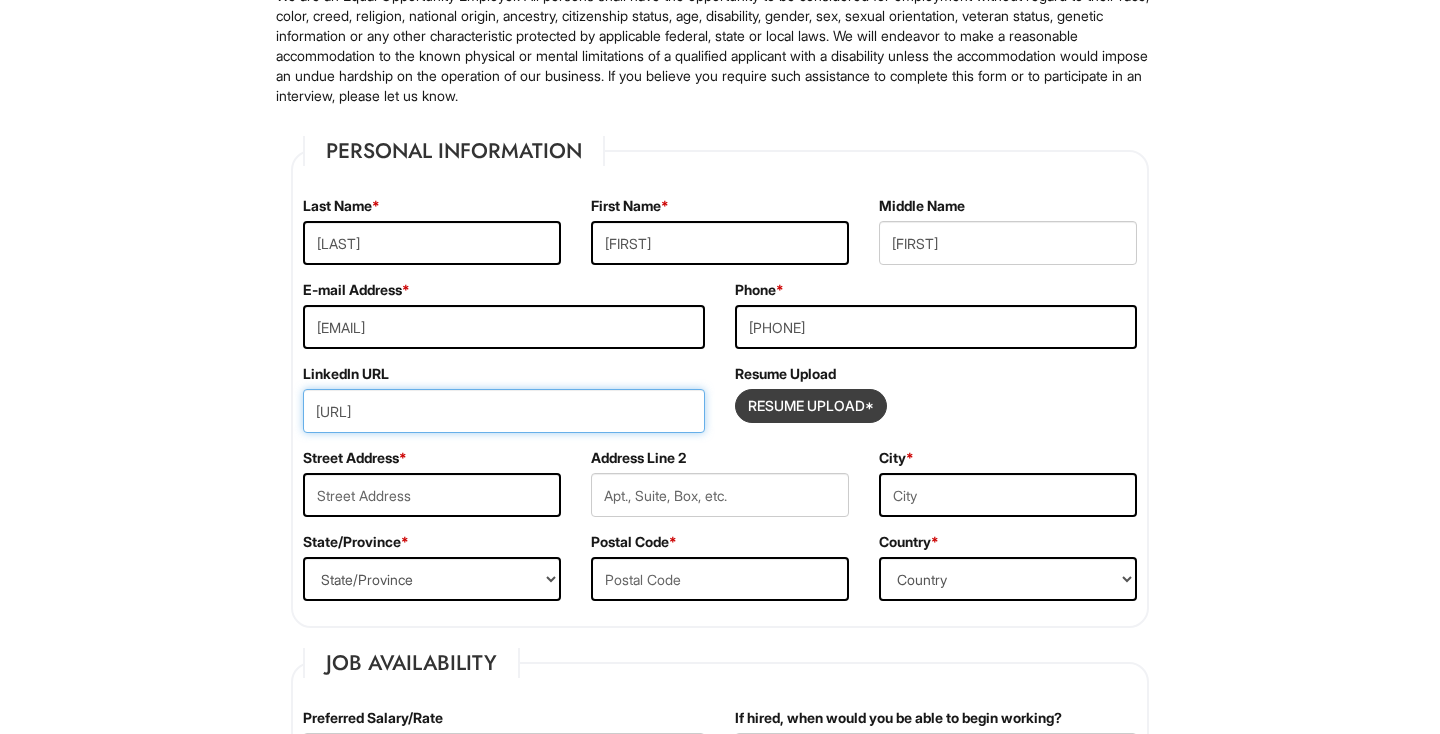type on "https://www.linkedin.com/in/scacsire/" 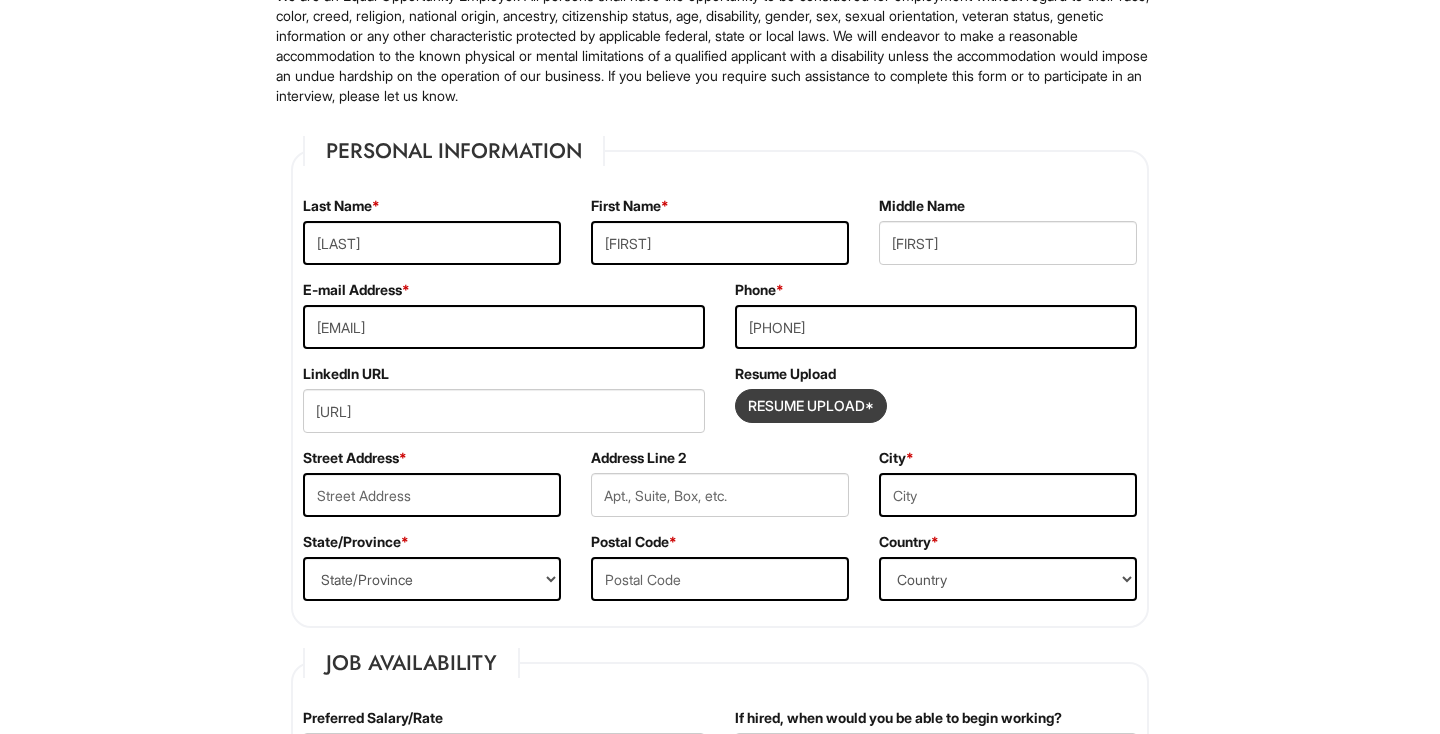 click at bounding box center (811, 406) 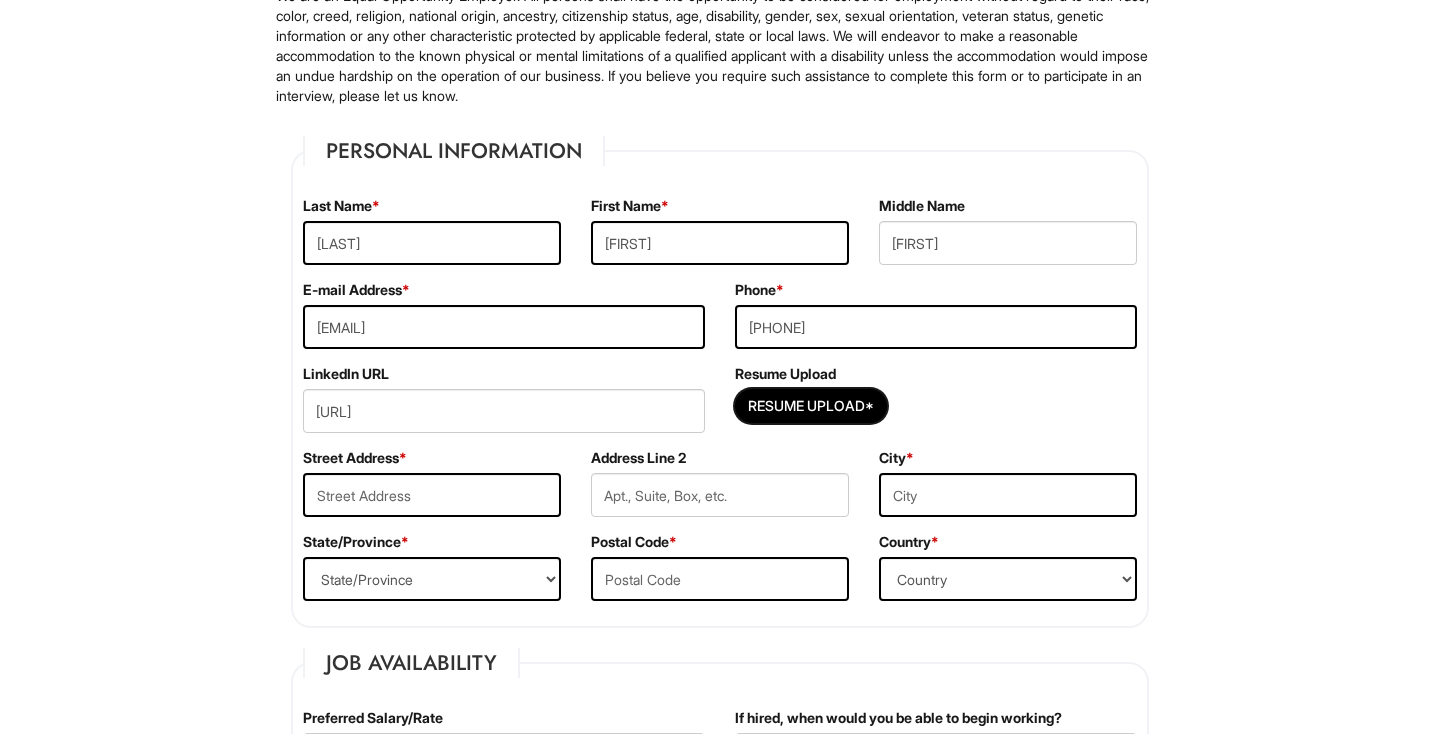 type on "C:\fakepath\Sophia_Cacsire_Resume_2025.pdf" 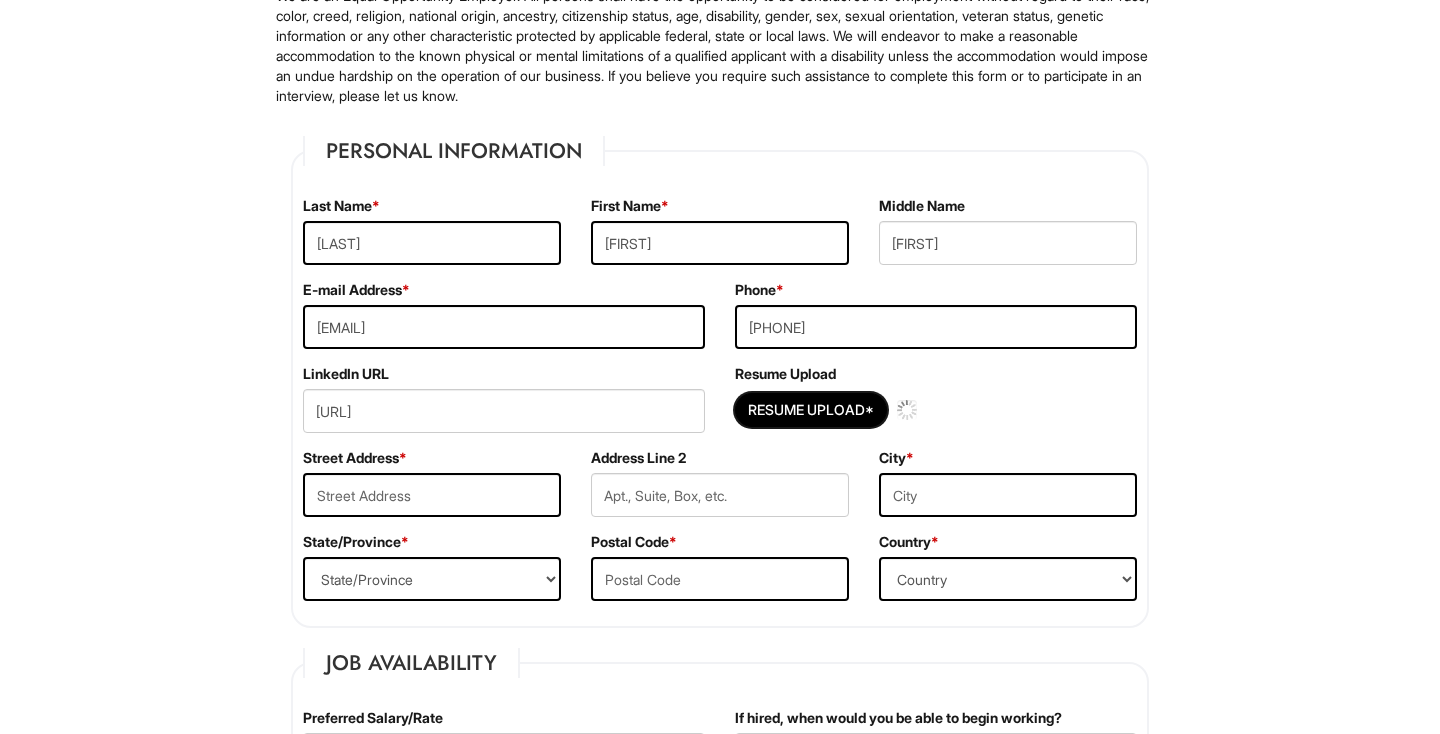type 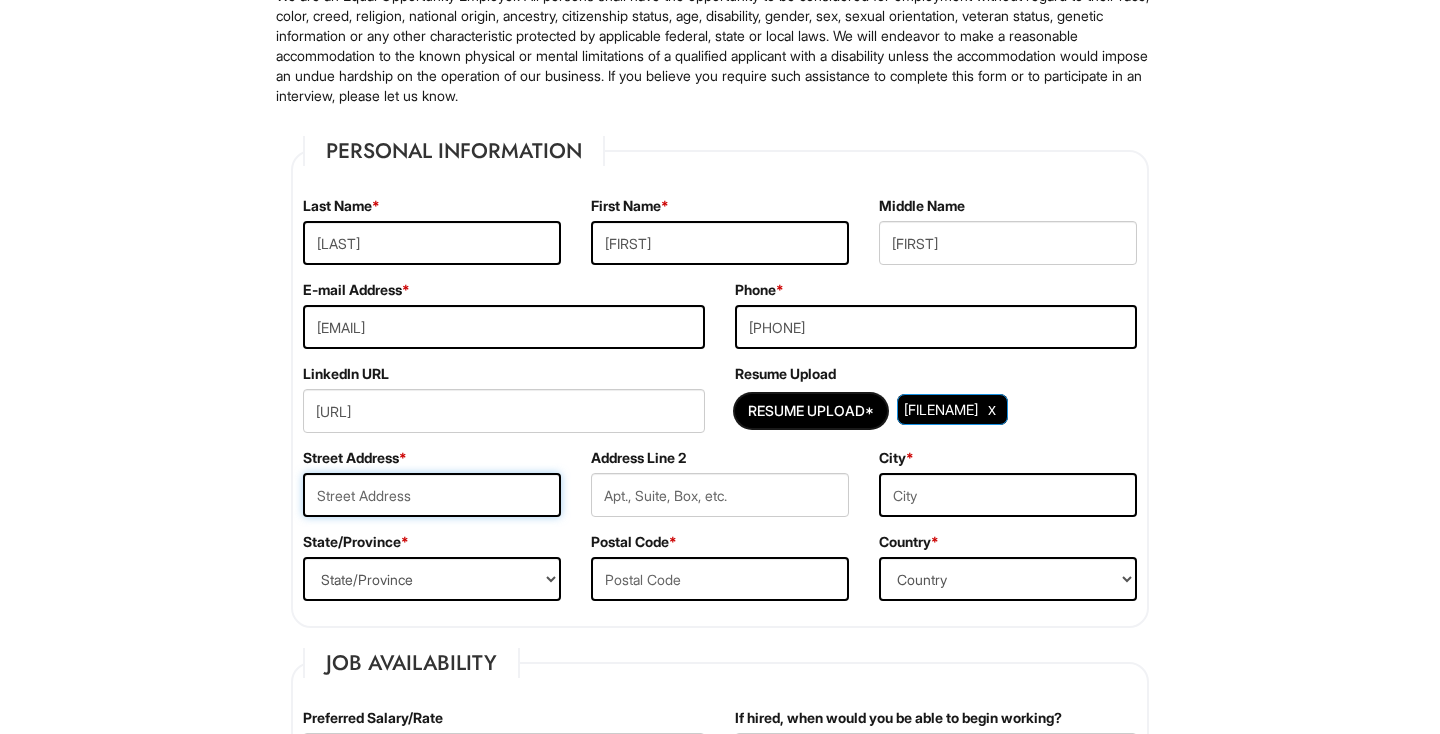 click at bounding box center (432, 495) 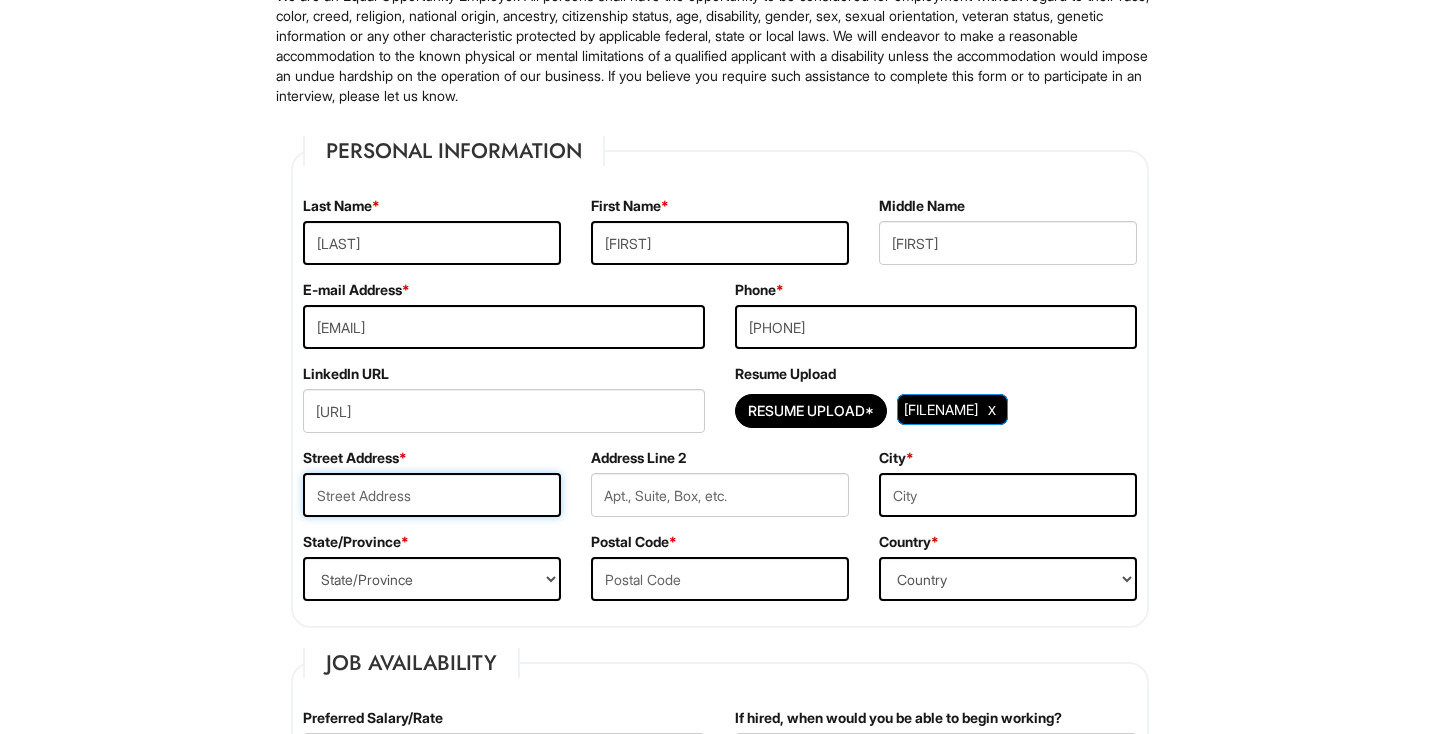 type on "34 Edgewood Park" 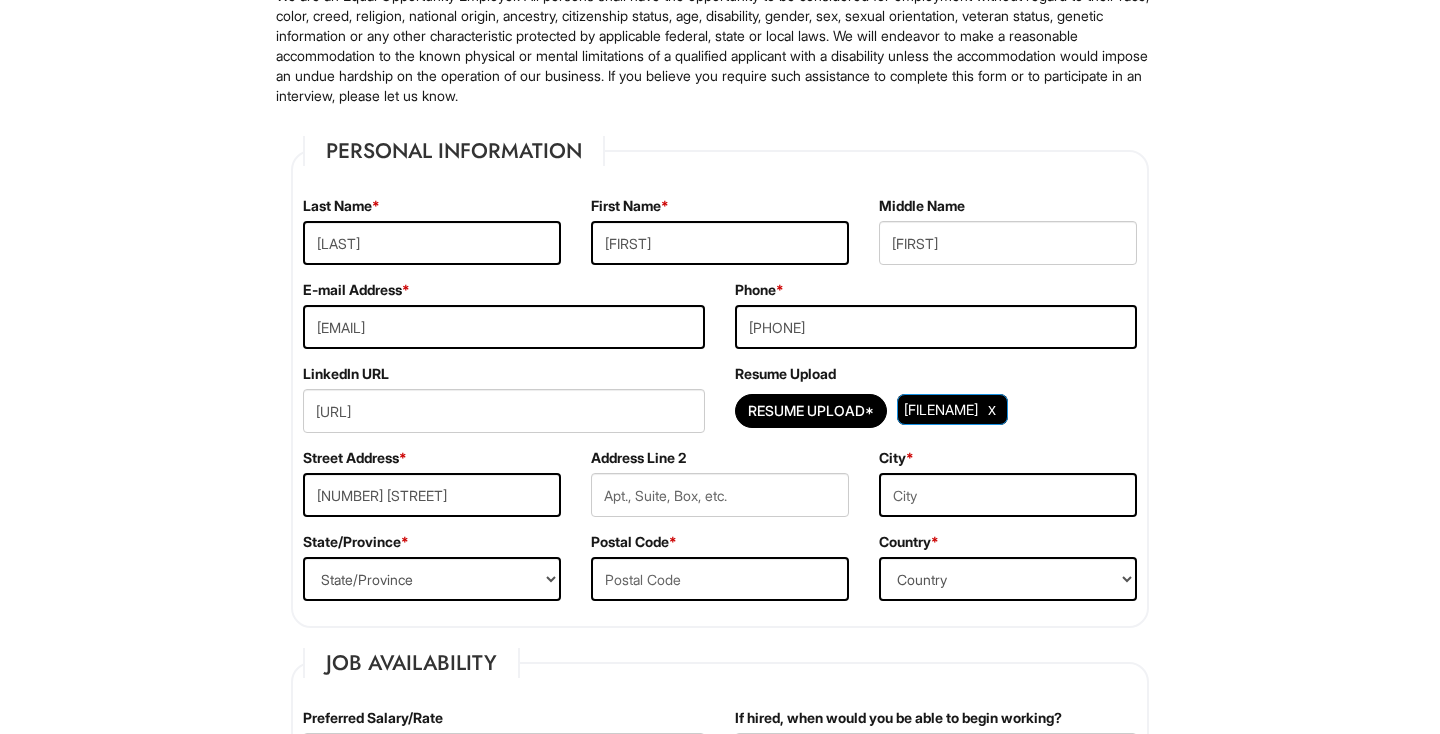 type on "New Rochelle" 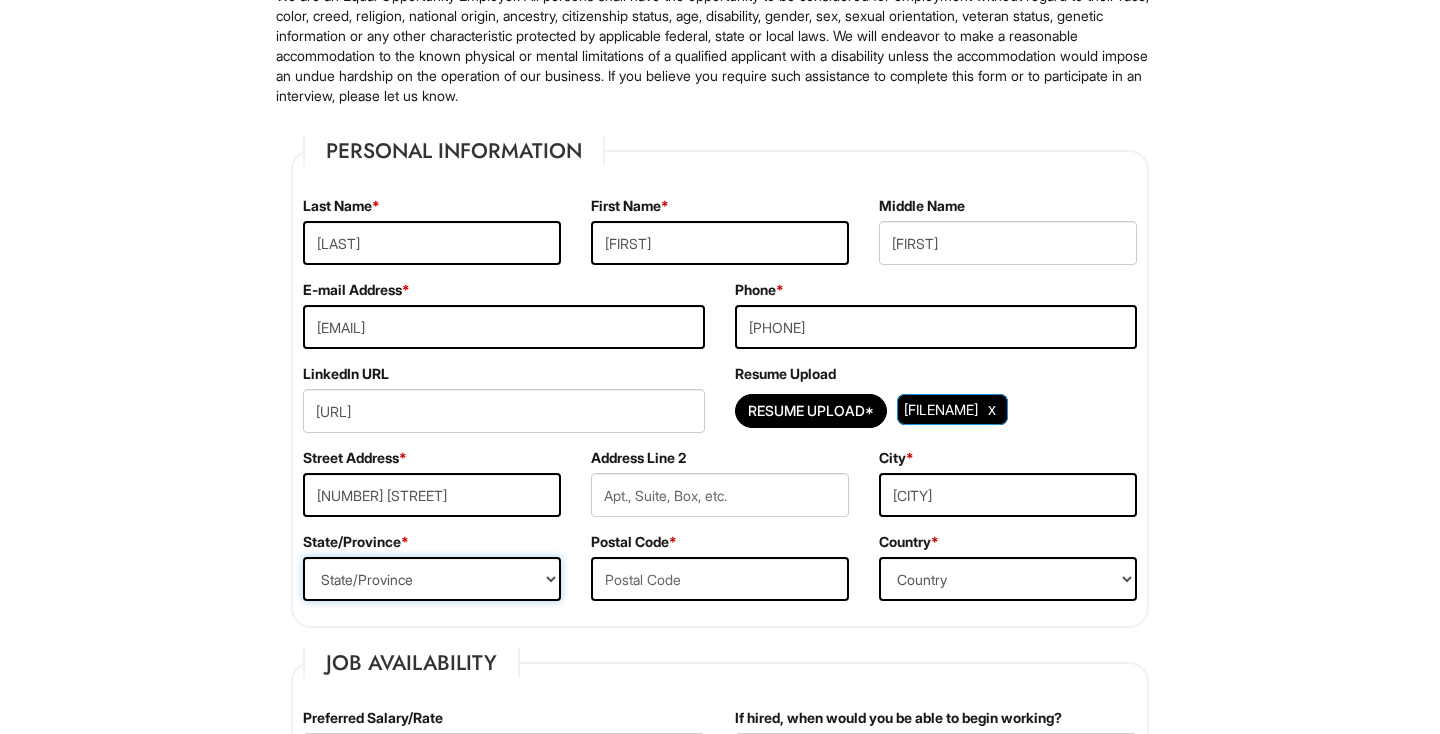 select on "NY" 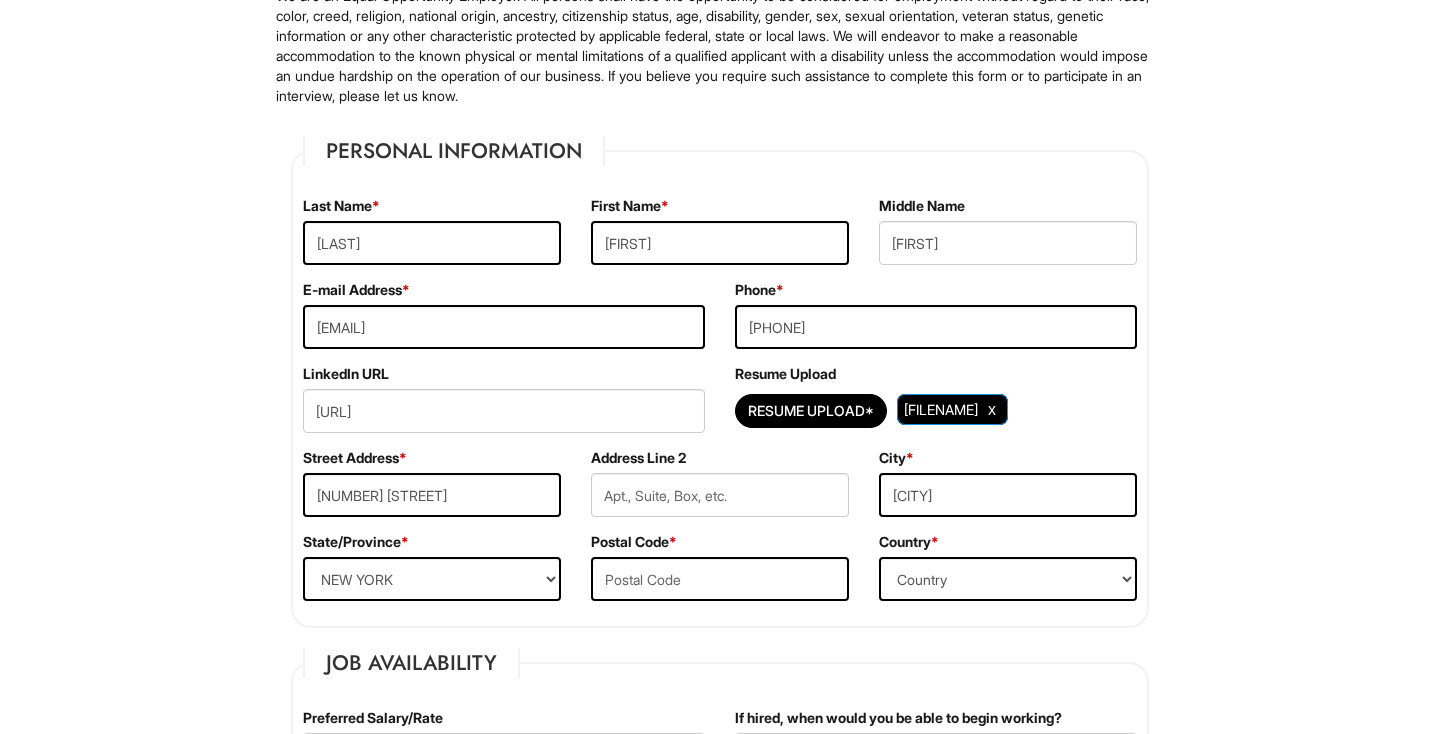 type on "10801" 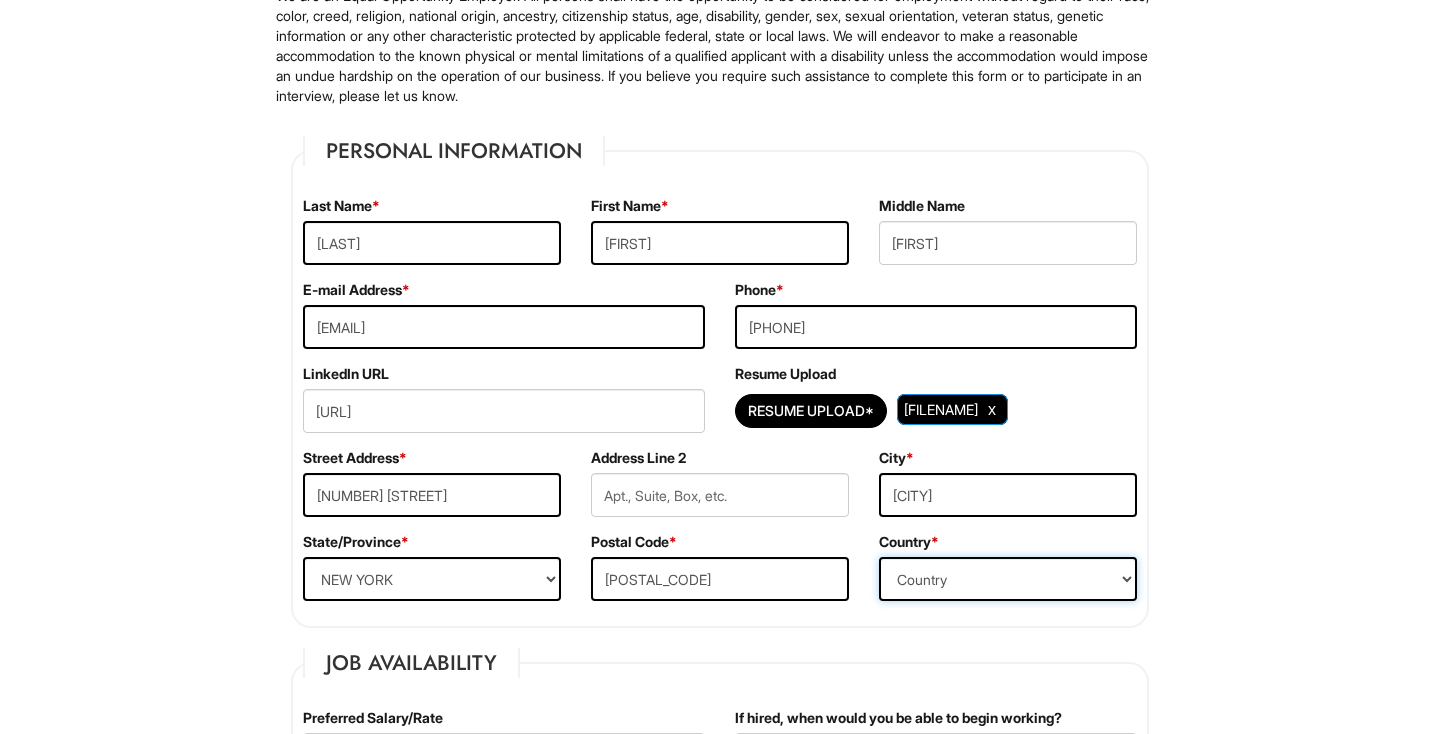 select on "United States of America" 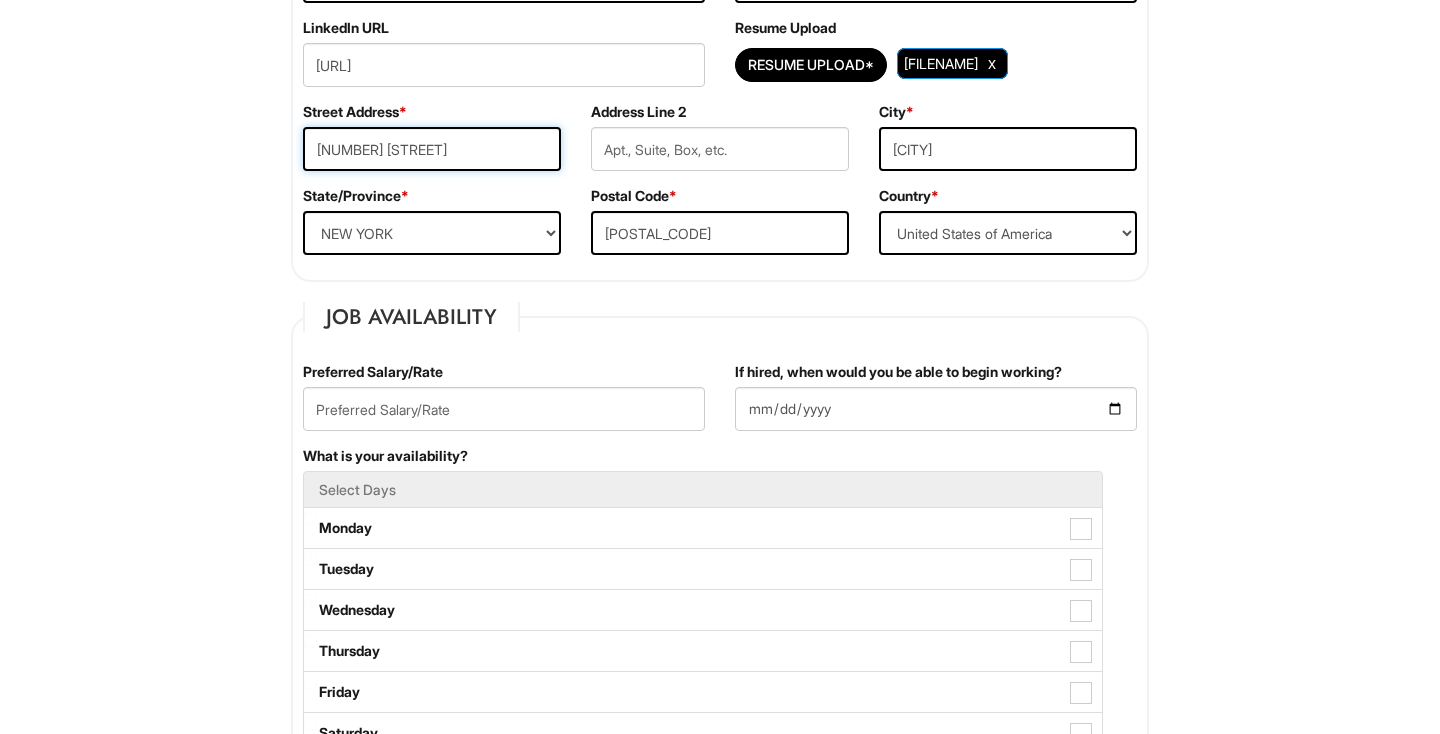 scroll, scrollTop: 548, scrollLeft: 0, axis: vertical 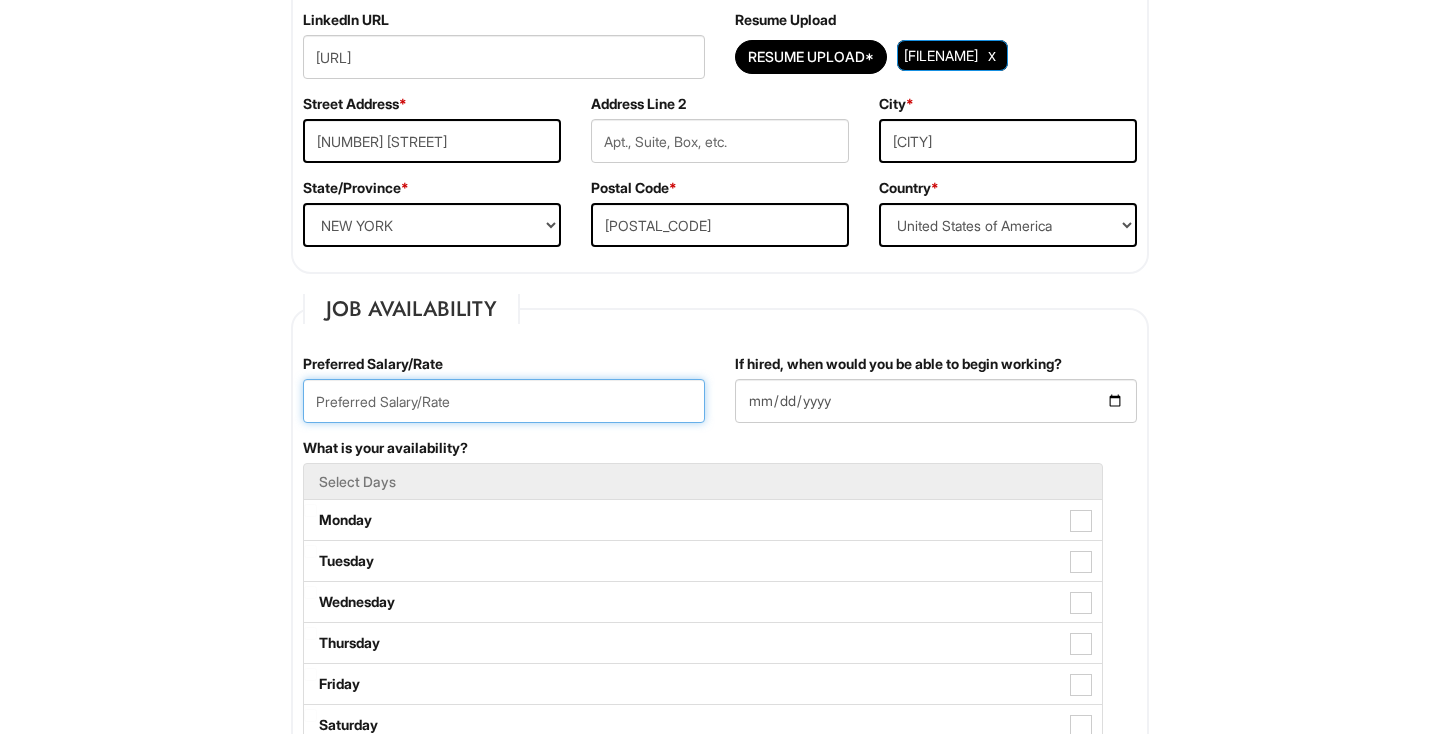 click at bounding box center [504, 401] 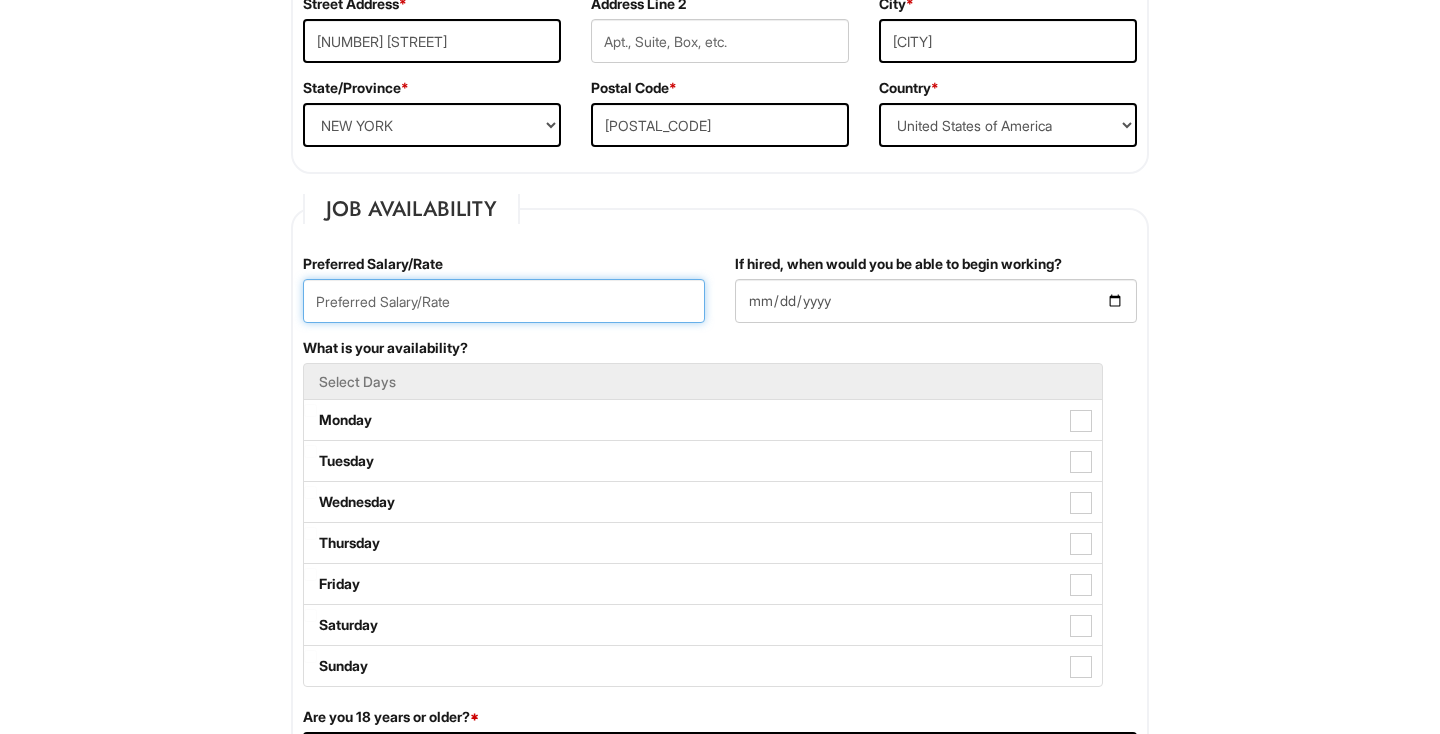 scroll, scrollTop: 668, scrollLeft: 0, axis: vertical 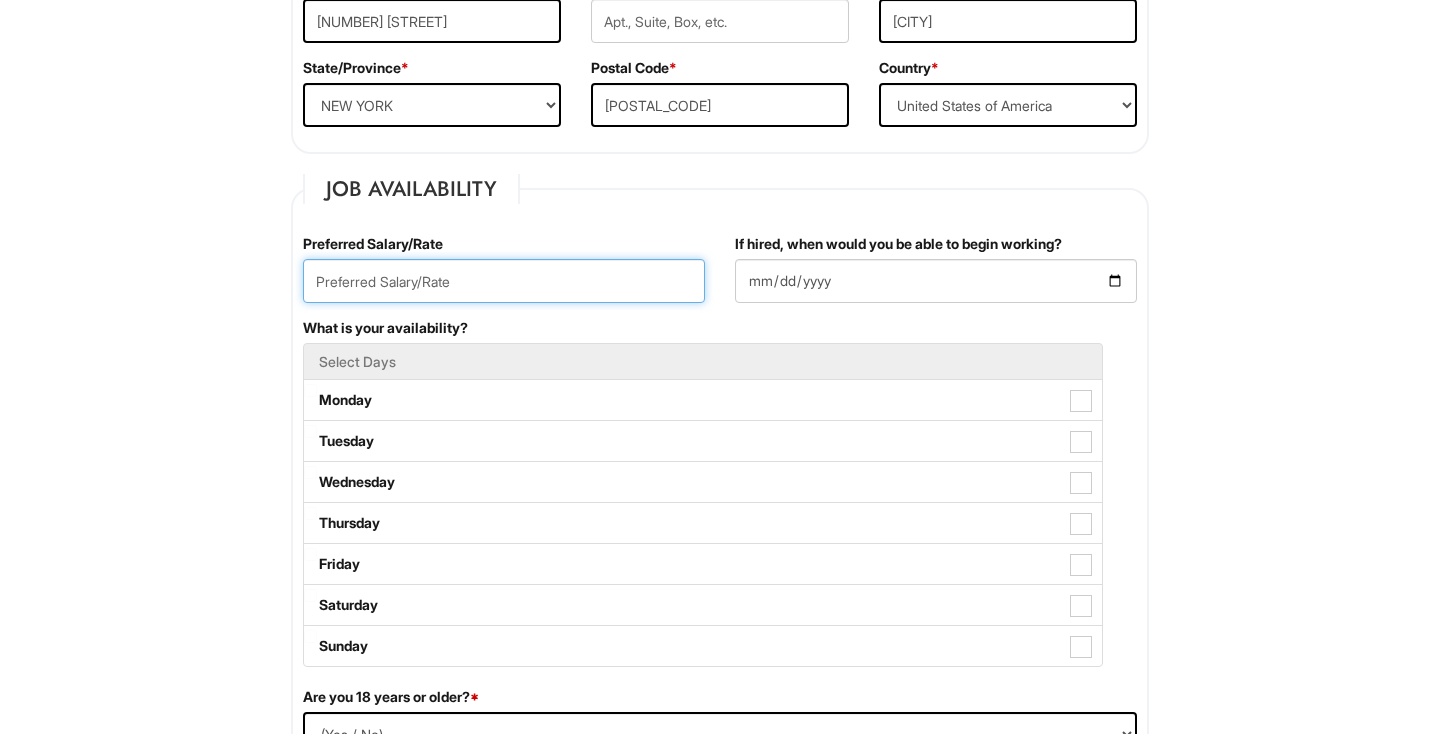 click at bounding box center (504, 281) 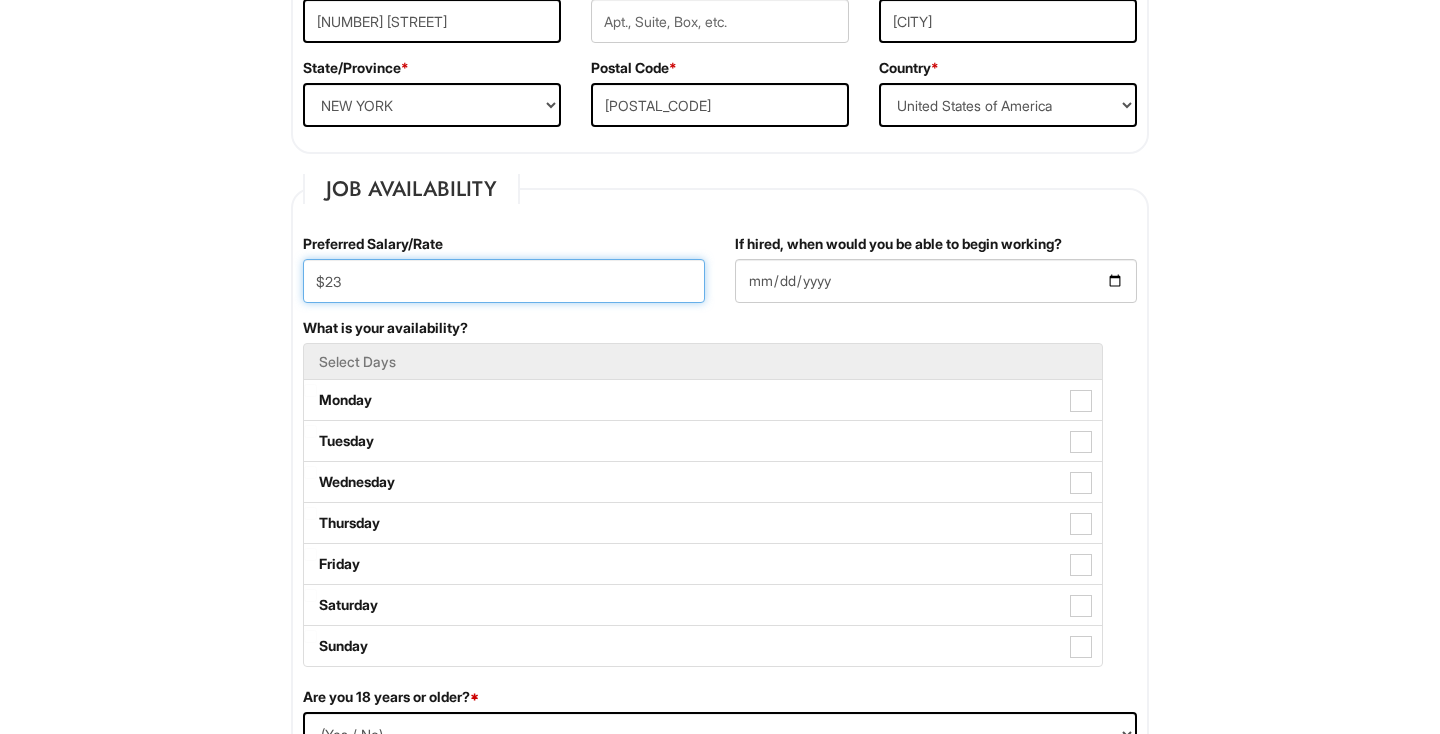 type on "$23" 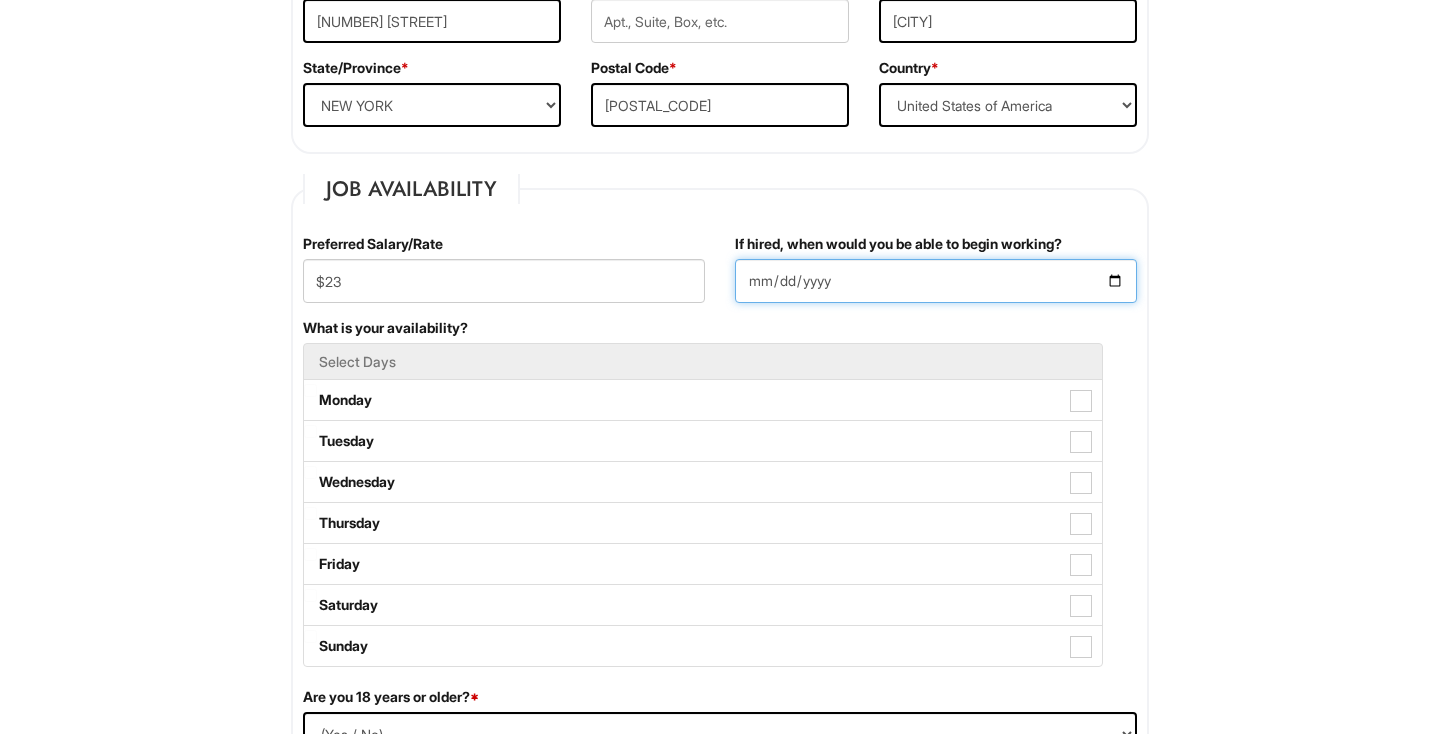 click on "If hired, when would you be able to begin working?" at bounding box center [936, 281] 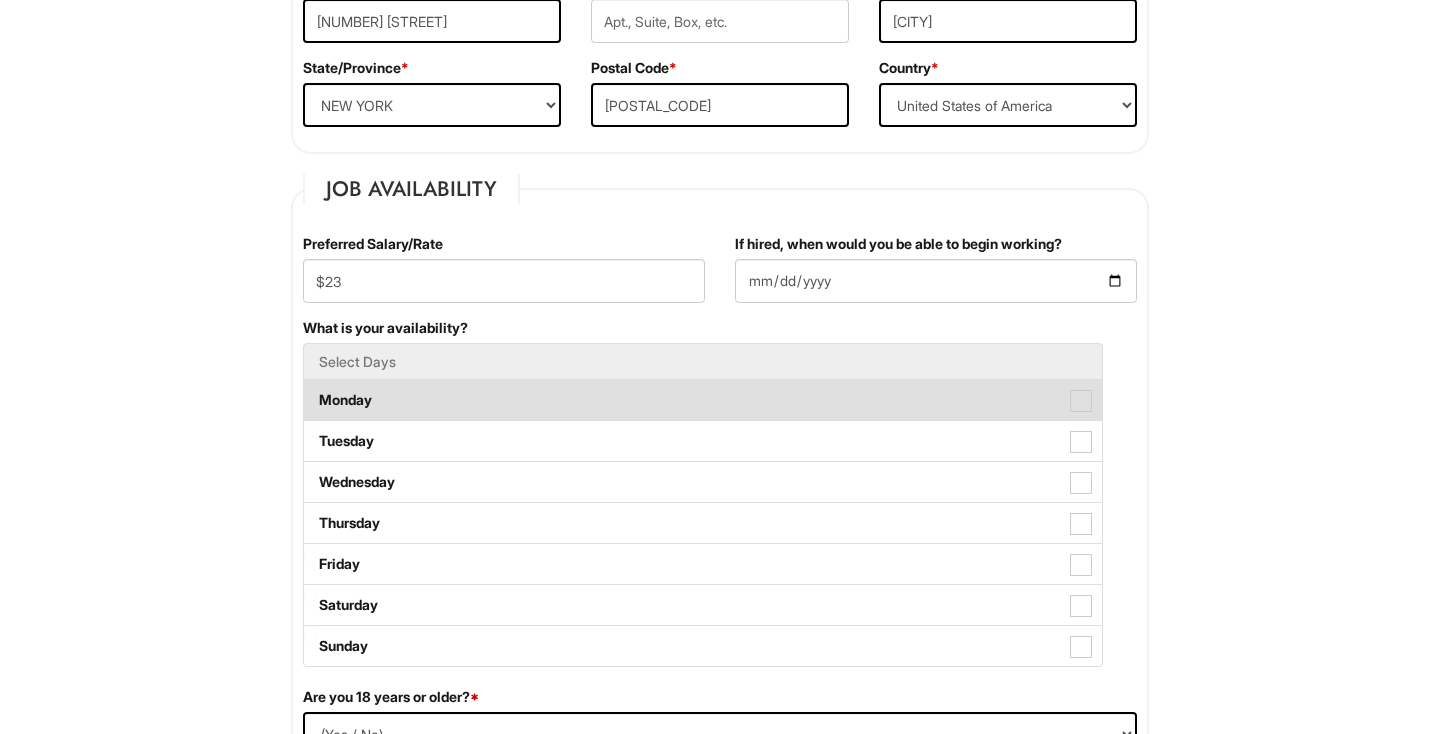 drag, startPoint x: 953, startPoint y: 326, endPoint x: 790, endPoint y: 393, distance: 176.2328 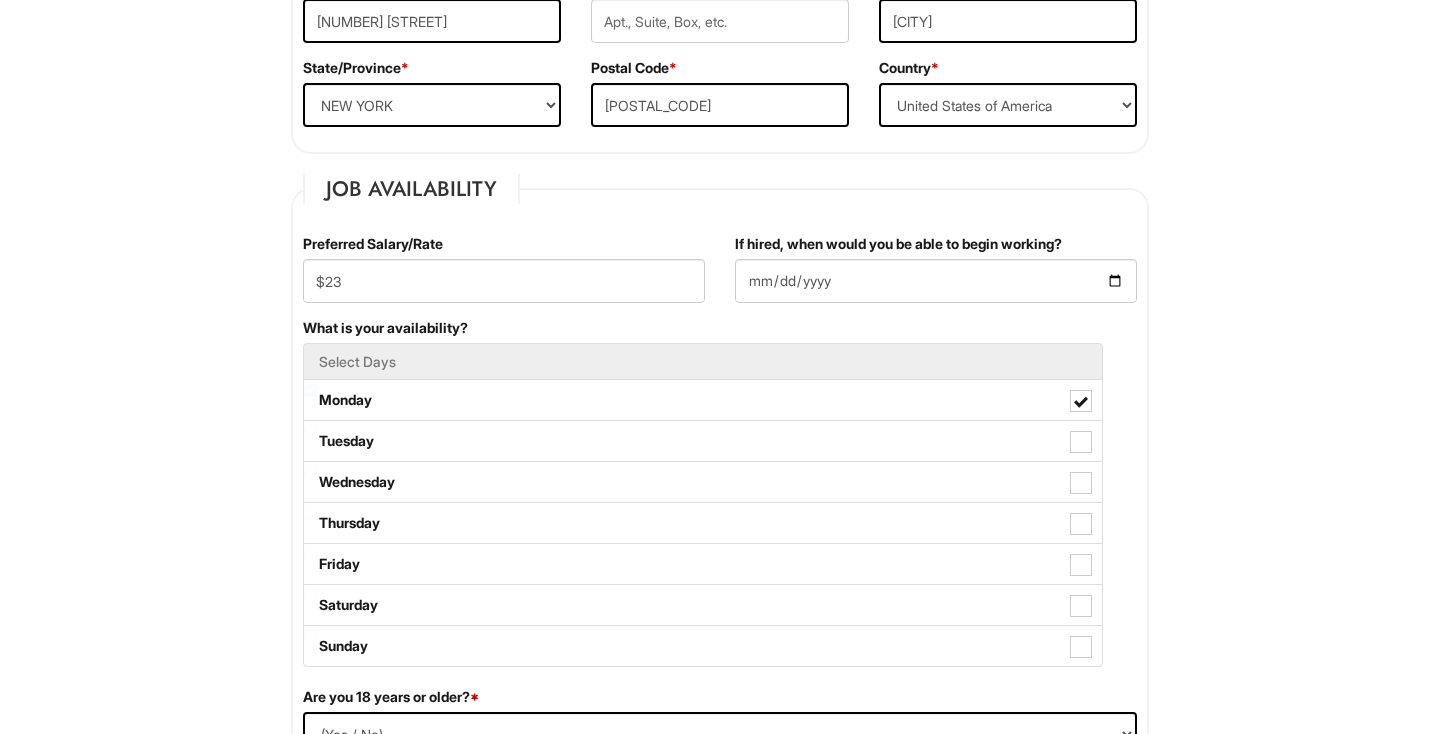 click on "Preferred Salary/Rate   $23" at bounding box center [504, 276] 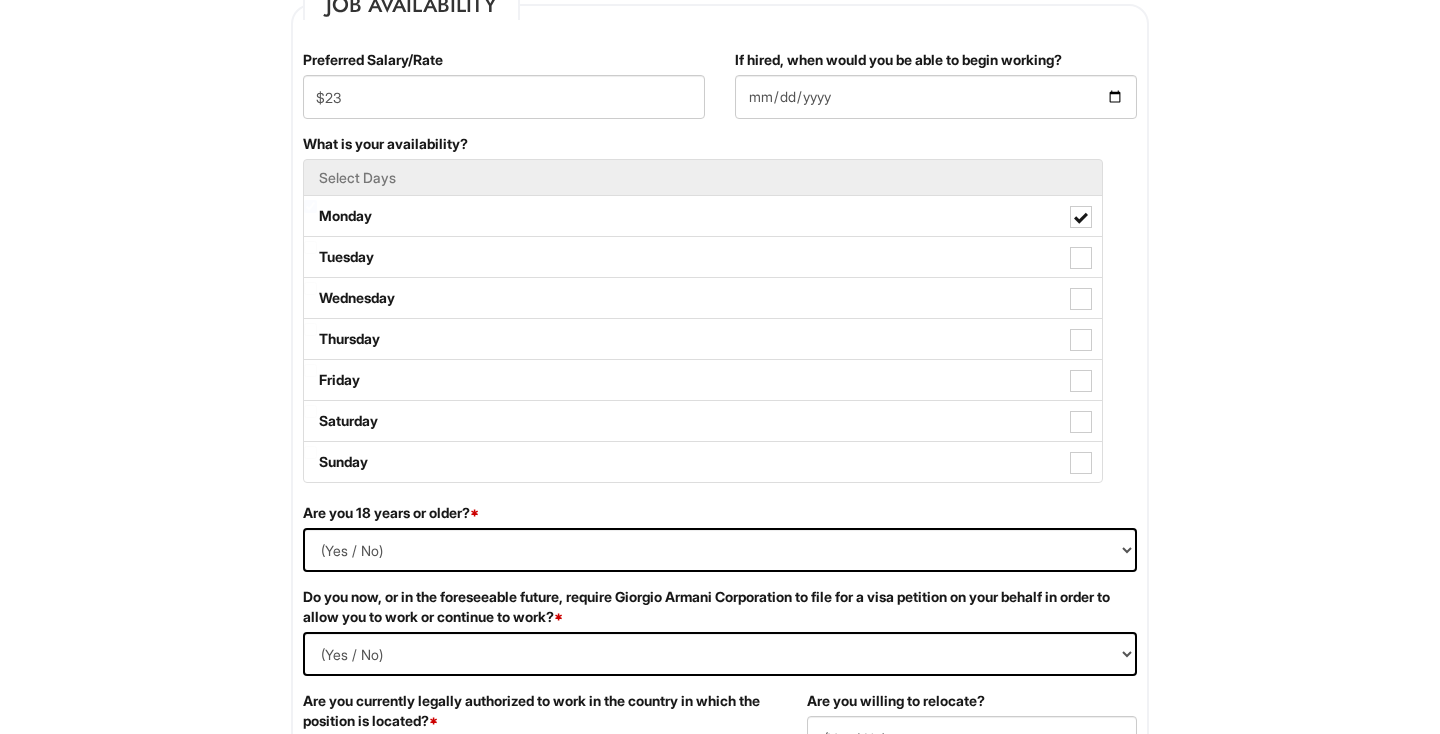 scroll, scrollTop: 860, scrollLeft: 0, axis: vertical 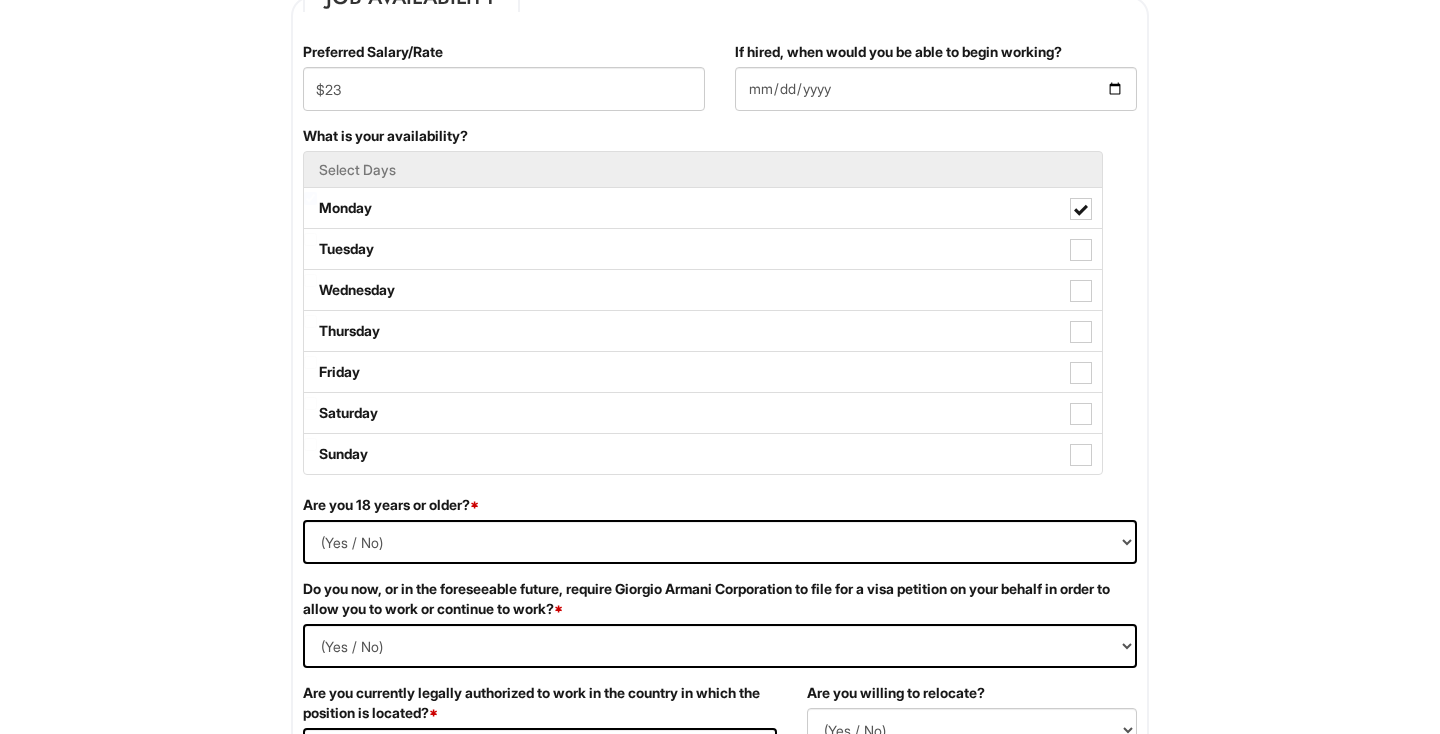 click on "Select Days" at bounding box center (703, 169) 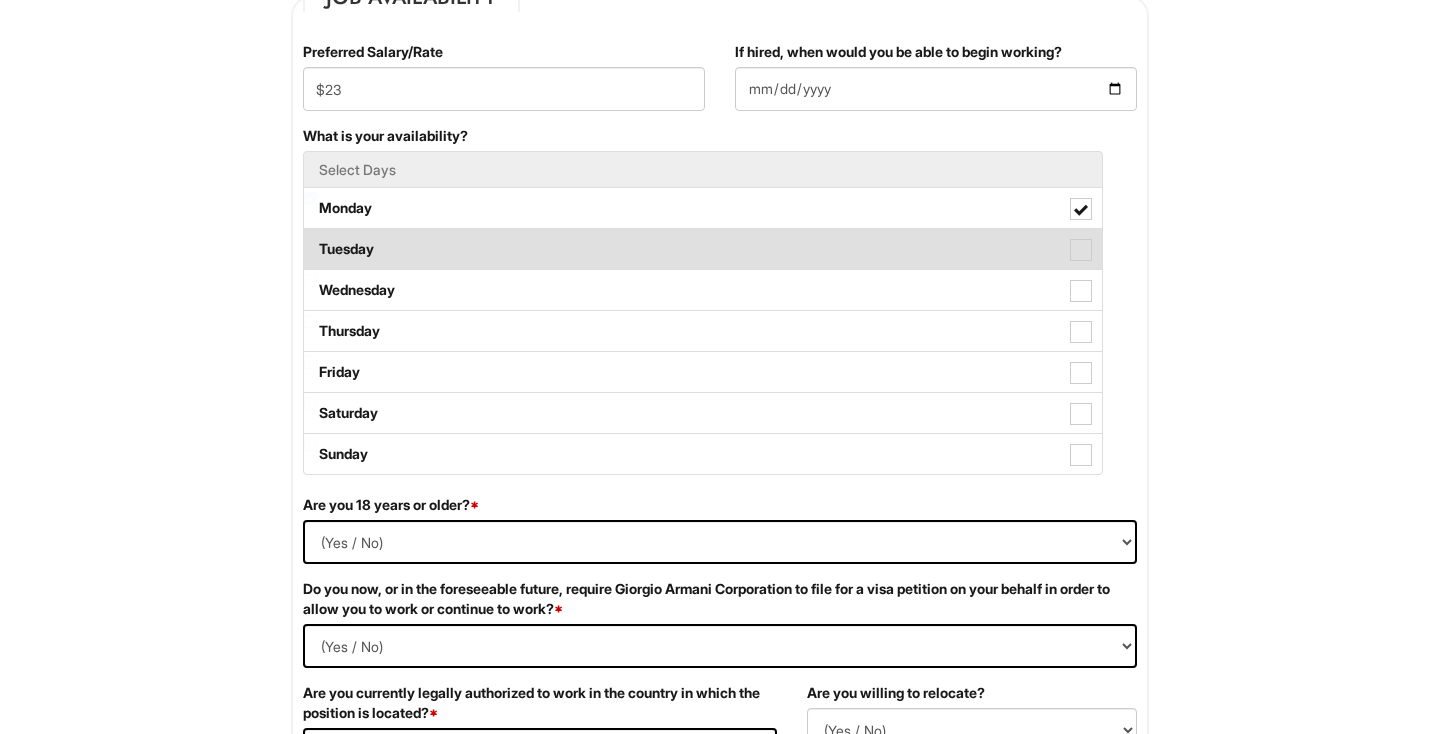 click on "Tuesday" at bounding box center [703, 249] 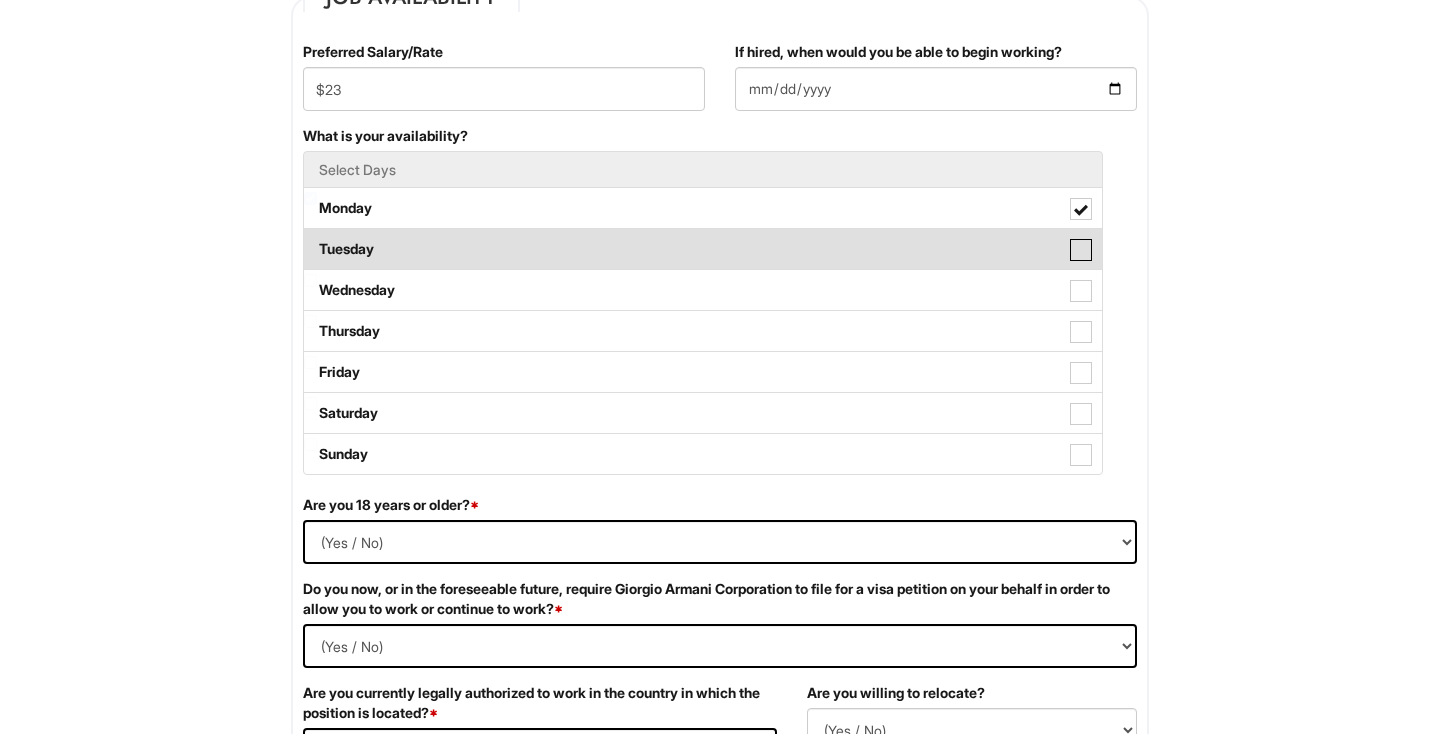 click on "Tuesday" at bounding box center (310, 239) 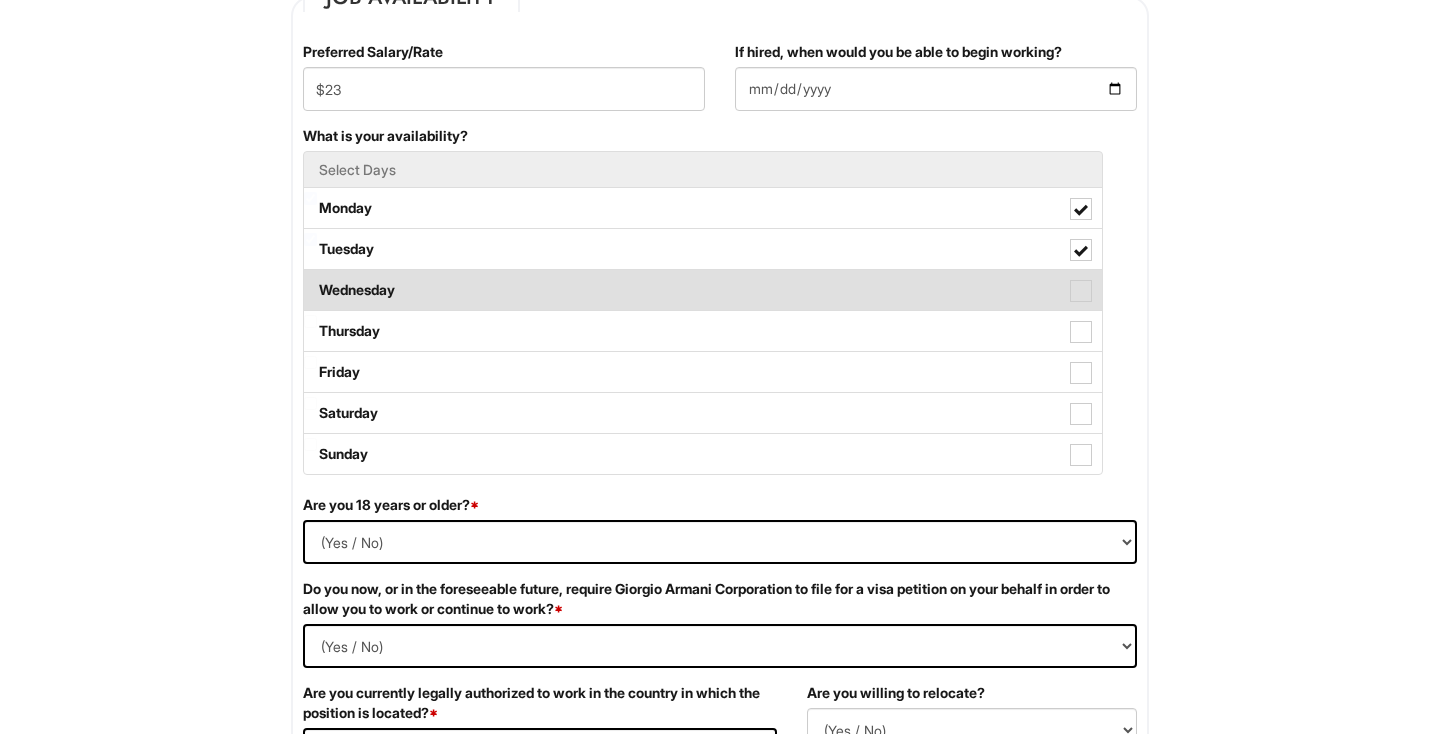 click on "Wednesday" at bounding box center (703, 290) 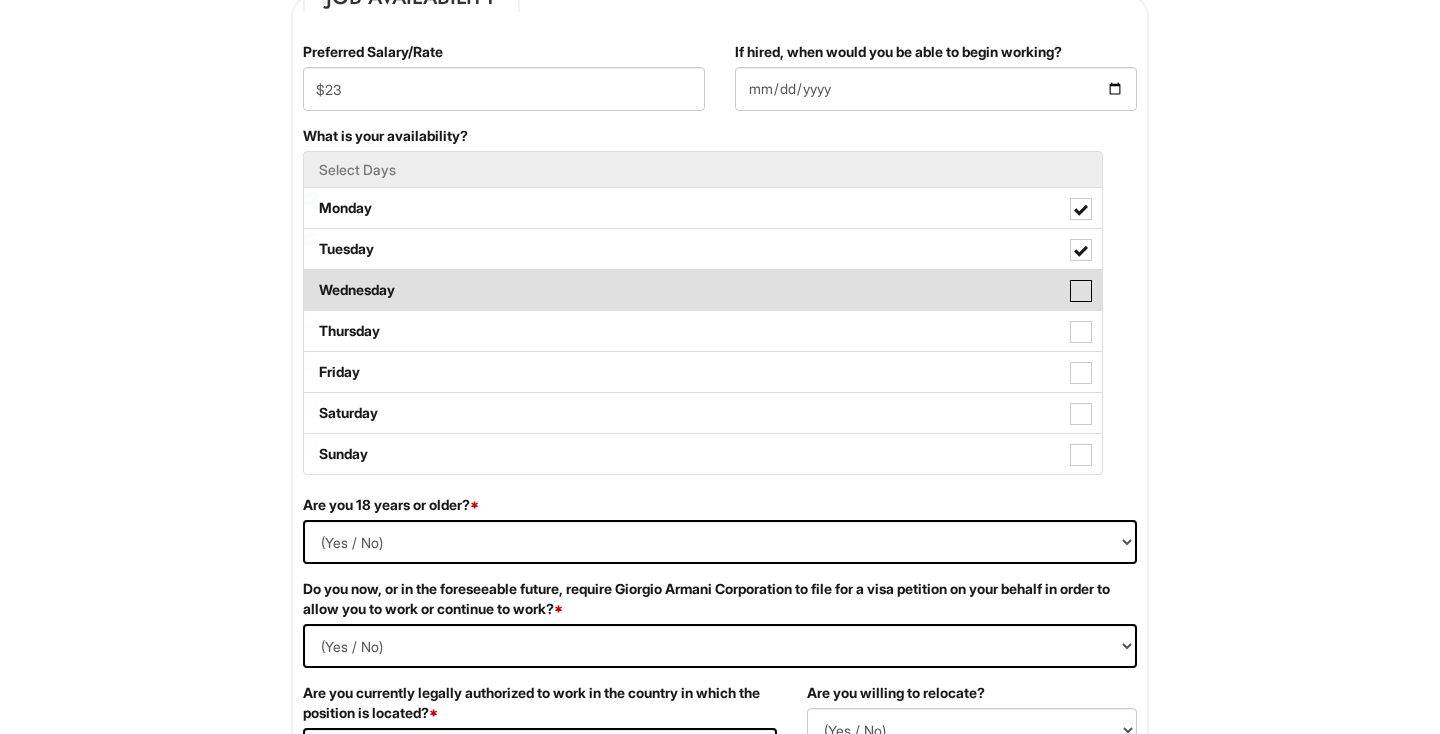 click on "Wednesday" at bounding box center (310, 280) 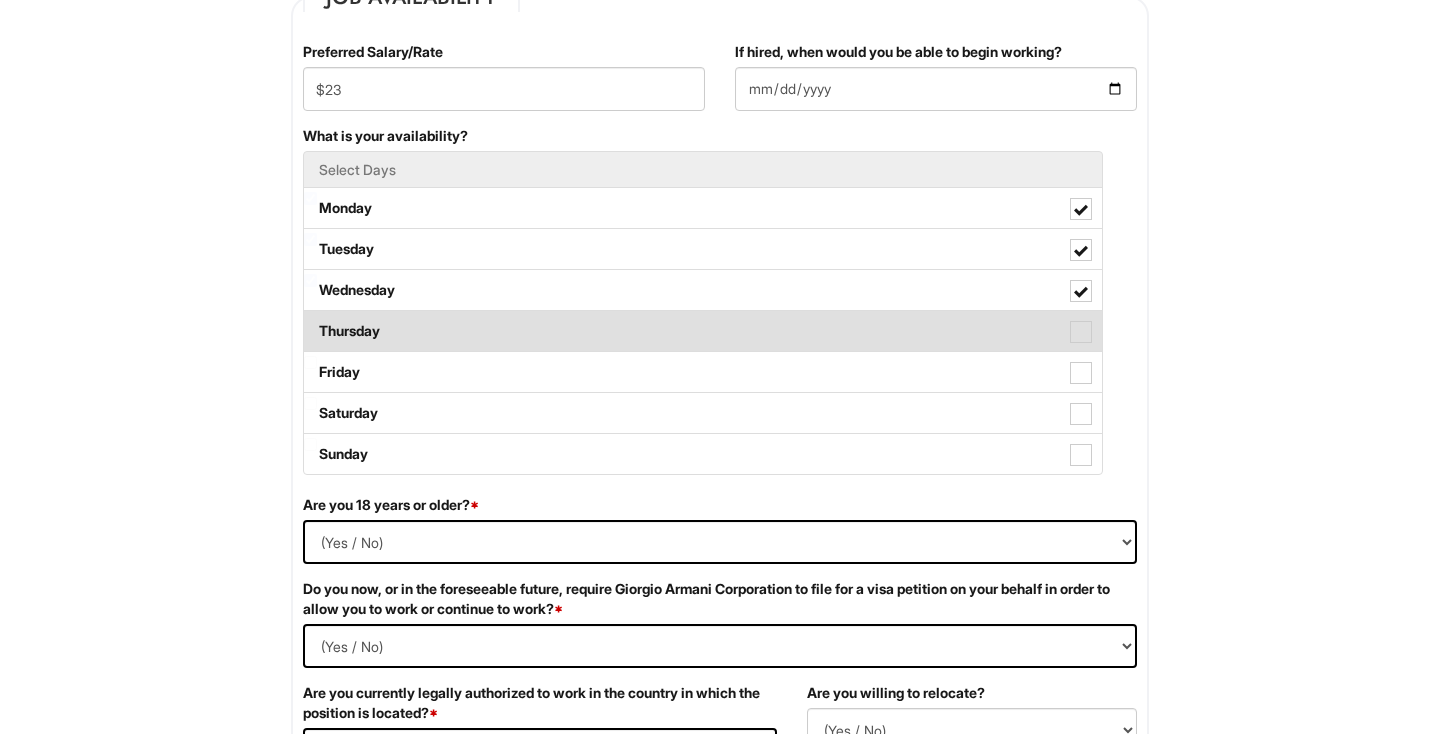 click on "Thursday" at bounding box center (703, 331) 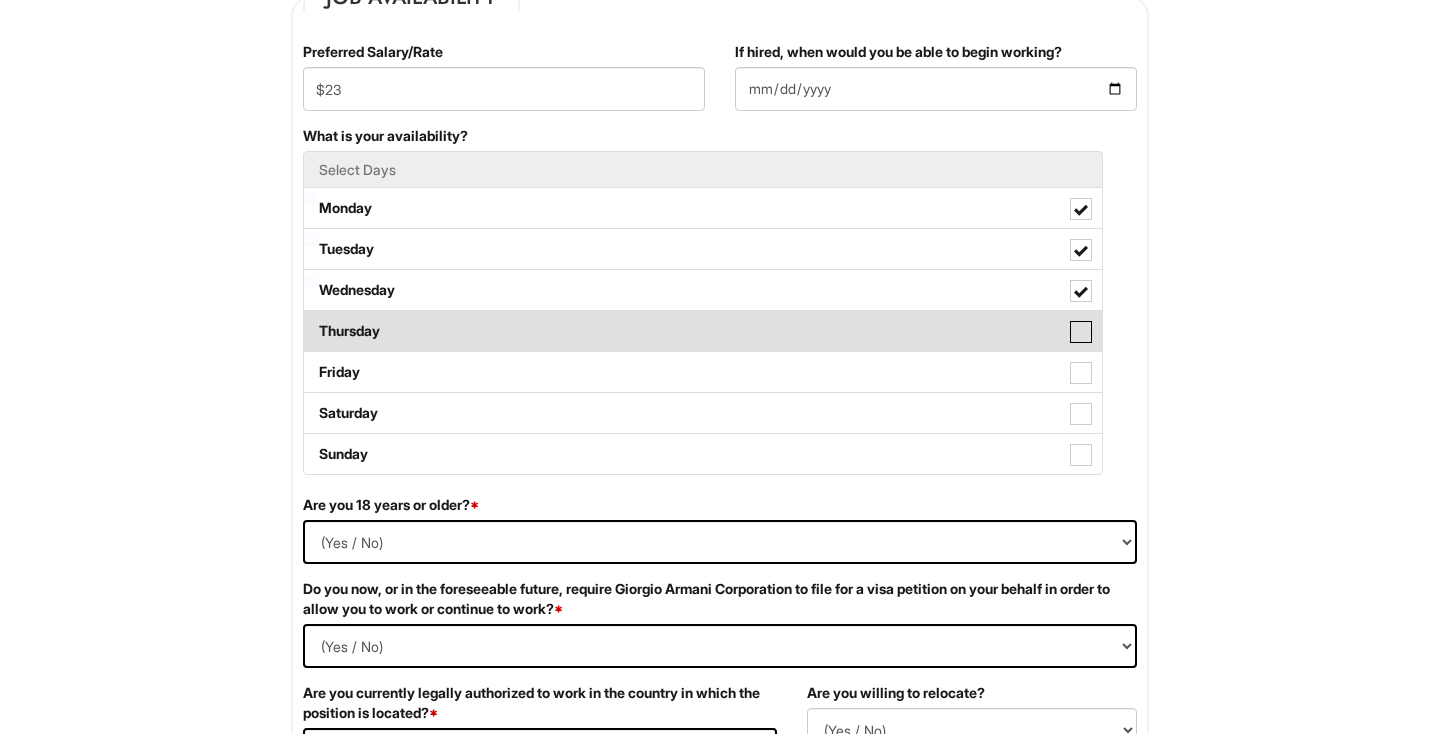 click on "Thursday" at bounding box center [310, 321] 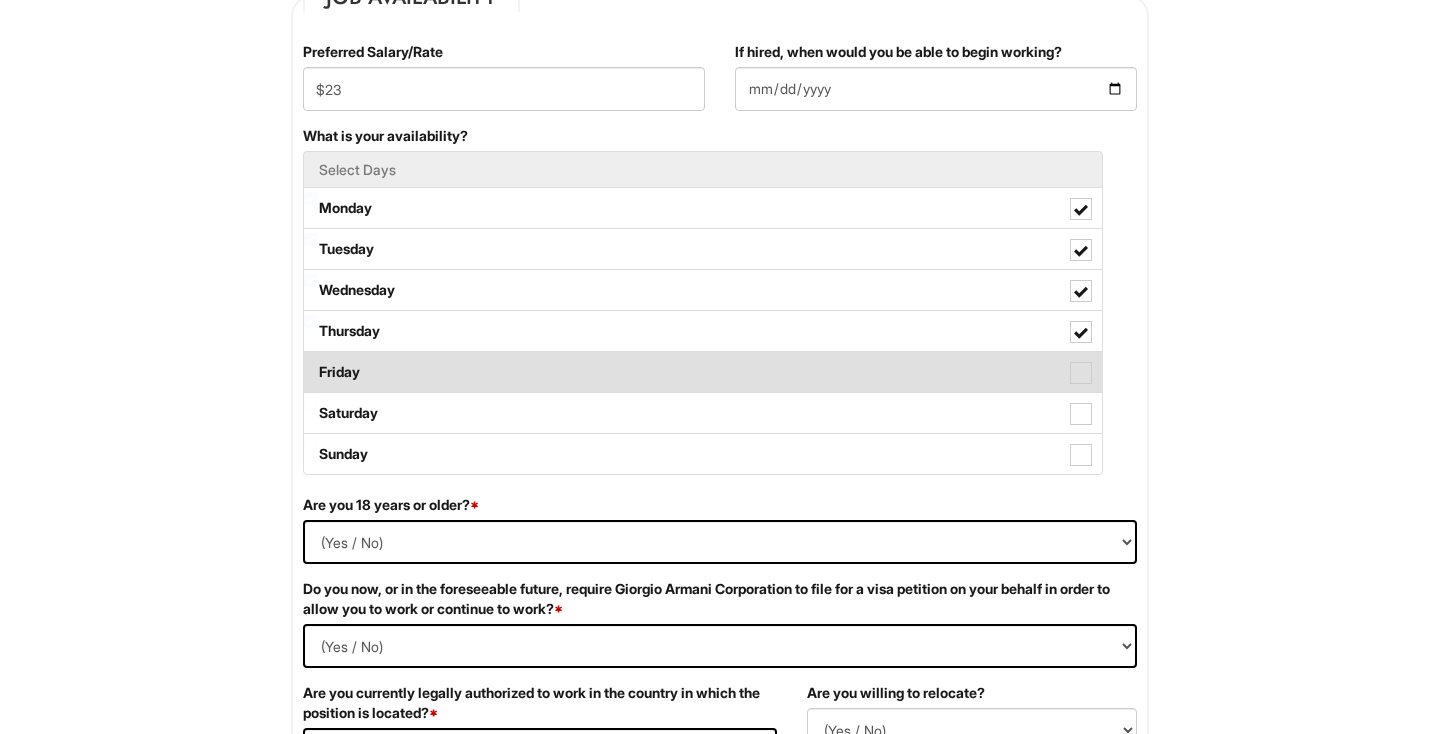 click on "Friday" at bounding box center [703, 372] 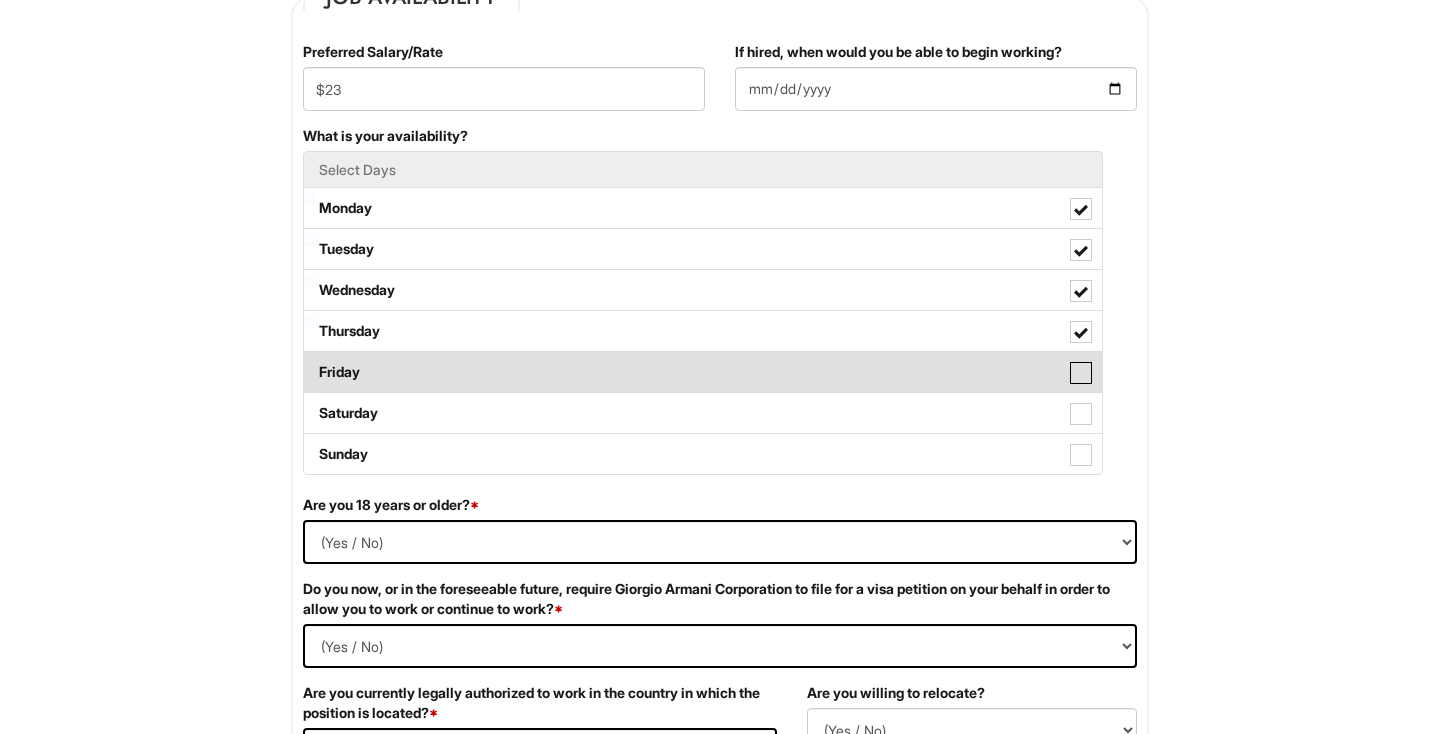 click on "Friday" at bounding box center [310, 362] 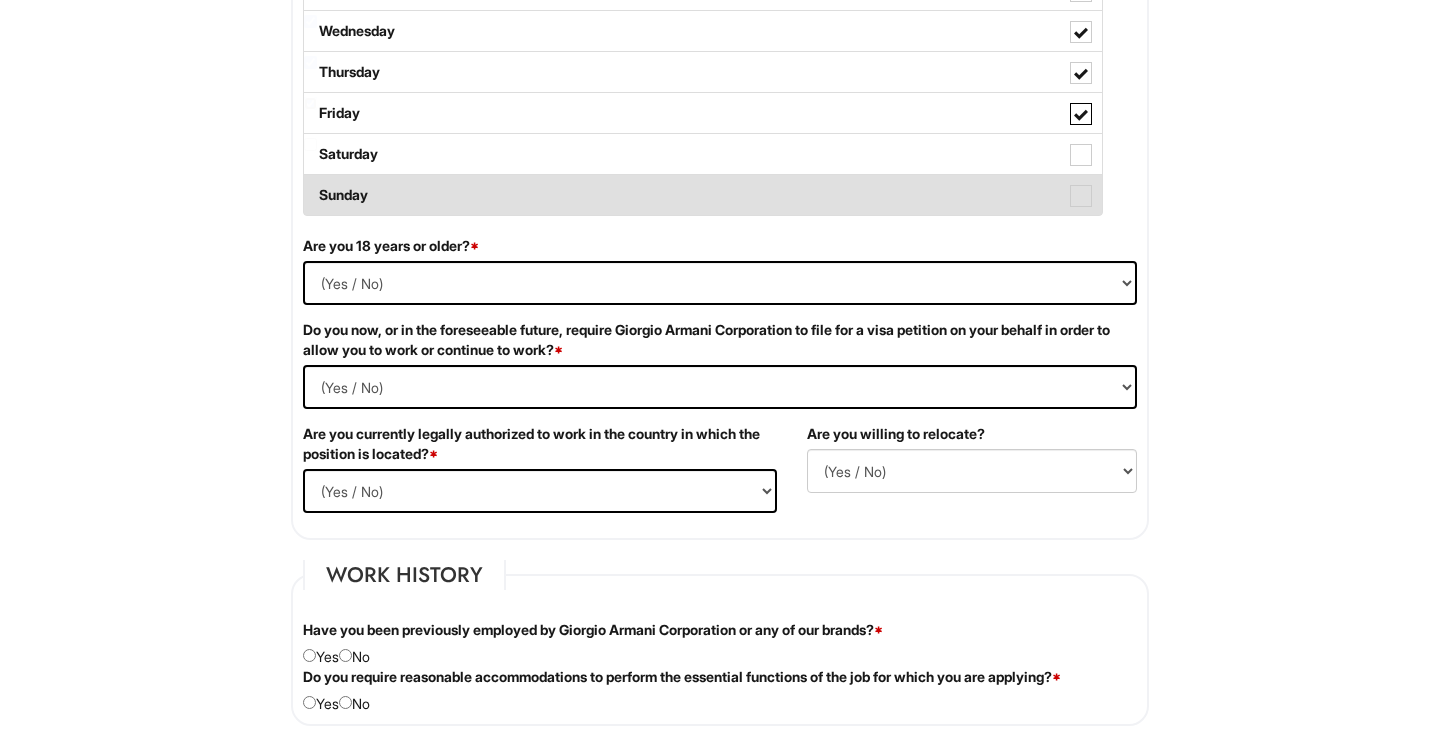 scroll, scrollTop: 1125, scrollLeft: 0, axis: vertical 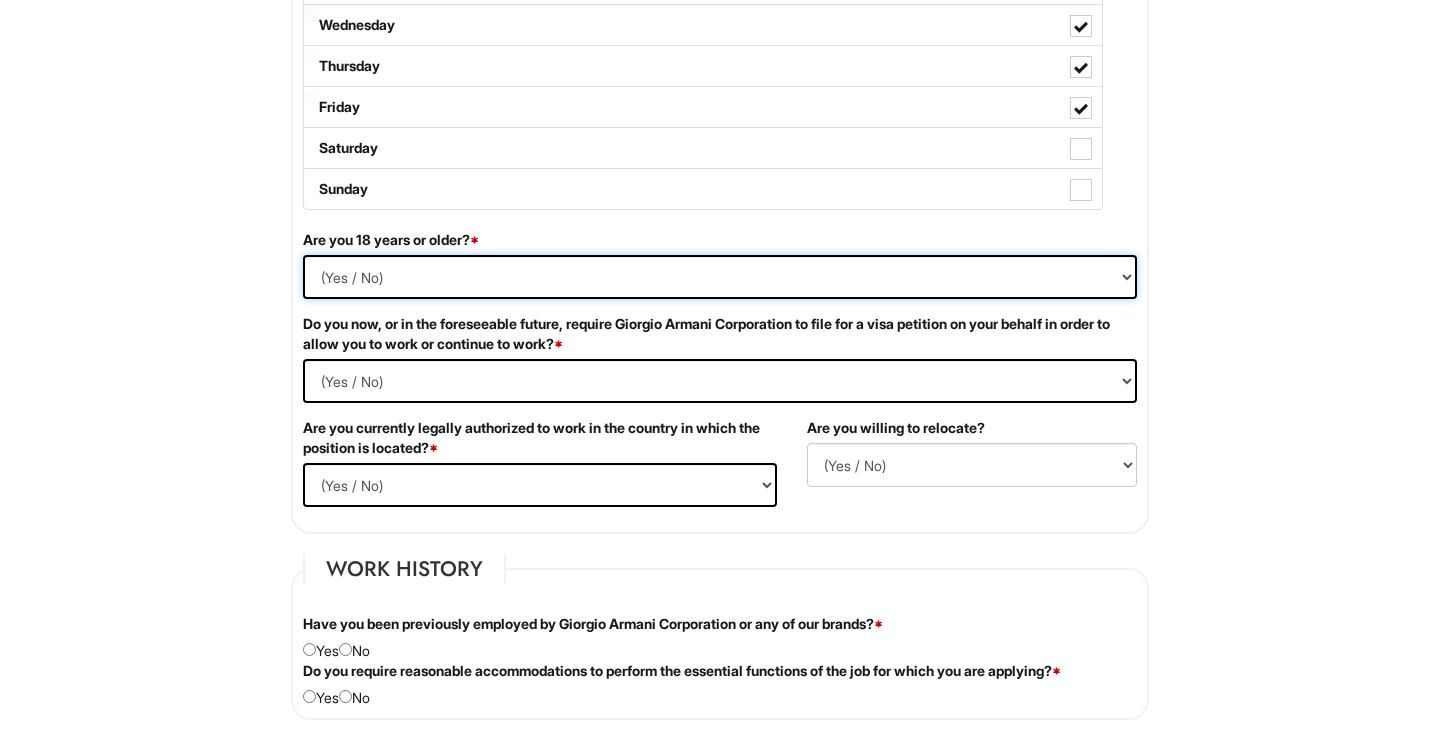 click on "(Yes / No) Yes No" at bounding box center (720, 277) 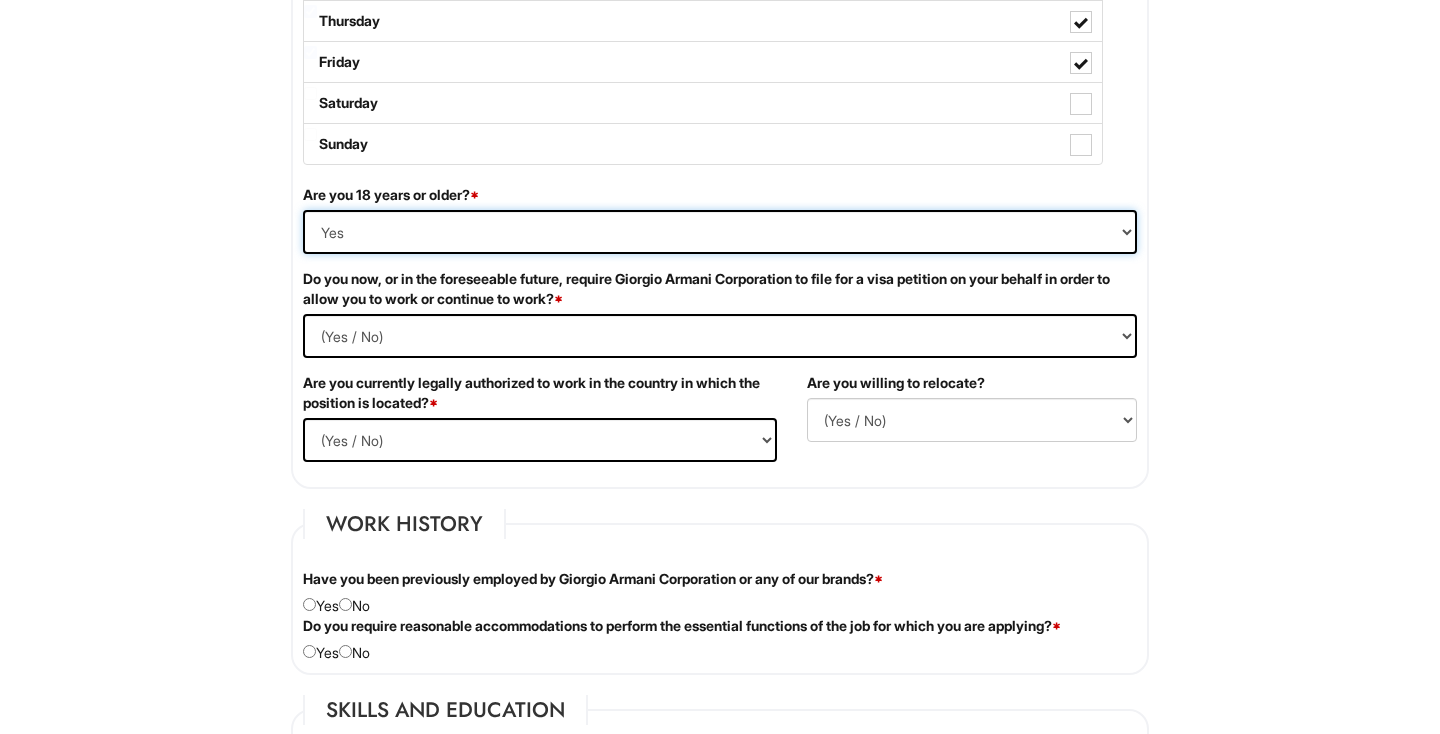 scroll, scrollTop: 1208, scrollLeft: 0, axis: vertical 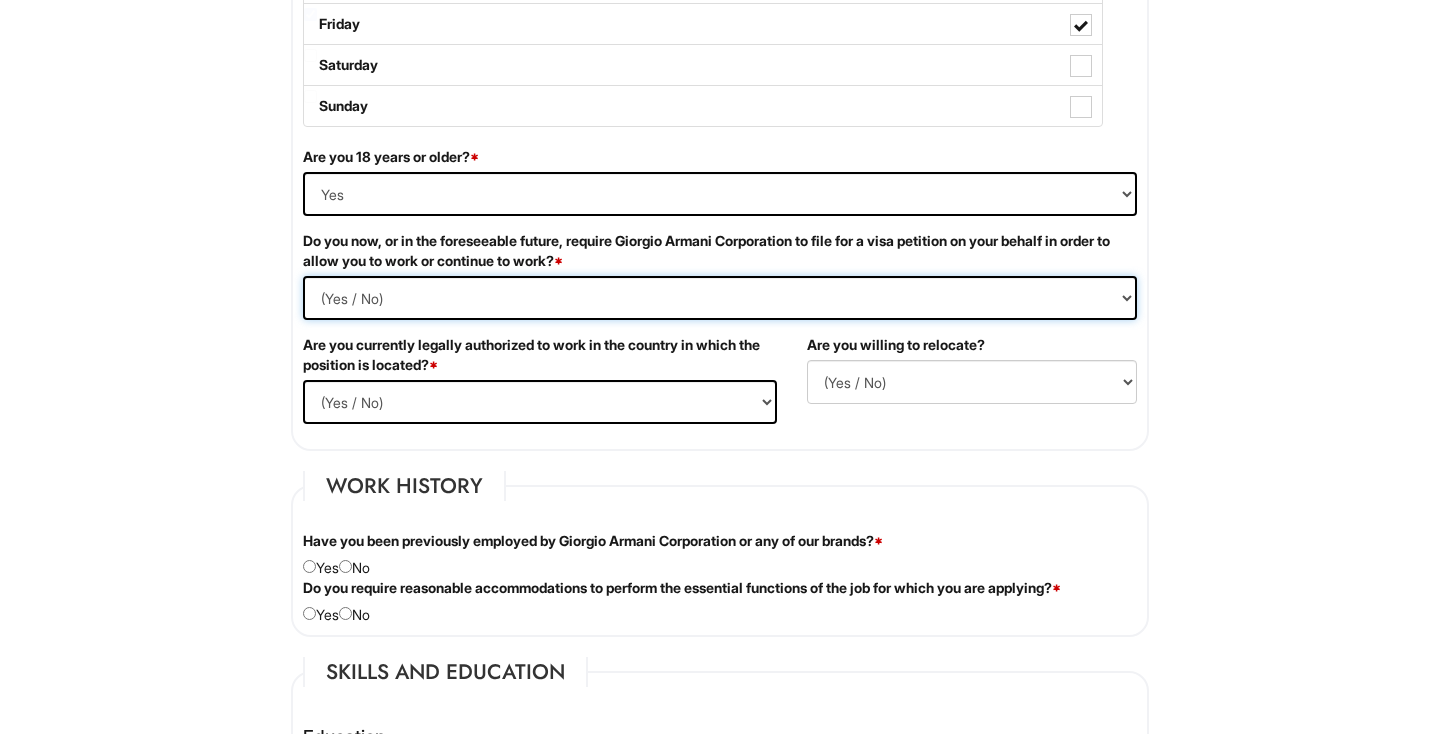 click on "(Yes / No) Yes No" at bounding box center [720, 298] 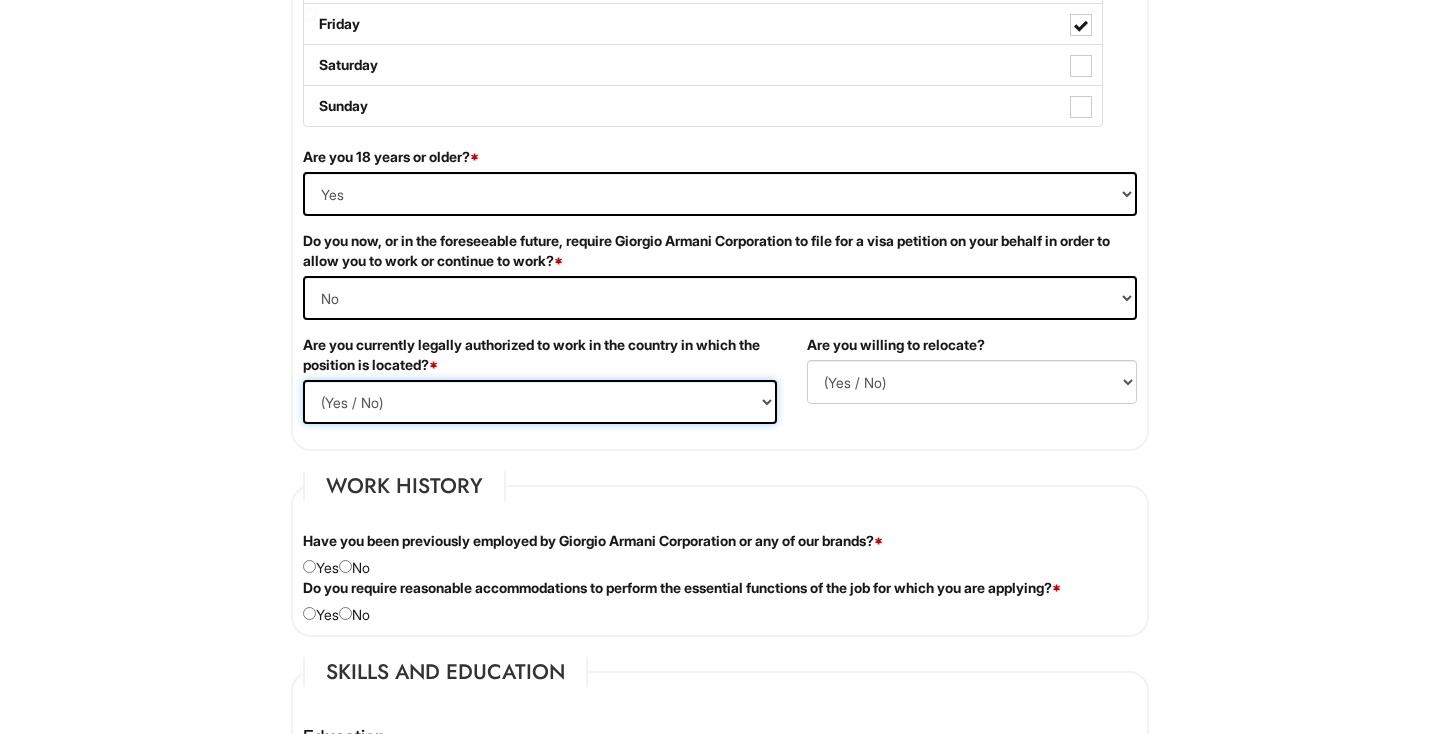 click on "(Yes / No) Yes No" at bounding box center [540, 402] 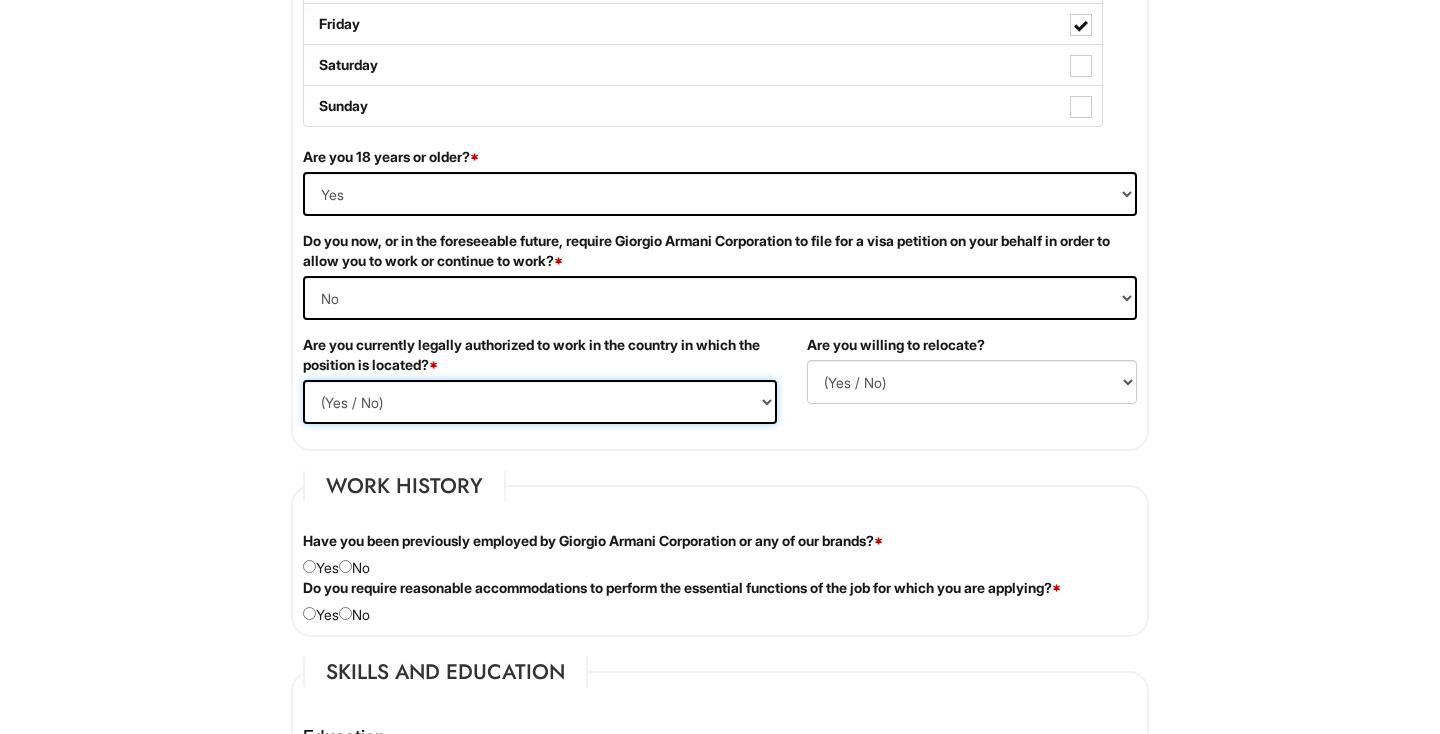 select on "Yes" 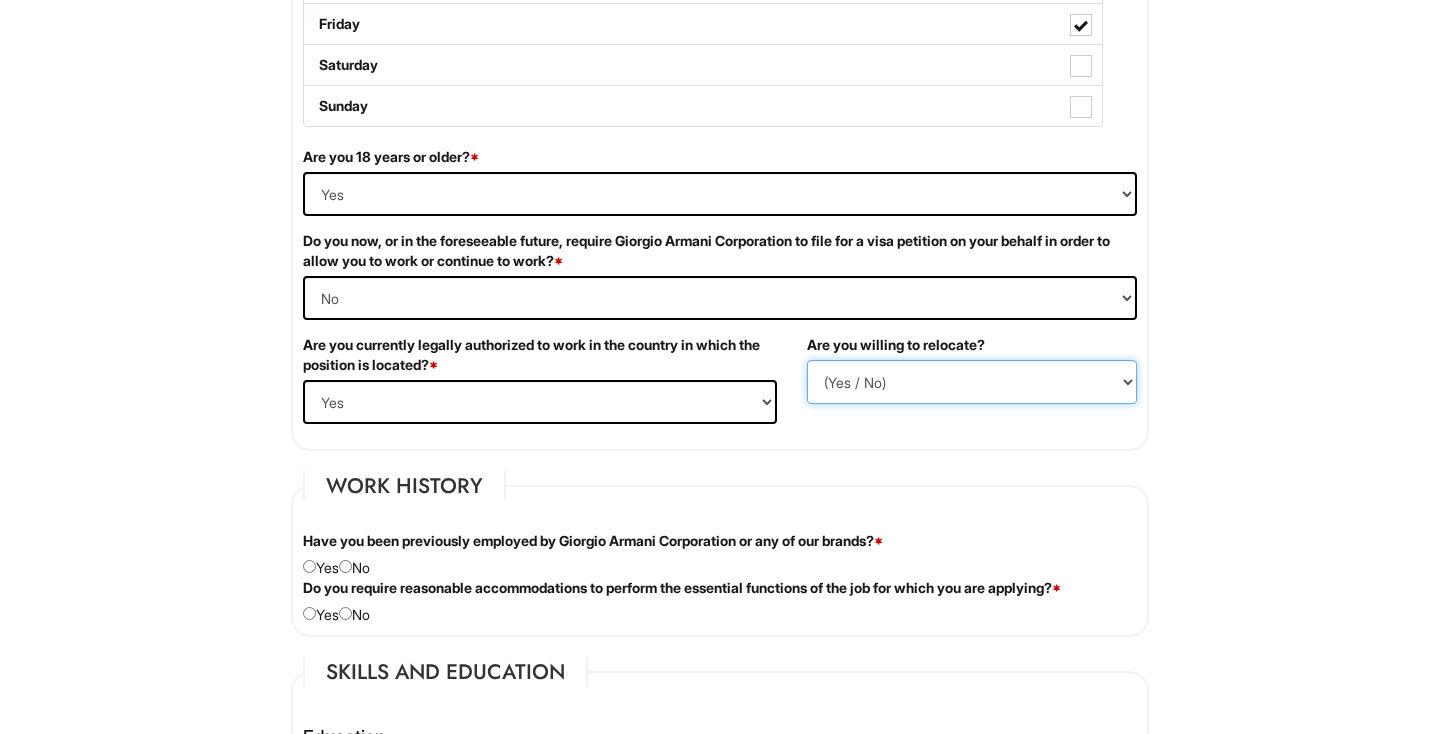 click on "(Yes / No) No Yes" at bounding box center (972, 382) 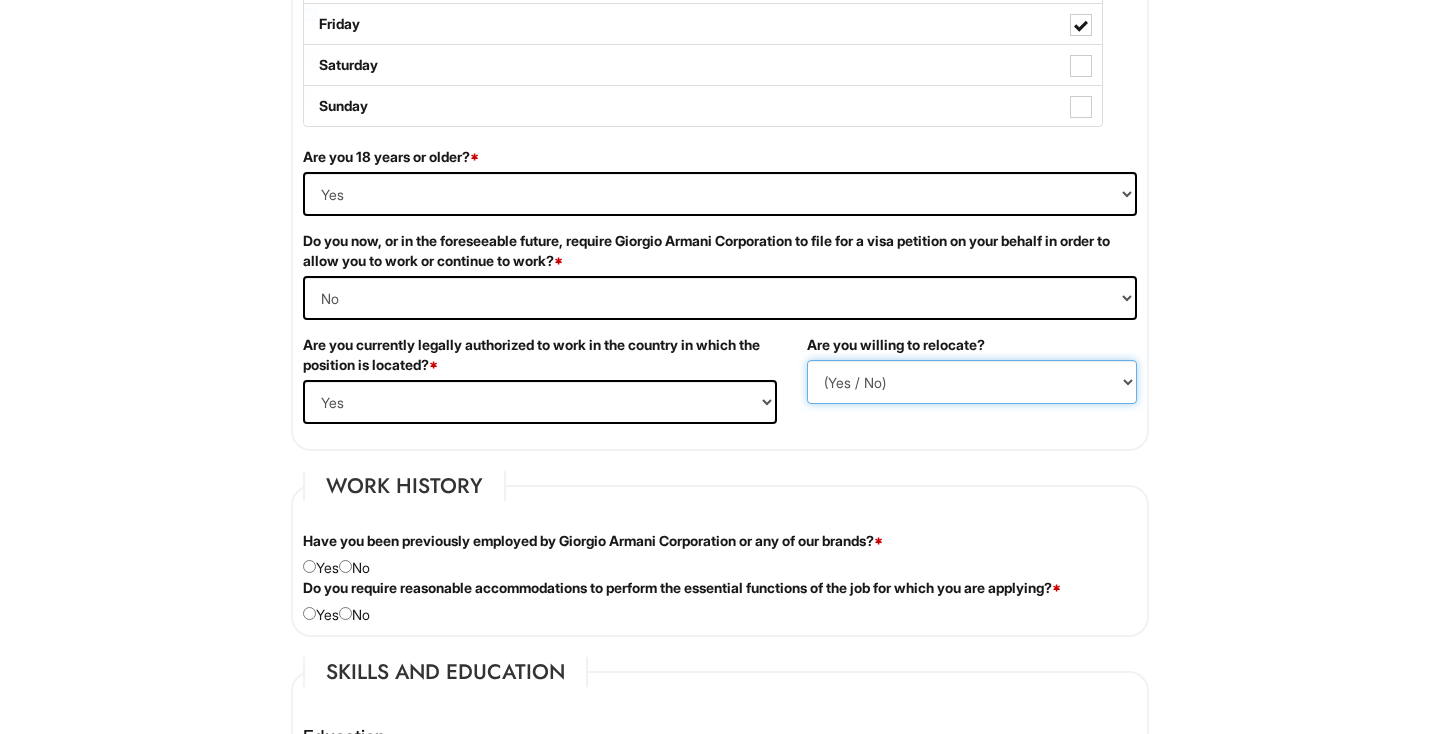 select on "Y" 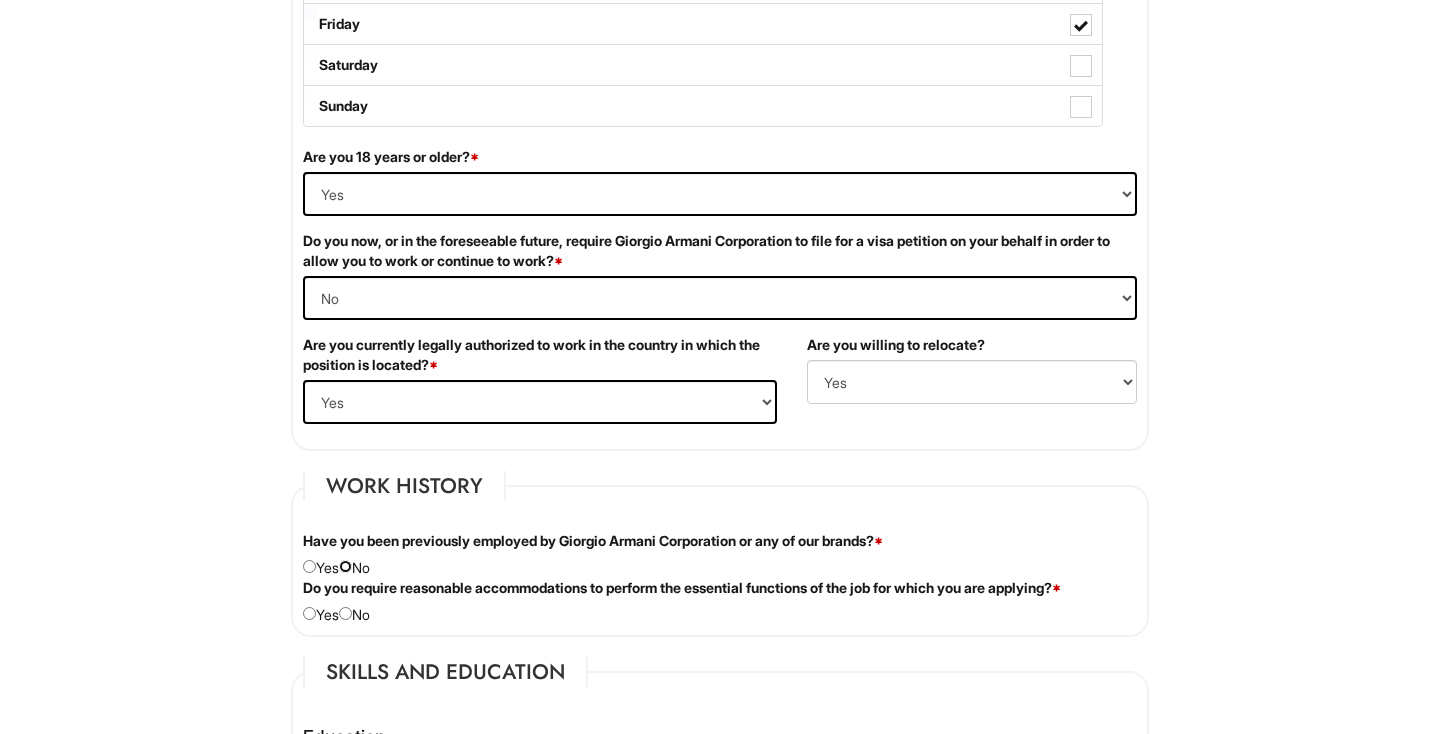 click at bounding box center [345, 566] 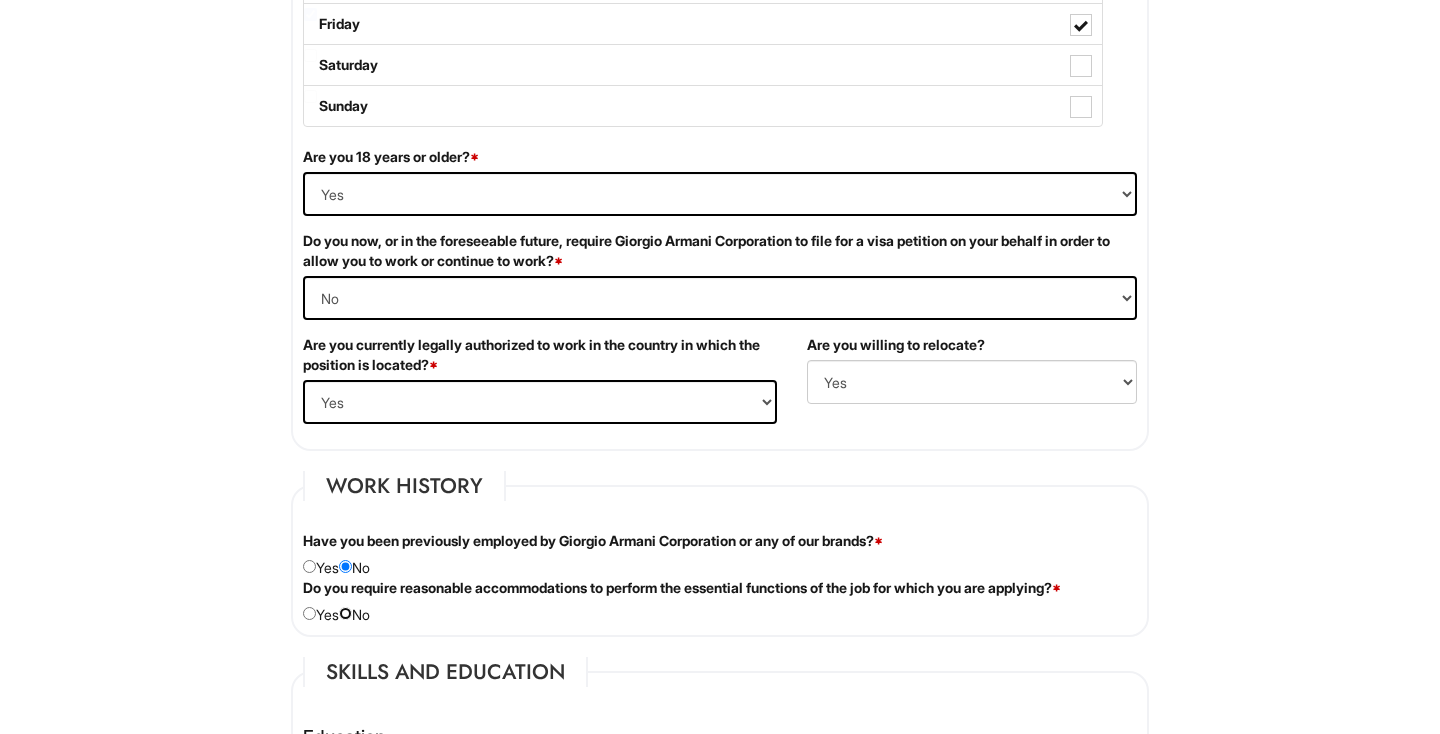click at bounding box center [345, 613] 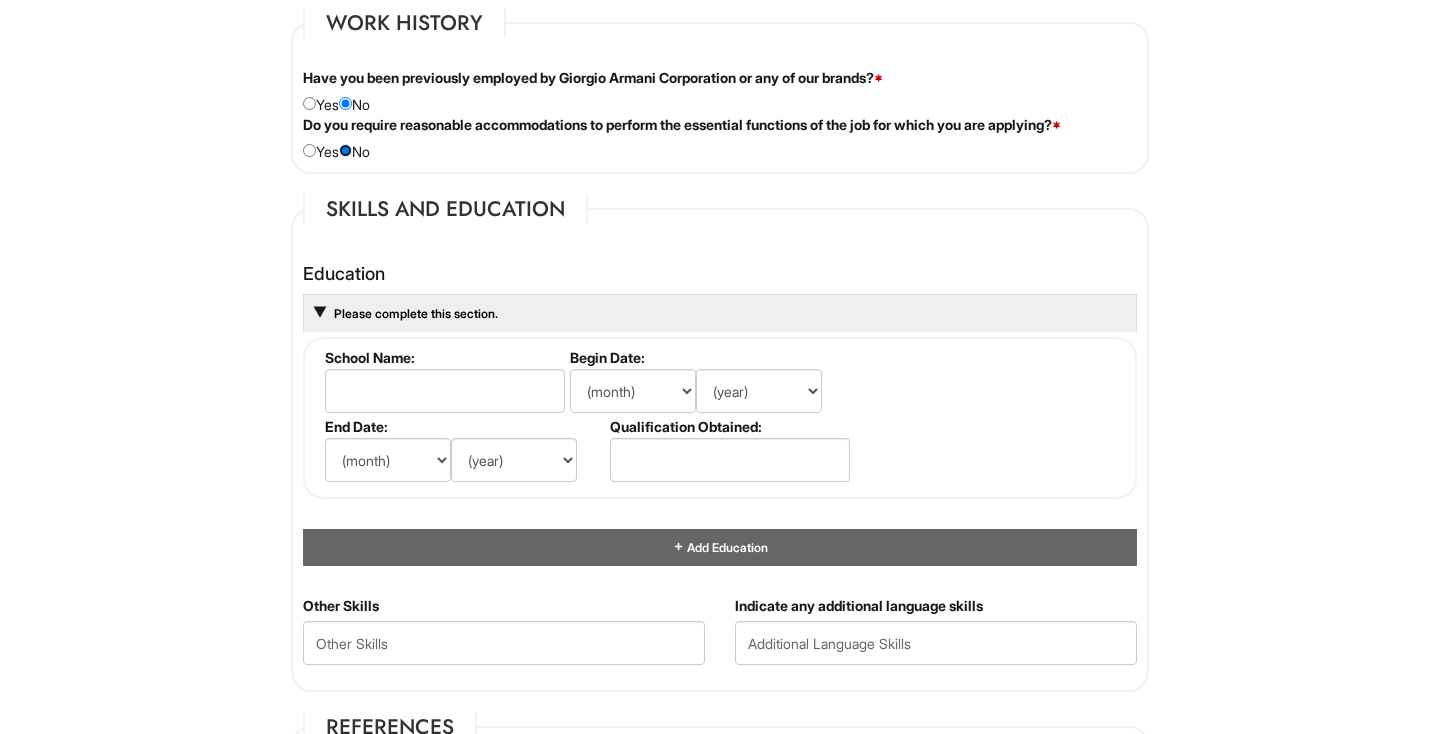 scroll, scrollTop: 1685, scrollLeft: 0, axis: vertical 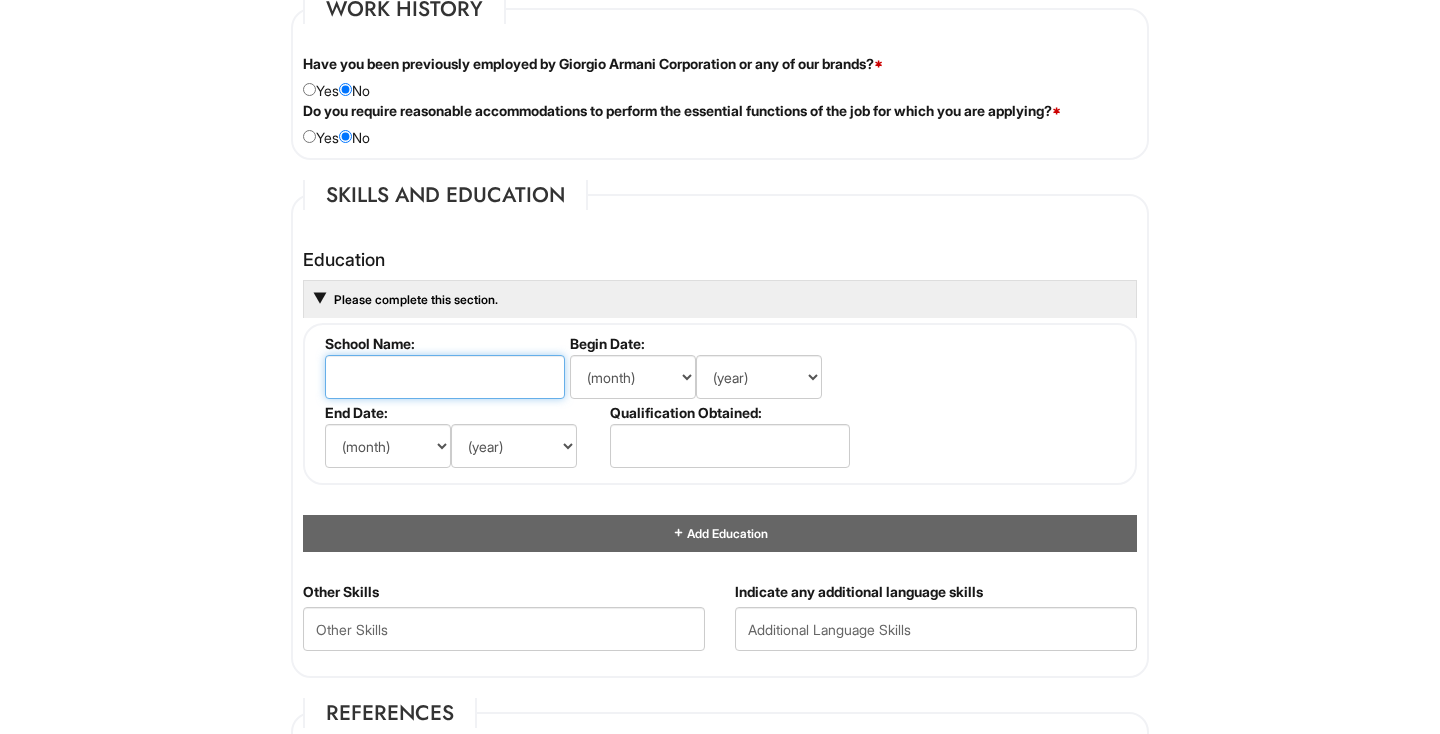 click at bounding box center (445, 377) 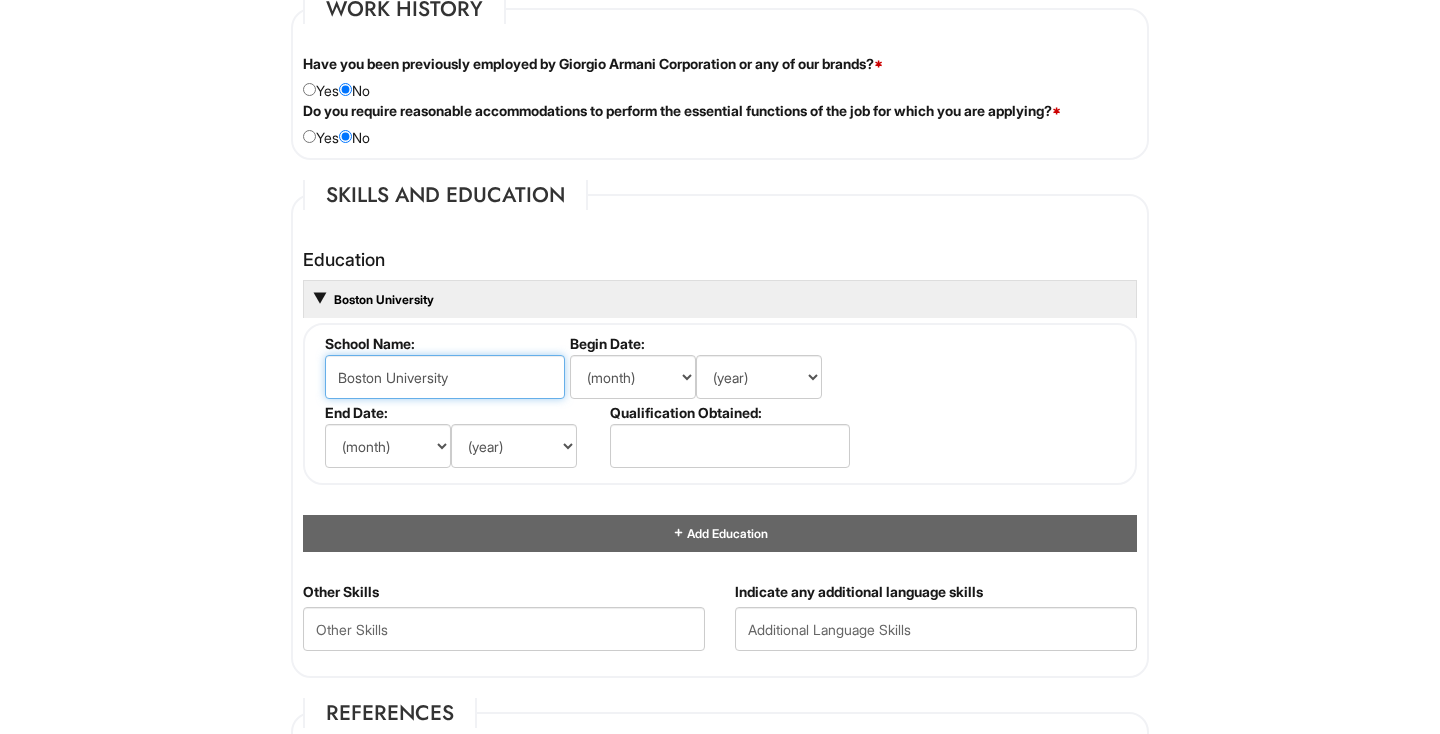 type on "Boston University" 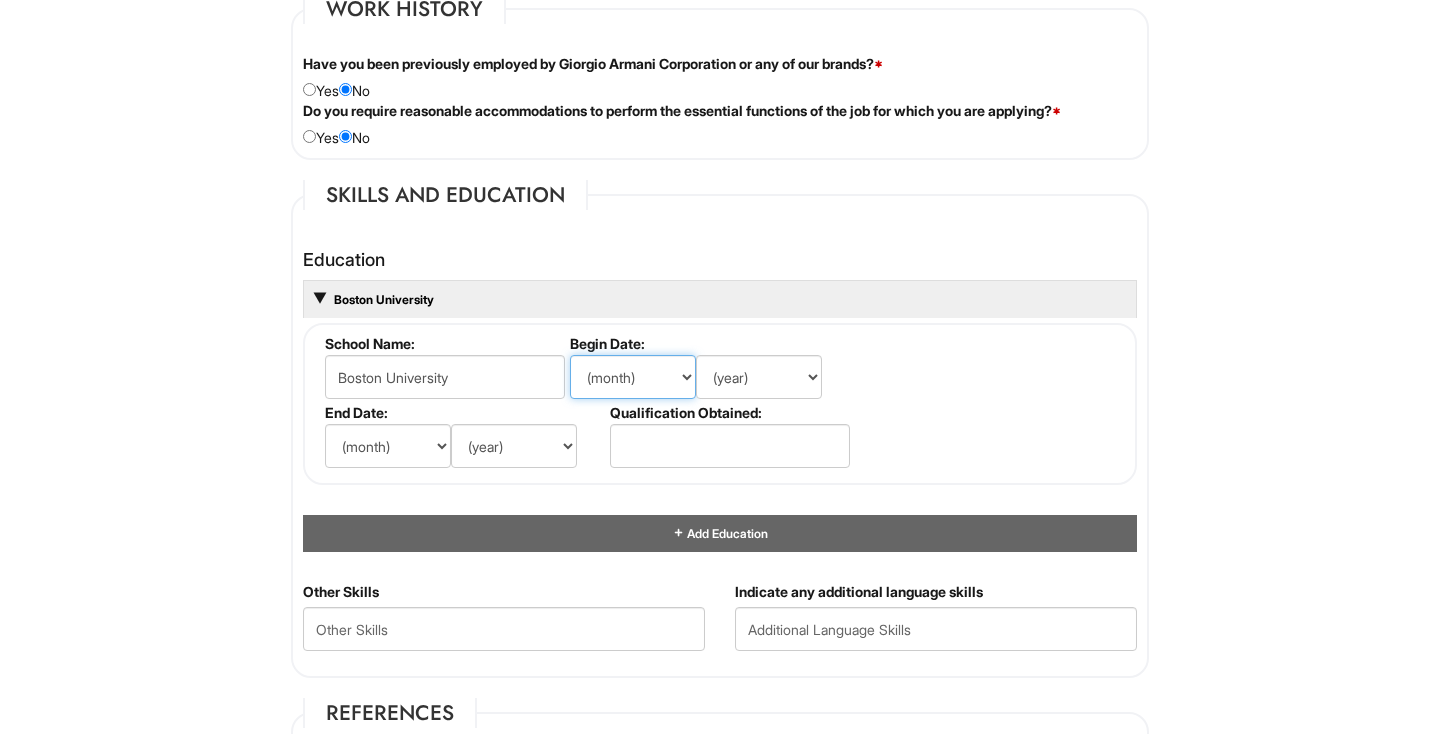 click on "(month) Jan Feb Mar Apr May Jun Jul Aug Sep Oct Nov Dec" at bounding box center (633, 377) 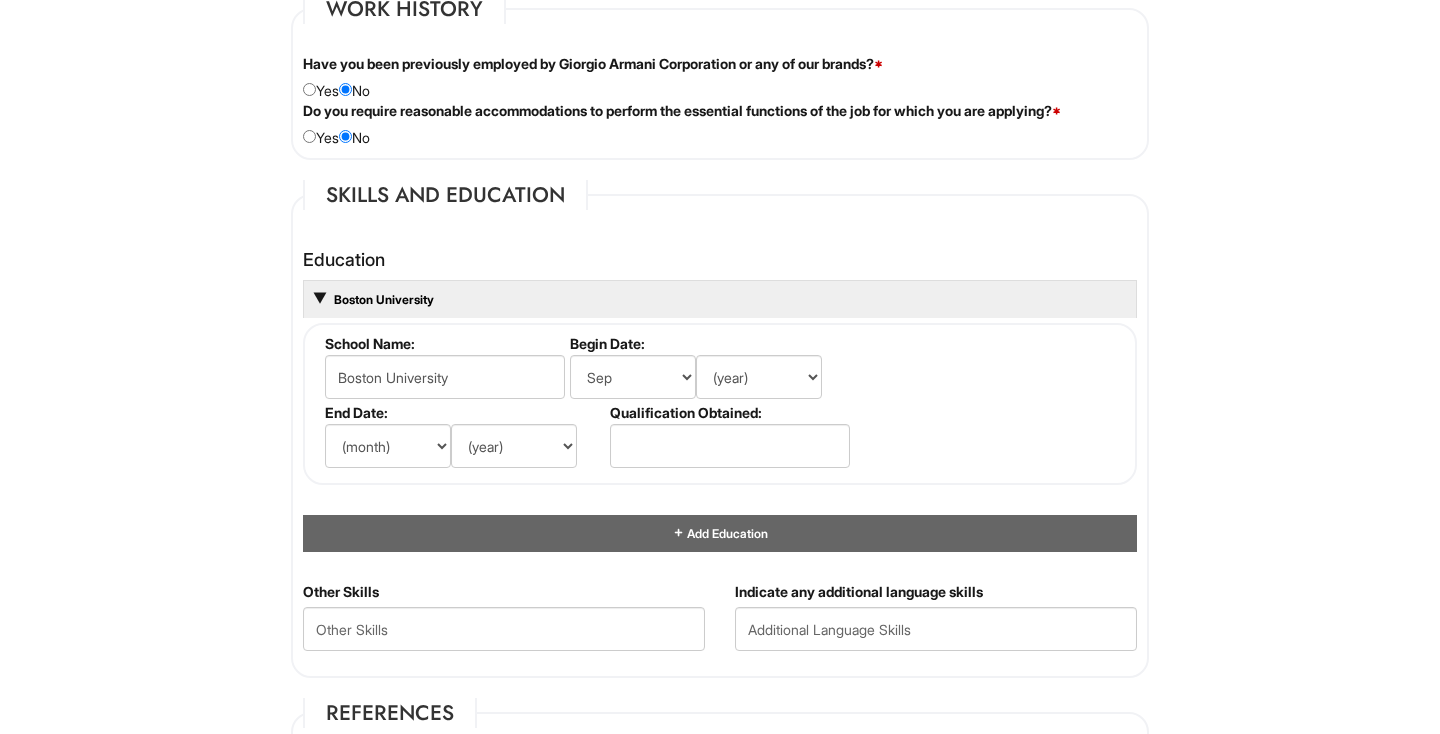 click on "Begin Date:" at bounding box center (708, 343) 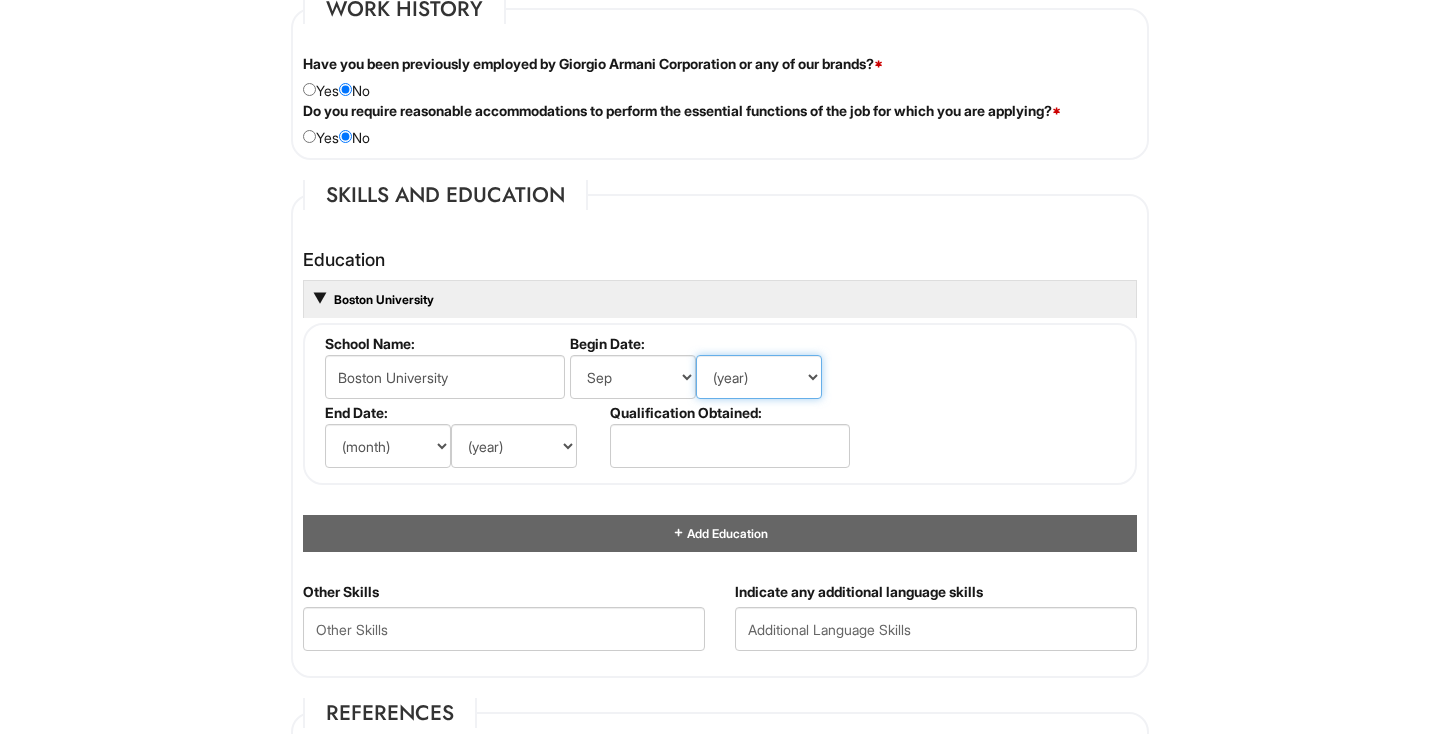 click on "(year) 2029 2028 2027 2026 2025 2024 2023 2022 2021 2020 2019 2018 2017 2016 2015 2014 2013 2012 2011 2010 2009 2008 2007 2006 2005 2004 2003 2002 2001 2000 1999 1998 1997 1996 1995 1994 1993 1992 1991 1990 1989 1988 1987 1986 1985 1984 1983 1982 1981 1980 1979 1978 1977 1976 1975 1974 1973 1972 1971 1970 1969 1968 1967 1966 1965 1964 1963 1962 1961 1960 1959 1958 1957 1956 1955 1954 1953 1952 1951 1950 1949 1948 1947 1946  --  2030 2031 2032 2033 2034 2035 2036 2037 2038 2039 2040 2041 2042 2043 2044 2045 2046 2047 2048 2049 2050 2051 2052 2053 2054 2055 2056 2057 2058 2059 2060 2061 2062 2063 2064" at bounding box center (759, 377) 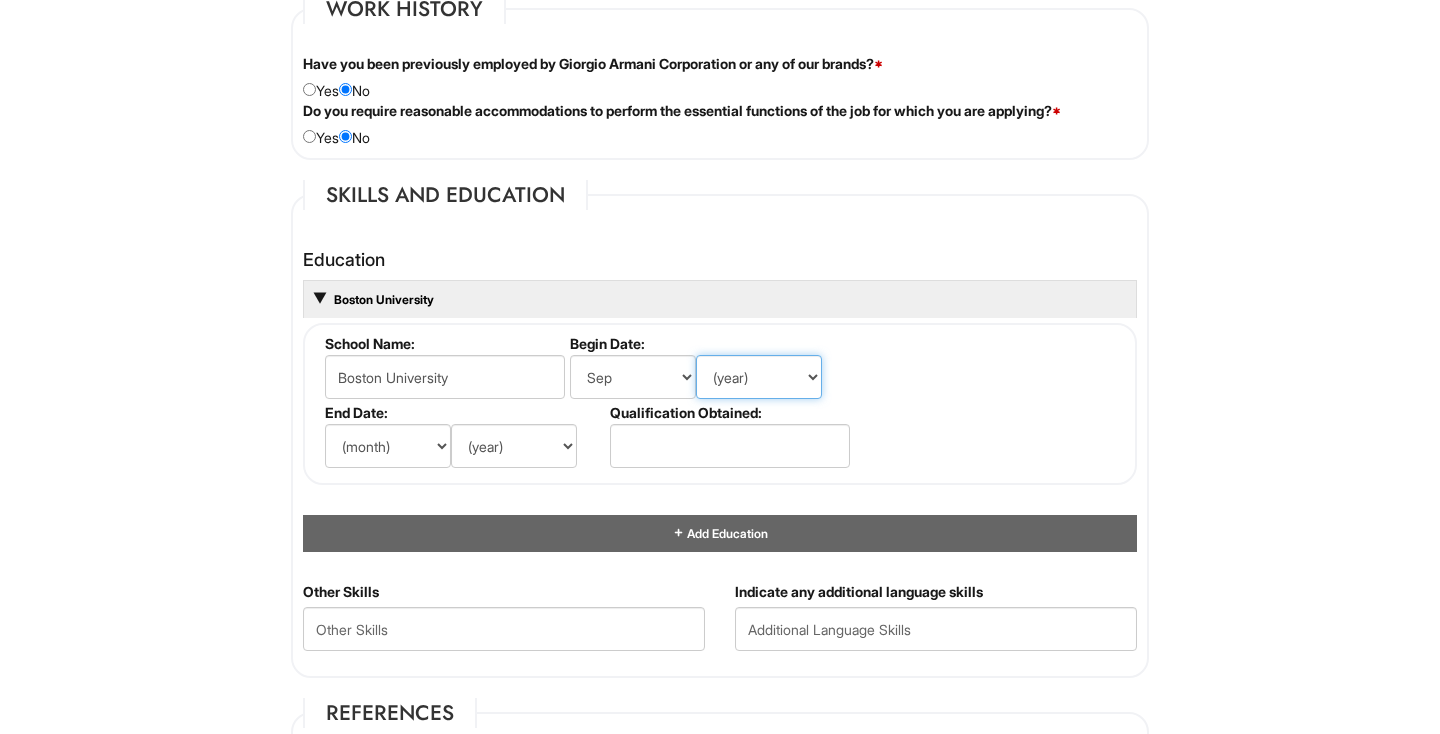 select on "2020" 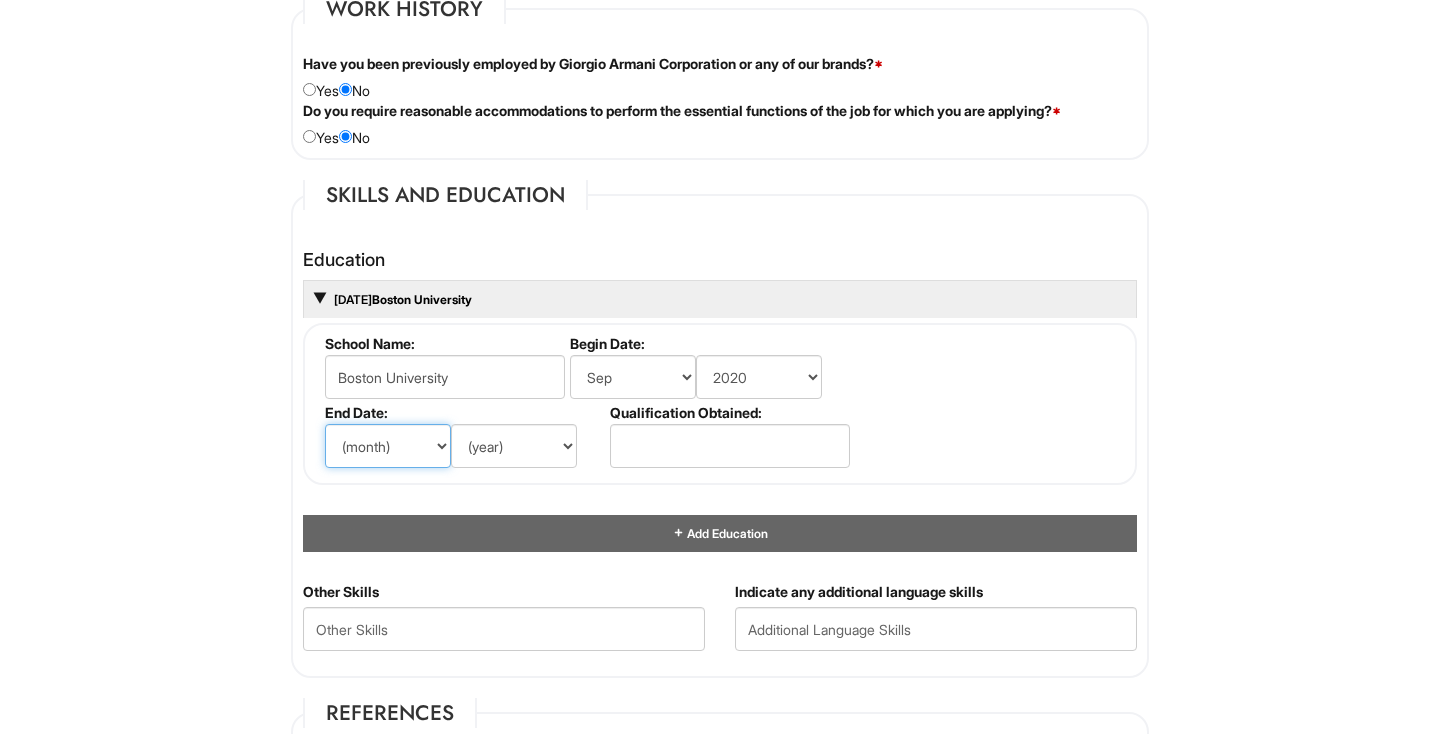 click on "(month) Jan Feb Mar Apr May Jun Jul Aug Sep Oct Nov Dec" at bounding box center [388, 446] 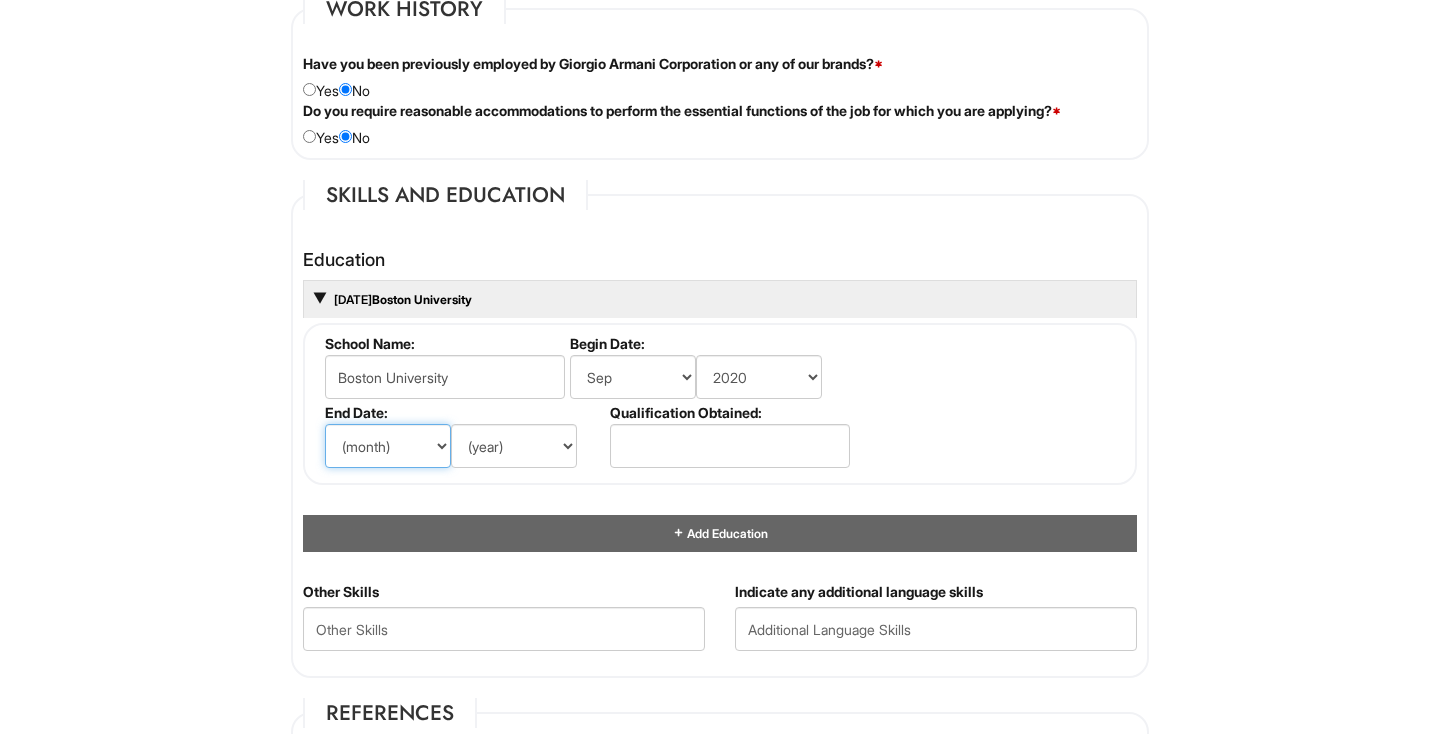 select on "5" 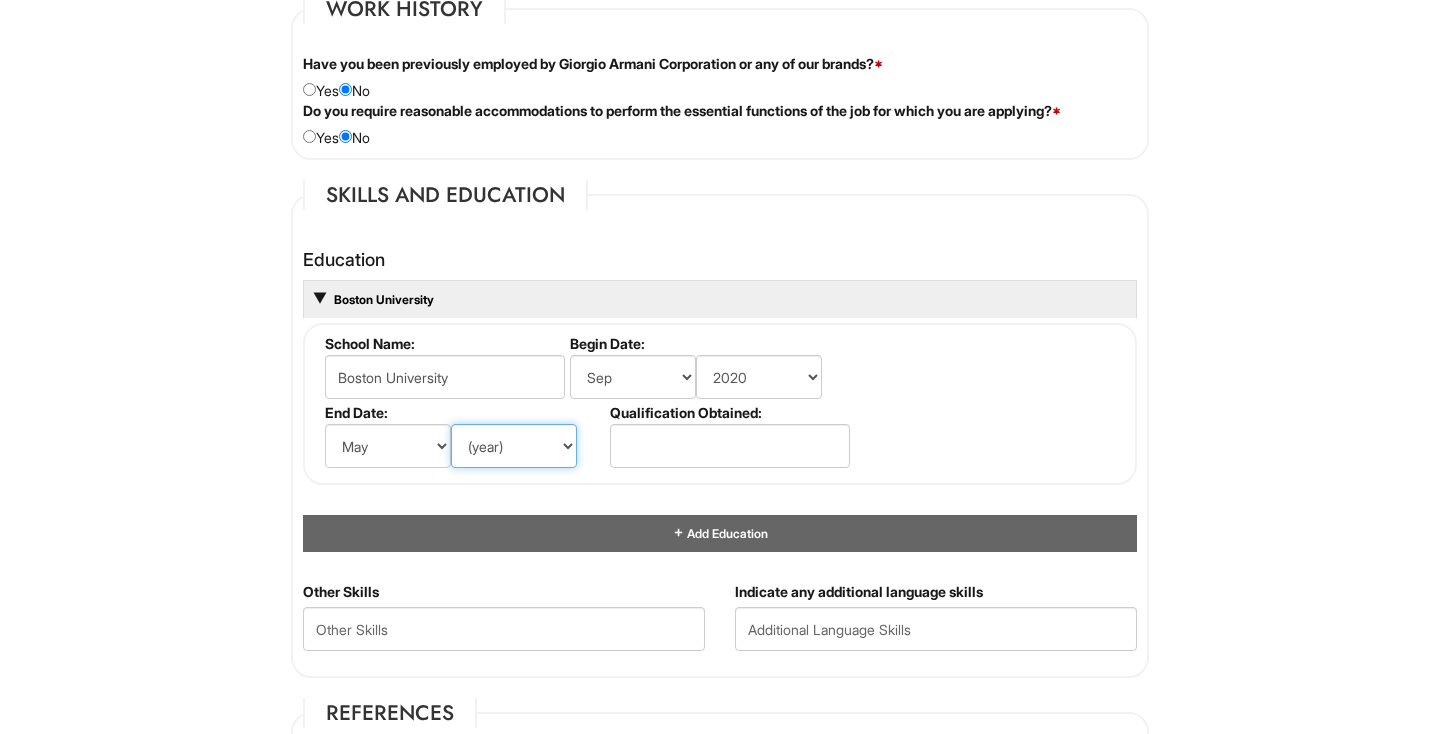 click on "(year) 2029 2028 2027 2026 2025 2024 2023 2022 2021 2020 2019 2018 2017 2016 2015 2014 2013 2012 2011 2010 2009 2008 2007 2006 2005 2004 2003 2002 2001 2000 1999 1998 1997 1996 1995 1994 1993 1992 1991 1990 1989 1988 1987 1986 1985 1984 1983 1982 1981 1980 1979 1978 1977 1976 1975 1974 1973 1972 1971 1970 1969 1968 1967 1966 1965 1964 1963 1962 1961 1960 1959 1958 1957 1956 1955 1954 1953 1952 1951 1950 1949 1948 1947 1946  --  2030 2031 2032 2033 2034 2035 2036 2037 2038 2039 2040 2041 2042 2043 2044 2045 2046 2047 2048 2049 2050 2051 2052 2053 2054 2055 2056 2057 2058 2059 2060 2061 2062 2063 2064" at bounding box center (514, 446) 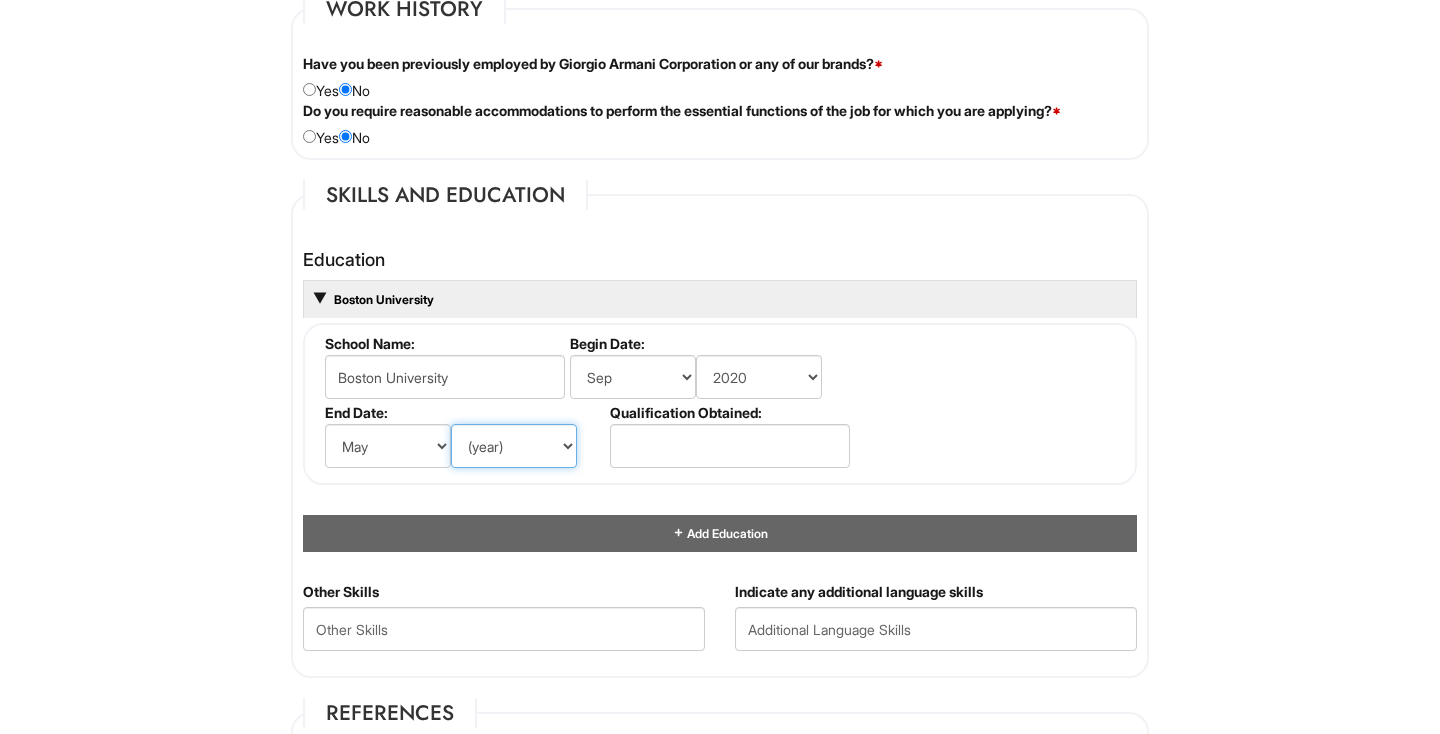 select on "2024" 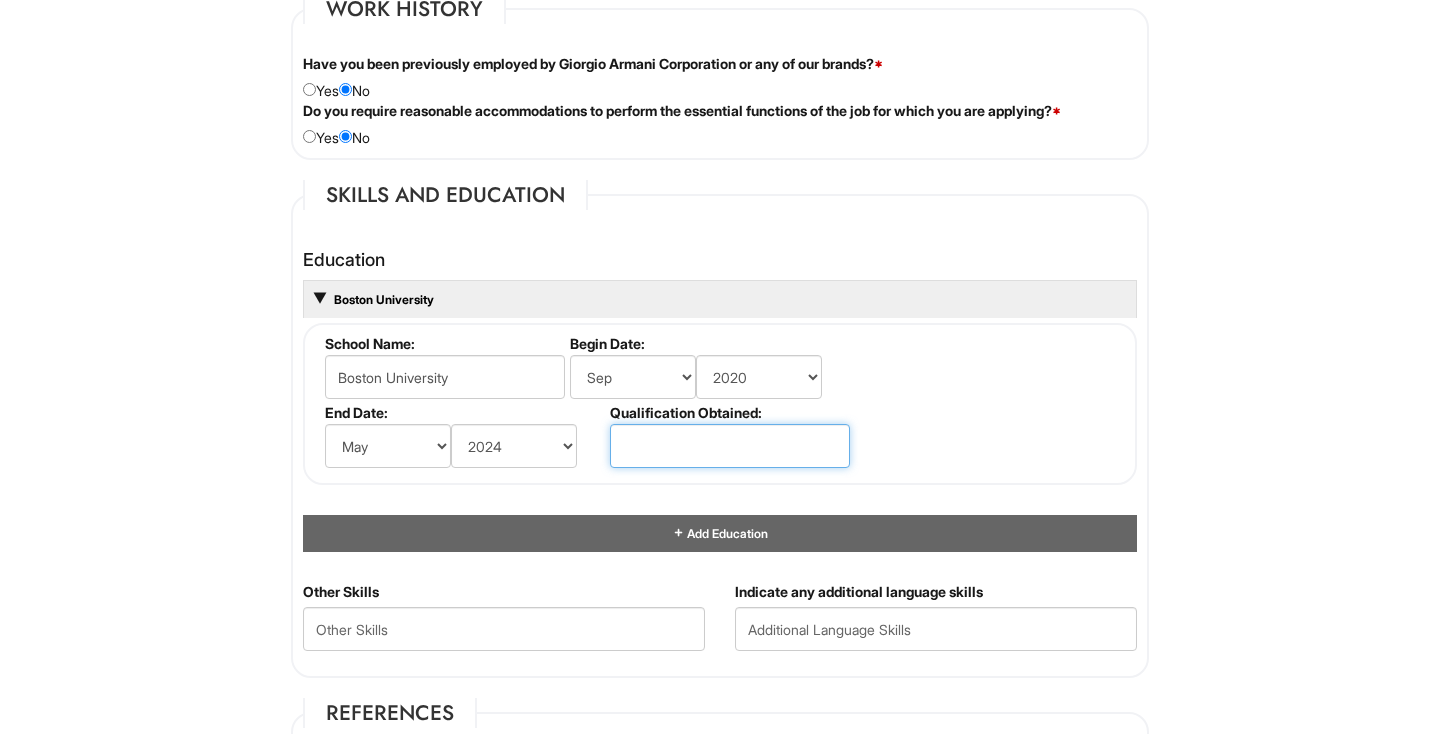 click at bounding box center (730, 446) 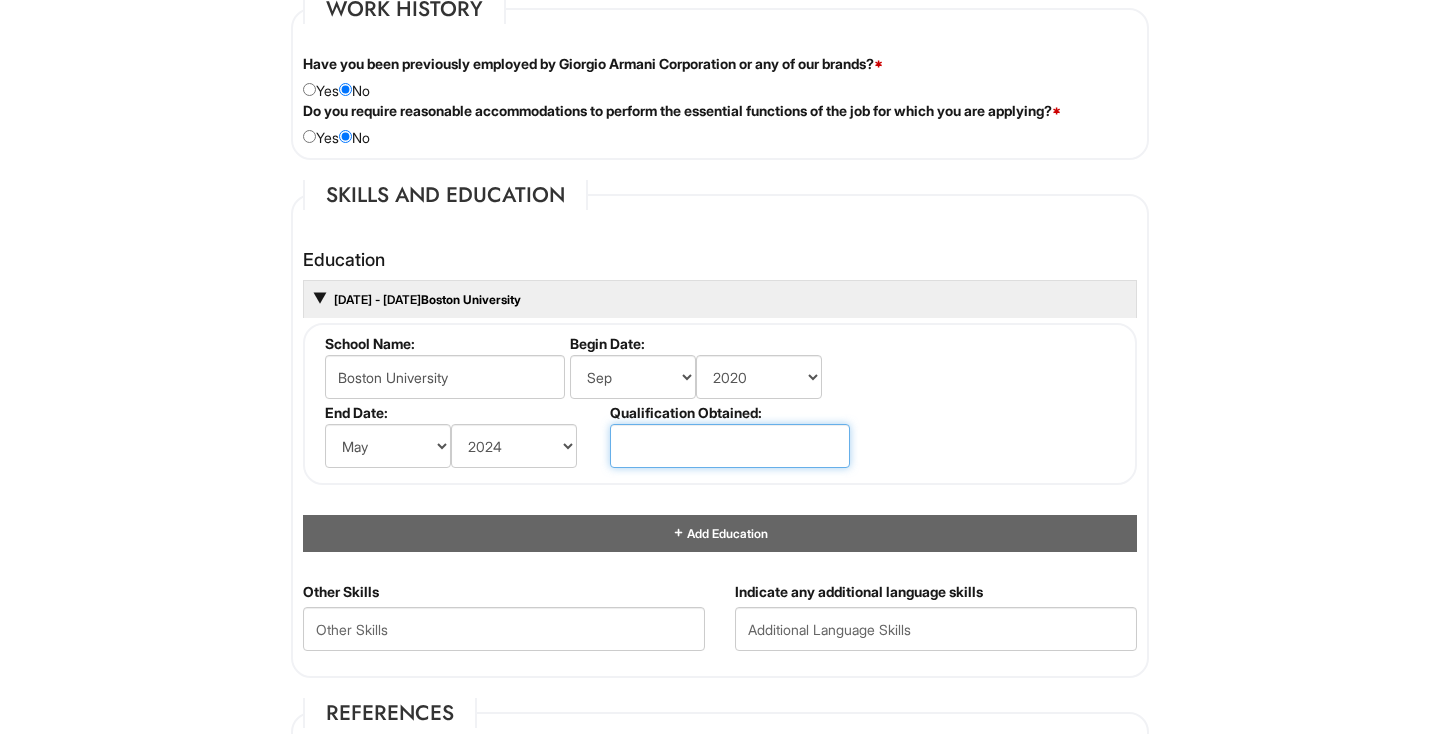 click at bounding box center [730, 446] 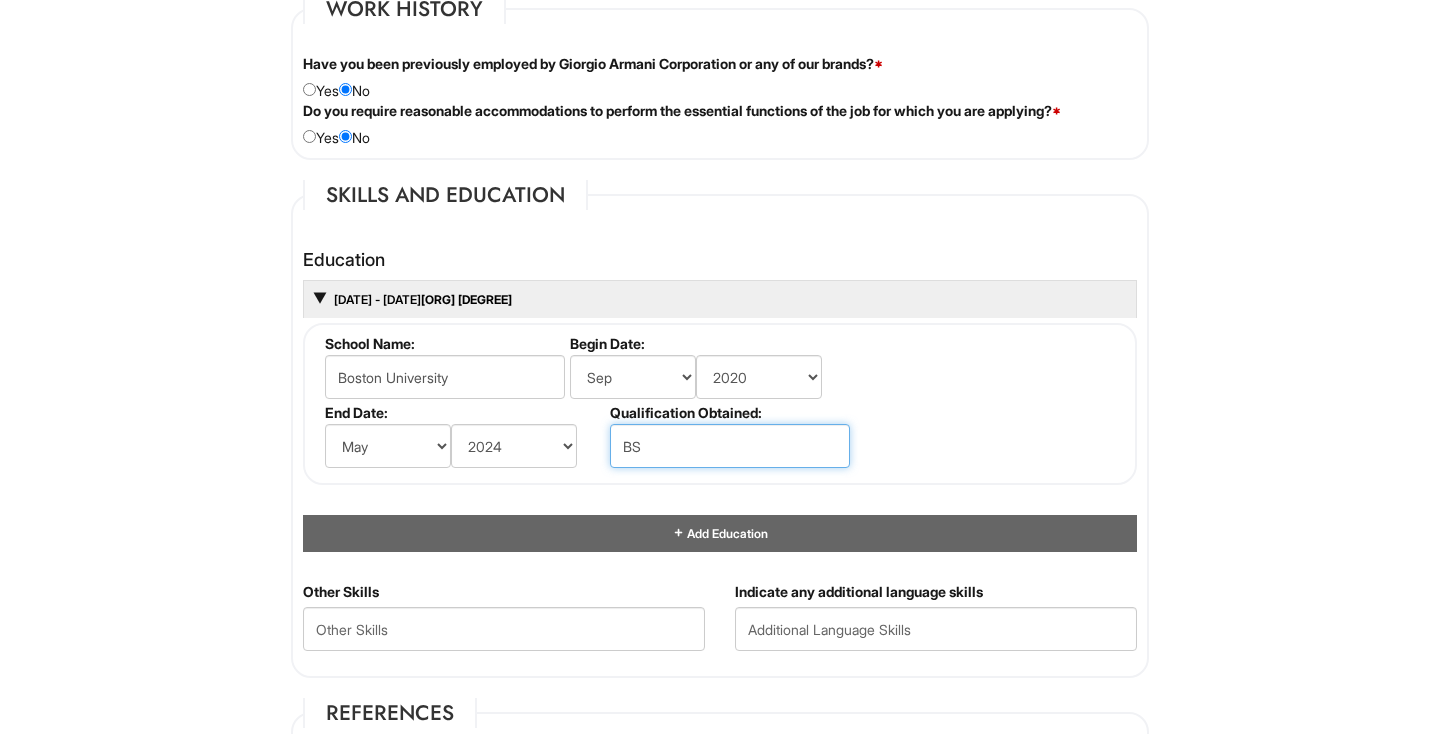 type on "B" 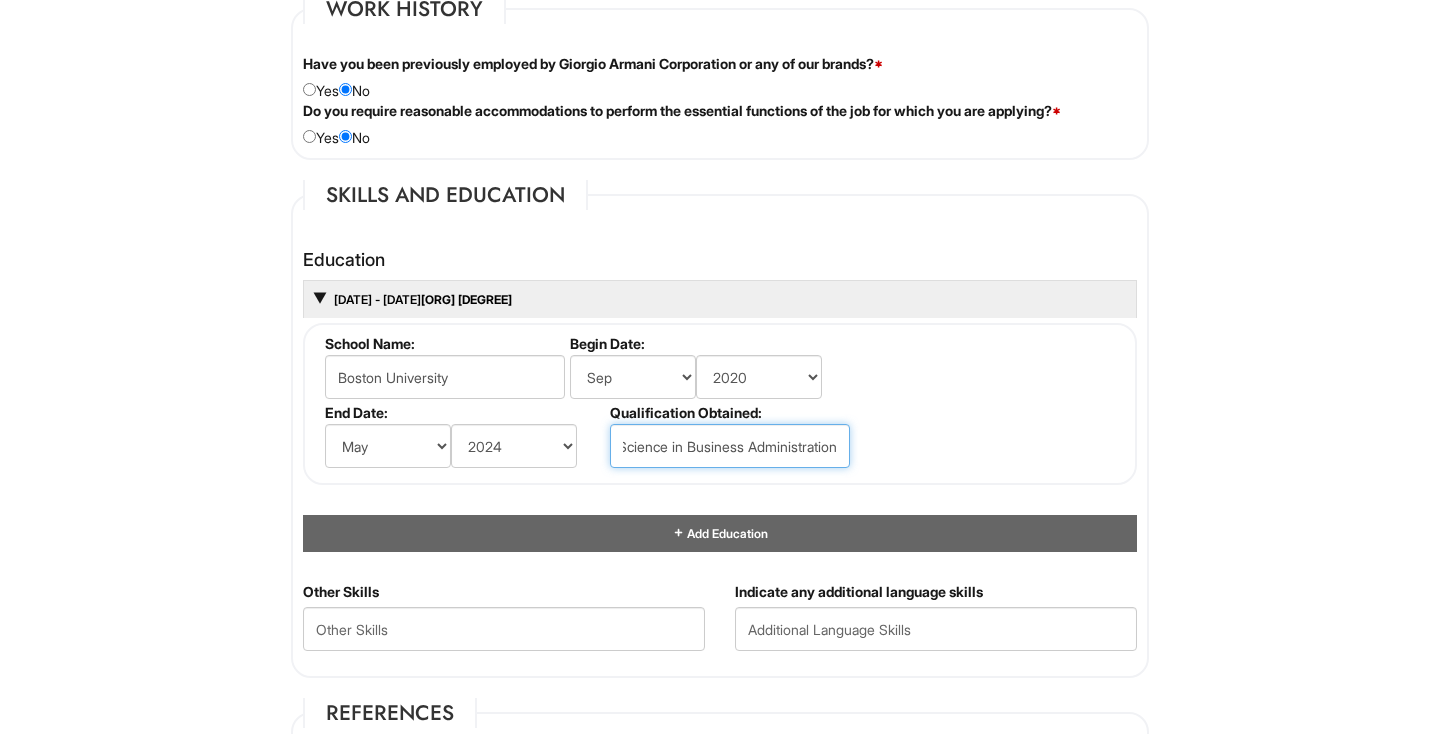 scroll, scrollTop: 0, scrollLeft: 97, axis: horizontal 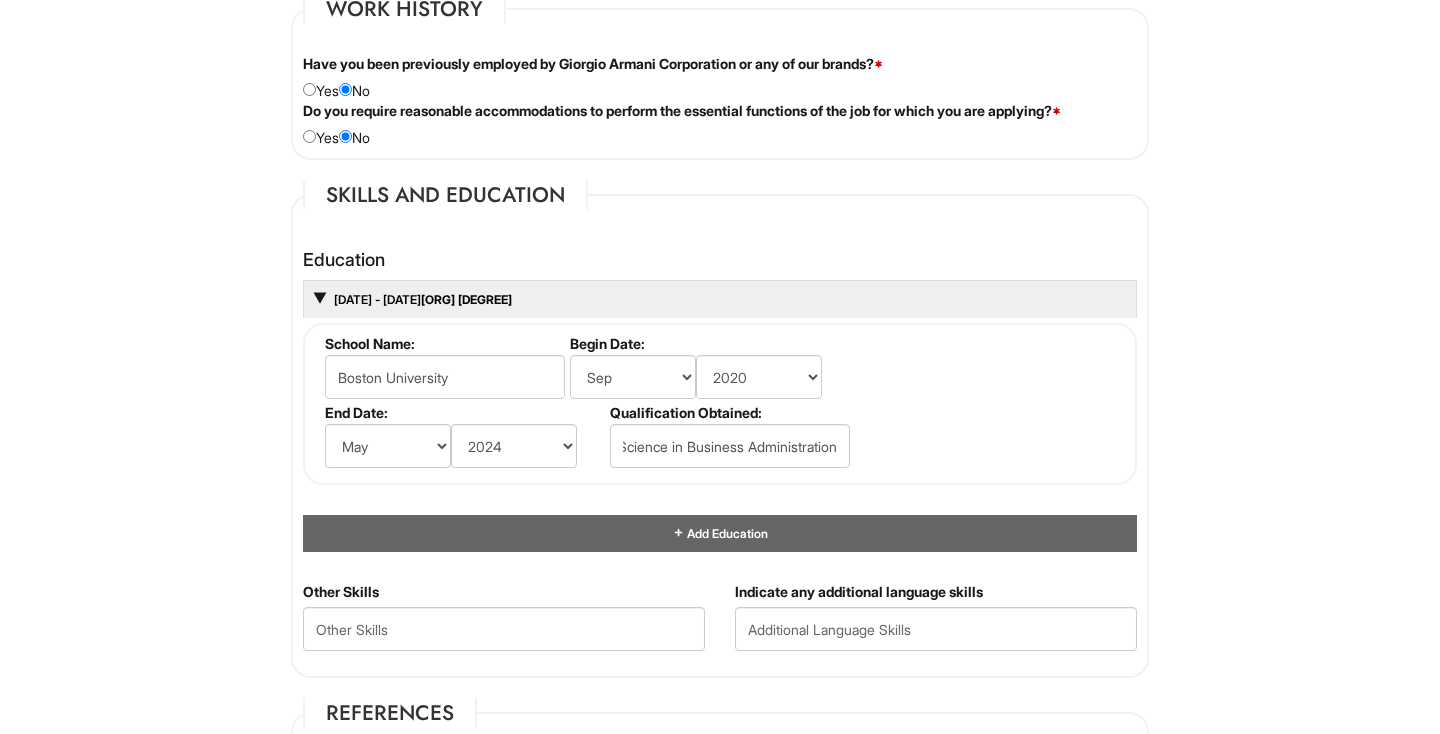 click on "School Name:
Boston University
Begin Date:
(month) Jan Feb Mar Apr May Jun Jul Aug Sep Oct Nov Dec (year) 2029 2028 2027 2026 2025 2024 2023 2022 2021 2020 2019 2018 2017 2016 2015 2014 2013 2012 2011 2010 2009 2008 2007 2006 2005 2004 2003 2002 2001 2000 1999 1998 1997 1996 1995 1994 1993 1992 1991 1990 1989 1988 1987 1986 1985 1984 1983 1982 1981 1980 1979 1978 1977 1976 1975 1974 1973 1972 1971 1970 1969 1968 1967 1966 1965 1964 1963 1962 1961 1960 1959 1958 1957 1956 1955 1954 1953 1952 1951 1950 1949 1948 1947 1946  --  2030 2031 2032 2033 2034 2035 2036 2037 2038 2039 2040 2041 2042 2043 2044 2045 2046 2047 2048 2049 2050 2051 2052 2053 2054 2055 2056 2057 2058 2059 2060 2061 2062 2063 2064
End Date:
(month) Jan Feb Mar Apr May Jun Jul Aug Sep Oct Nov Dec (year) 2029 2028 2027 2026 2025 2024 2023 2022 2021 2020 2019 2018 2017 2016 2015 2014 2013 2012 2011 2010 2009 2008 2007 2006 2005 2004 2003 2002 2001 2000 1999 1998 1997 1996 1995 1994 1993 1992 1991 1990 1989 1988 1987" at bounding box center (720, 404) 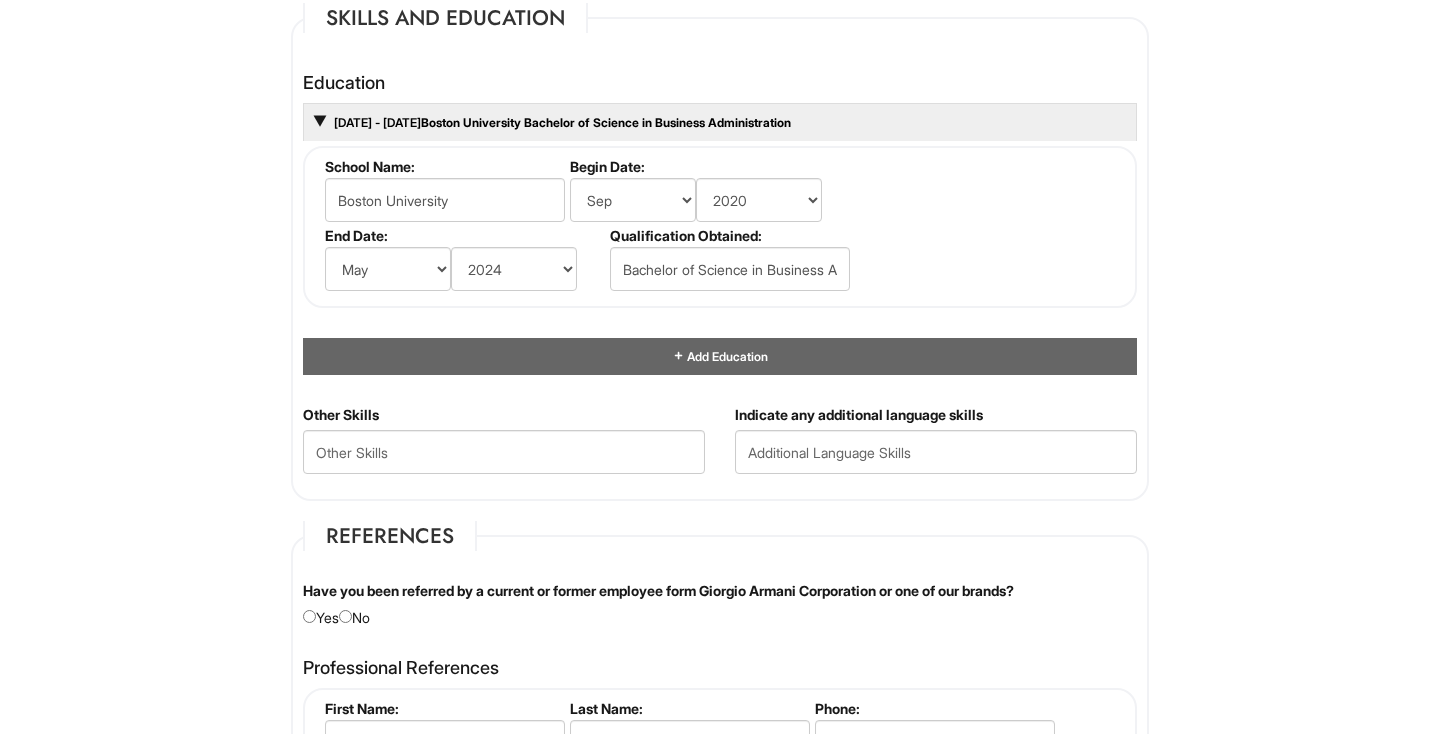scroll, scrollTop: 1869, scrollLeft: 0, axis: vertical 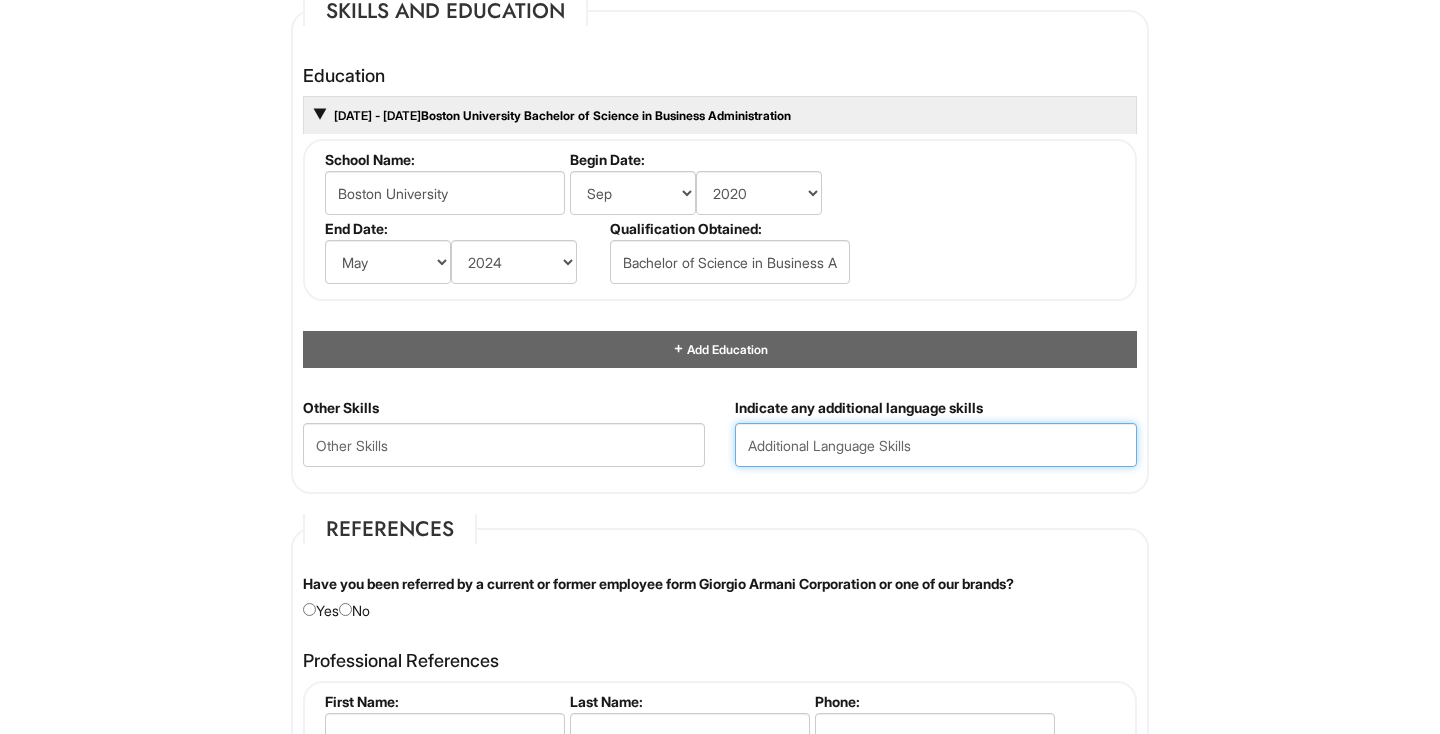 click at bounding box center (936, 445) 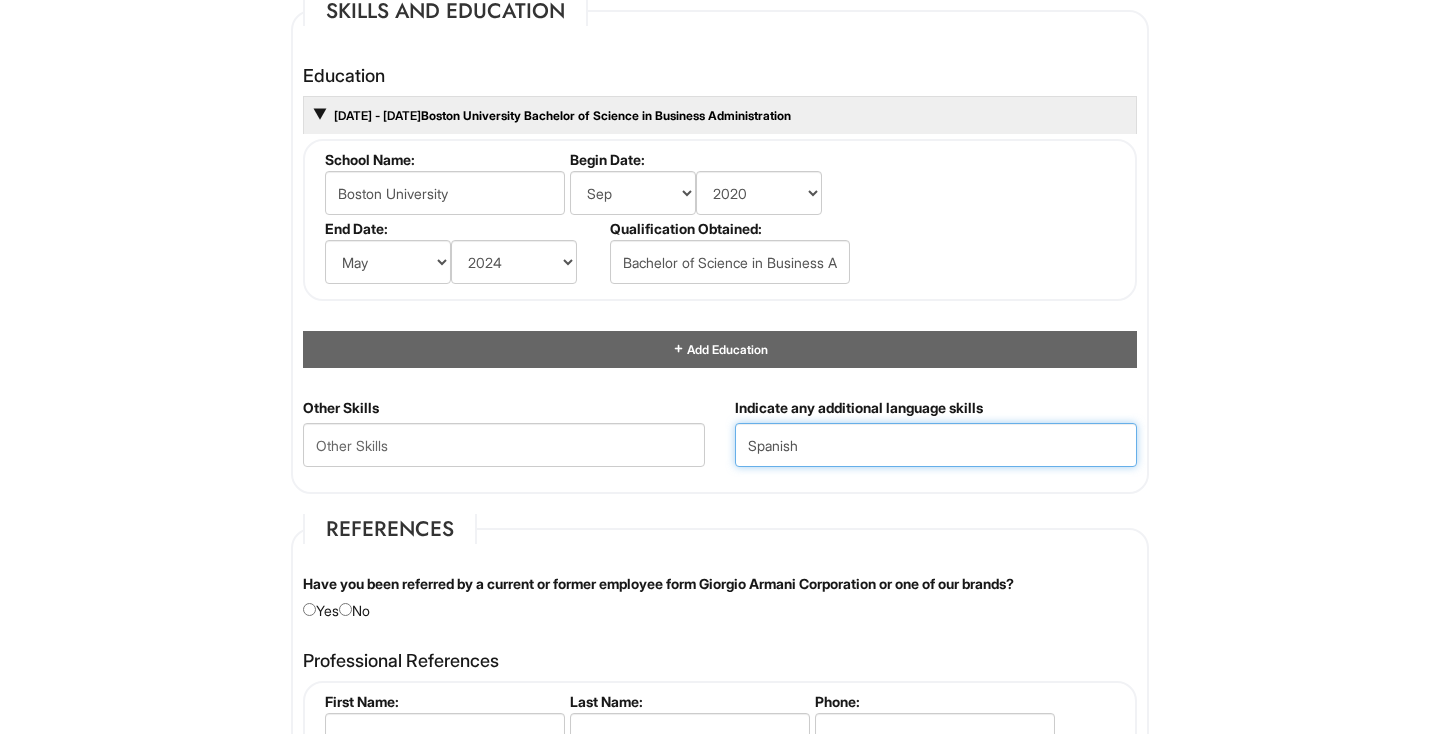 type on "Spanish" 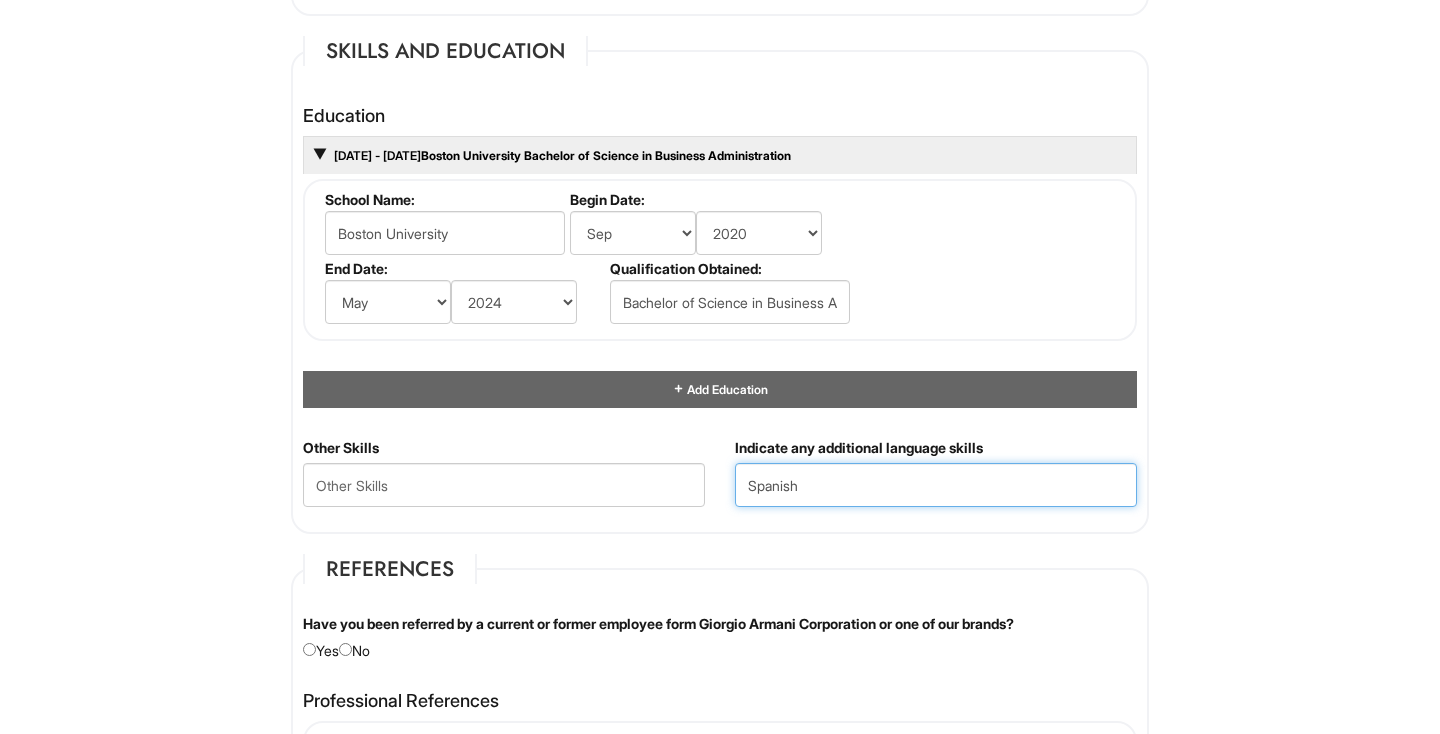 scroll, scrollTop: 122, scrollLeft: 0, axis: vertical 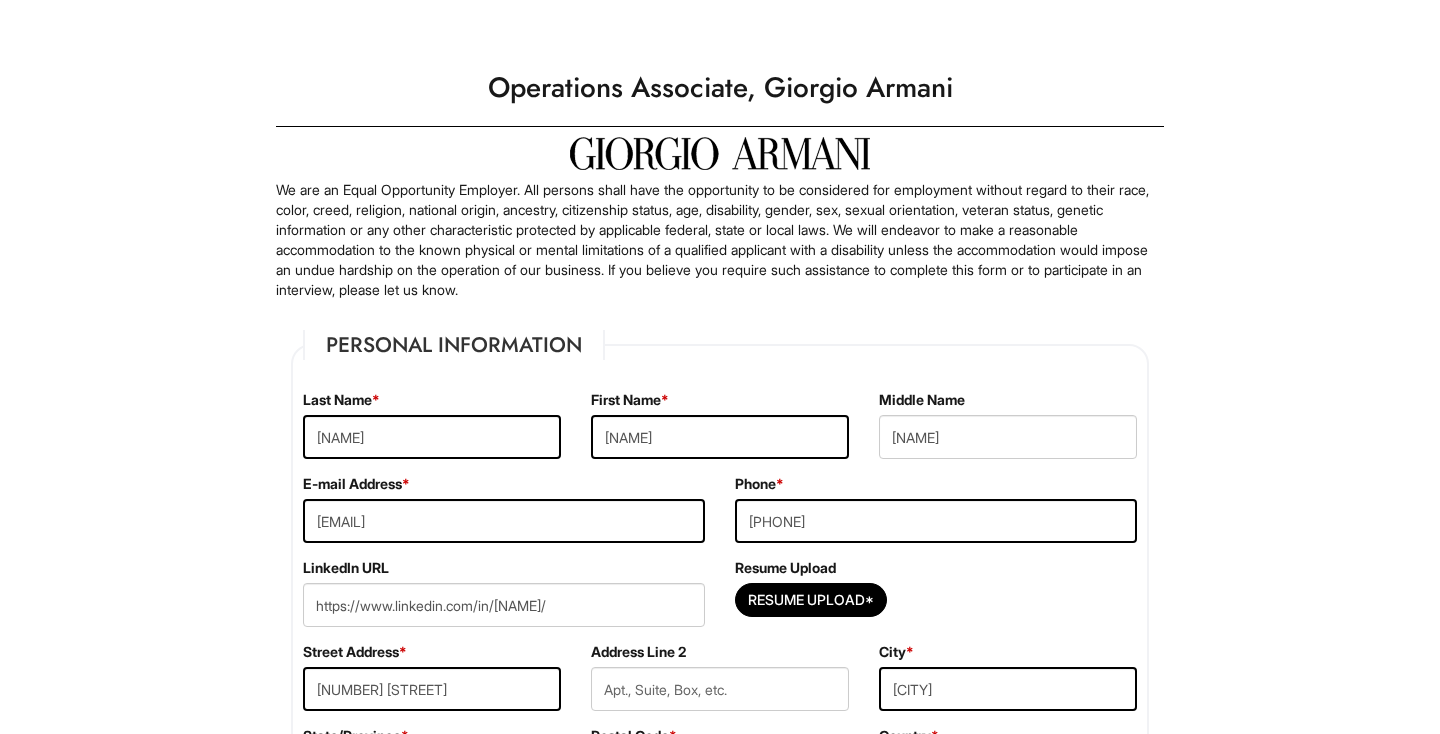 select on "NY" 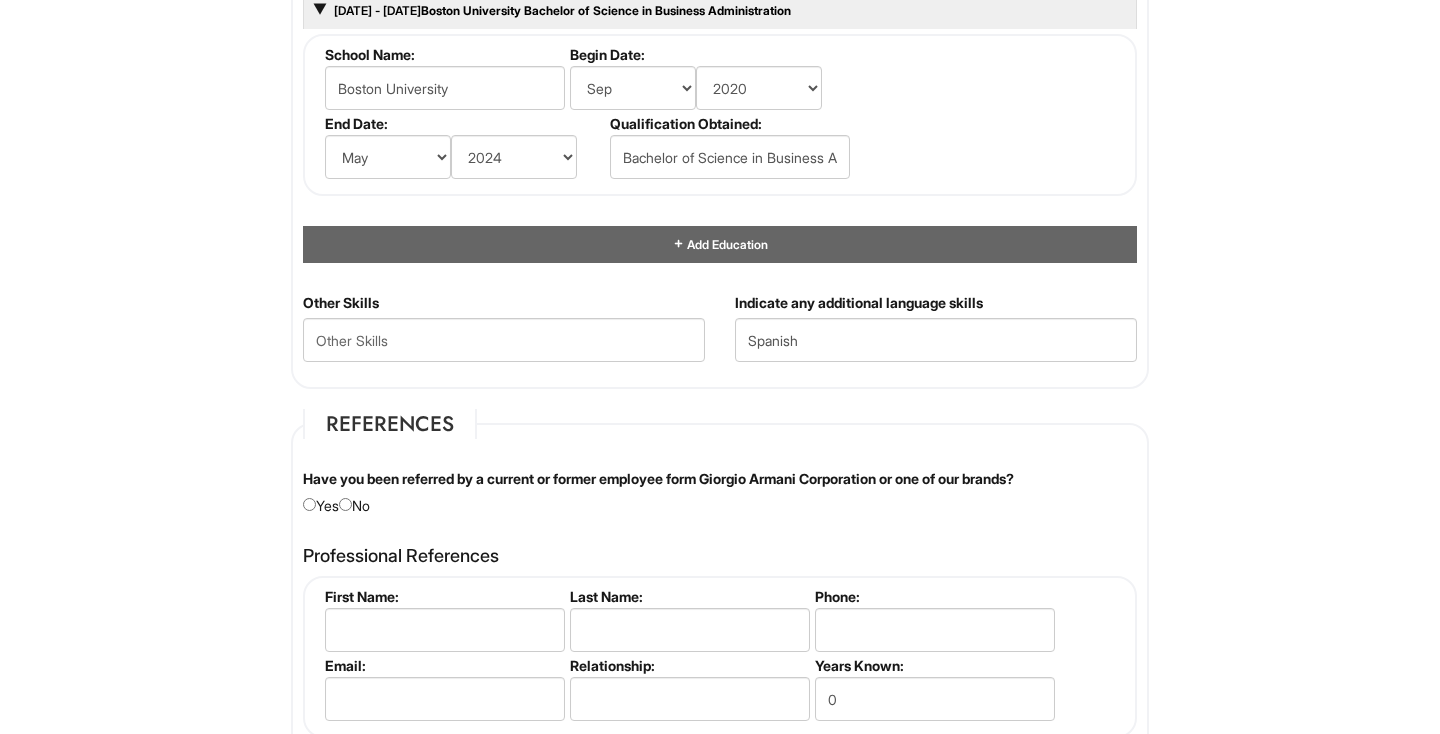 scroll, scrollTop: 1997, scrollLeft: 0, axis: vertical 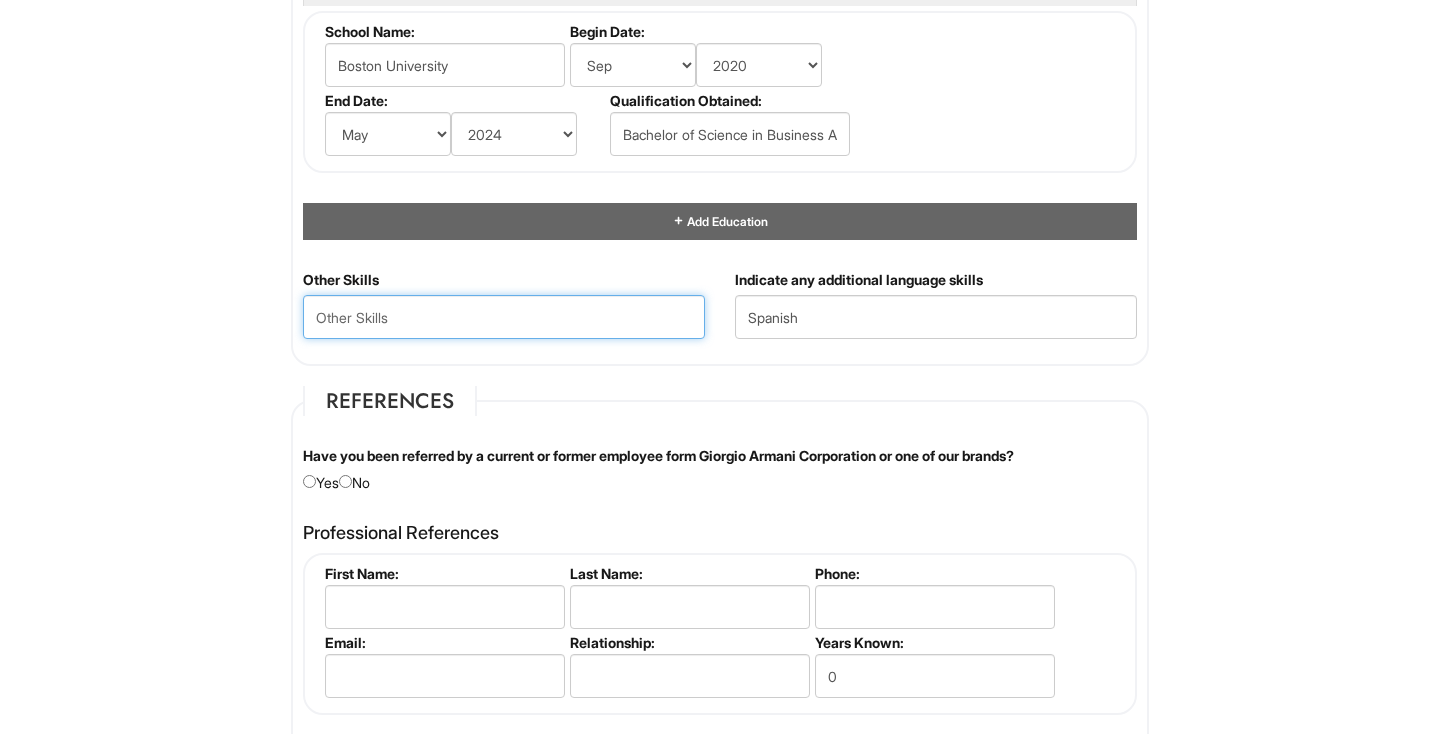 click at bounding box center [504, 317] 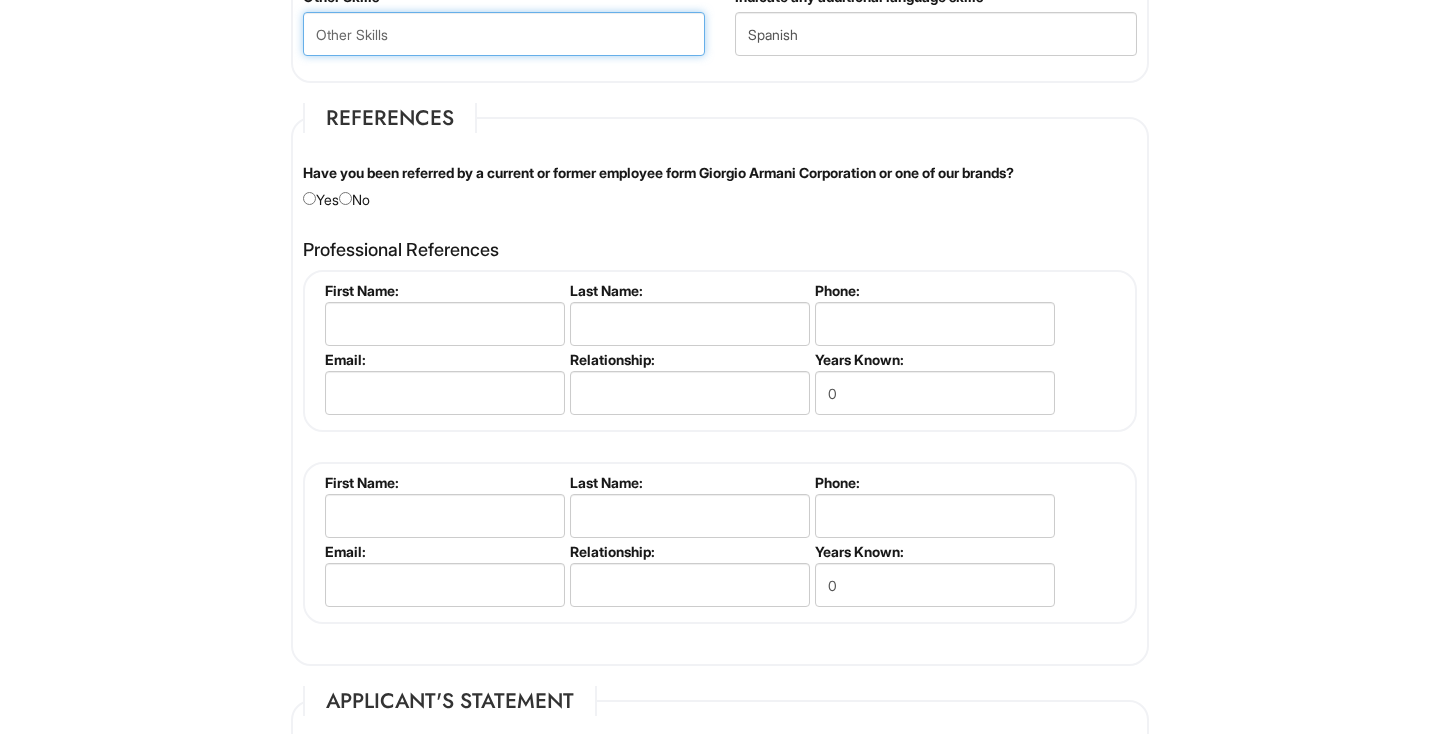 scroll, scrollTop: 2295, scrollLeft: 0, axis: vertical 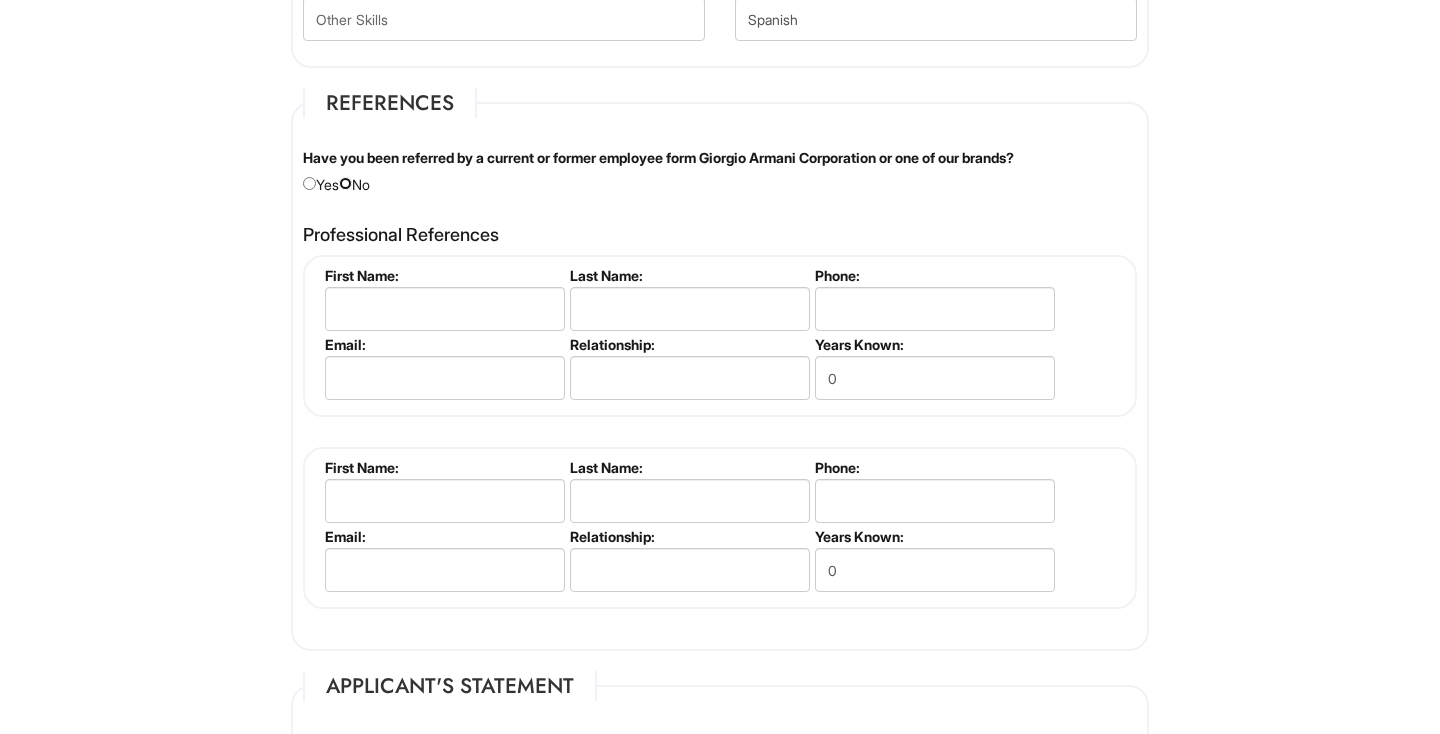 click at bounding box center (345, 183) 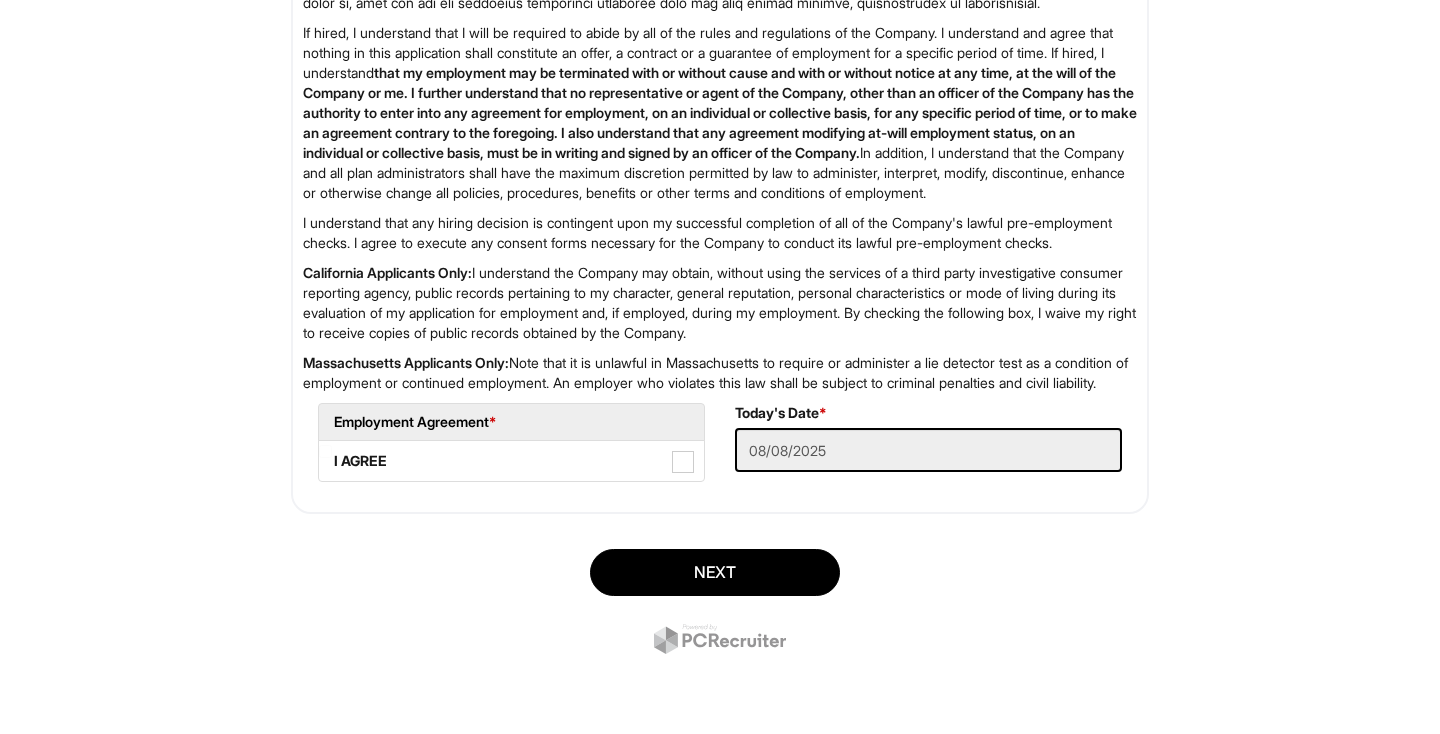scroll, scrollTop: 3217, scrollLeft: 0, axis: vertical 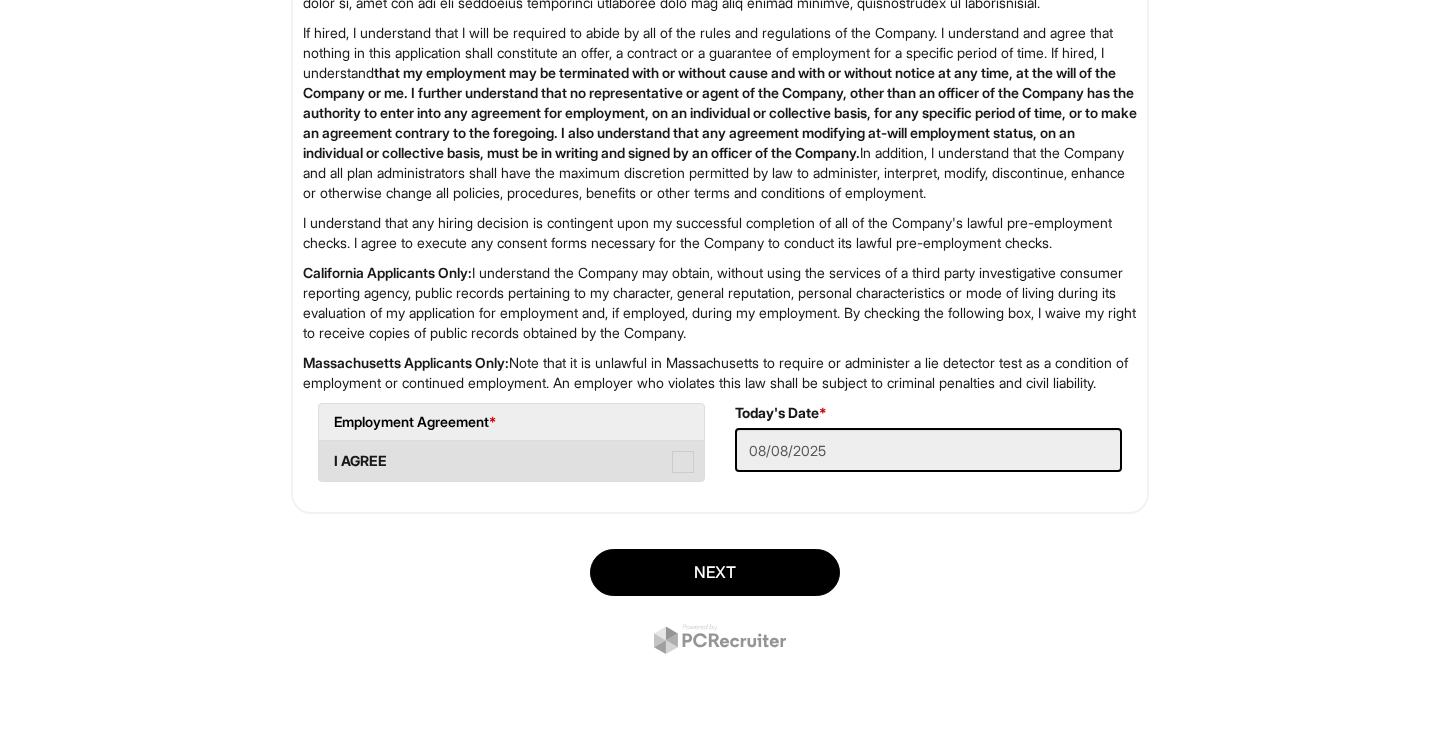 click at bounding box center (683, 462) 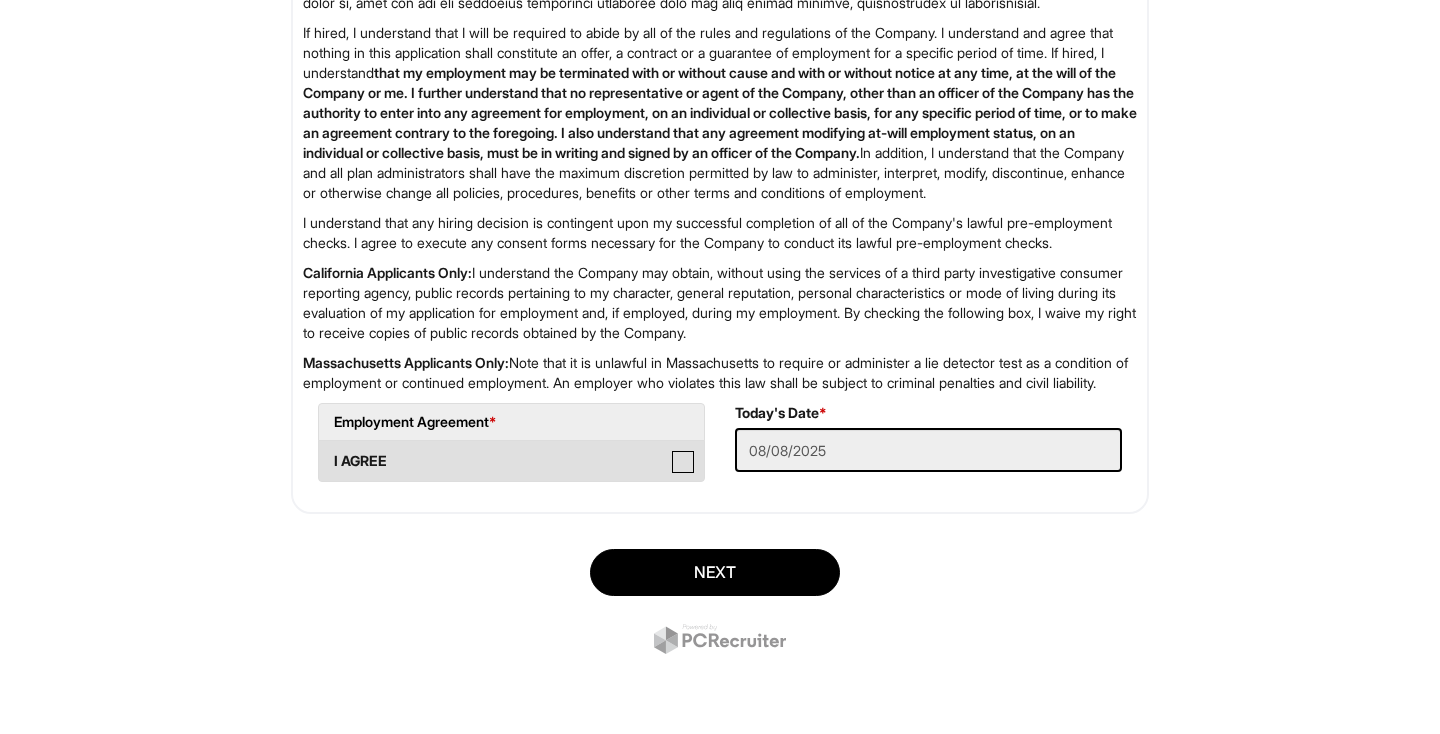 click on "I AGREE" at bounding box center [325, 451] 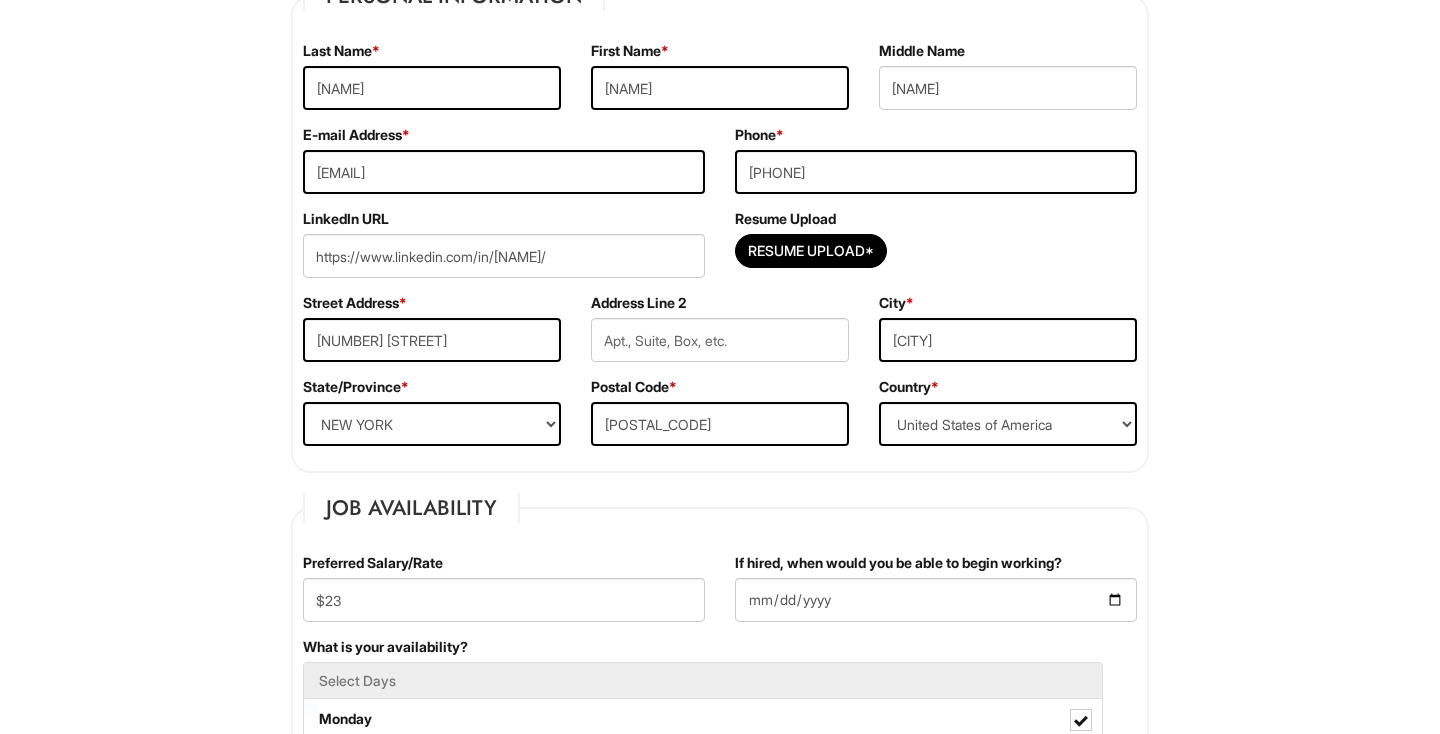 scroll, scrollTop: 361, scrollLeft: 0, axis: vertical 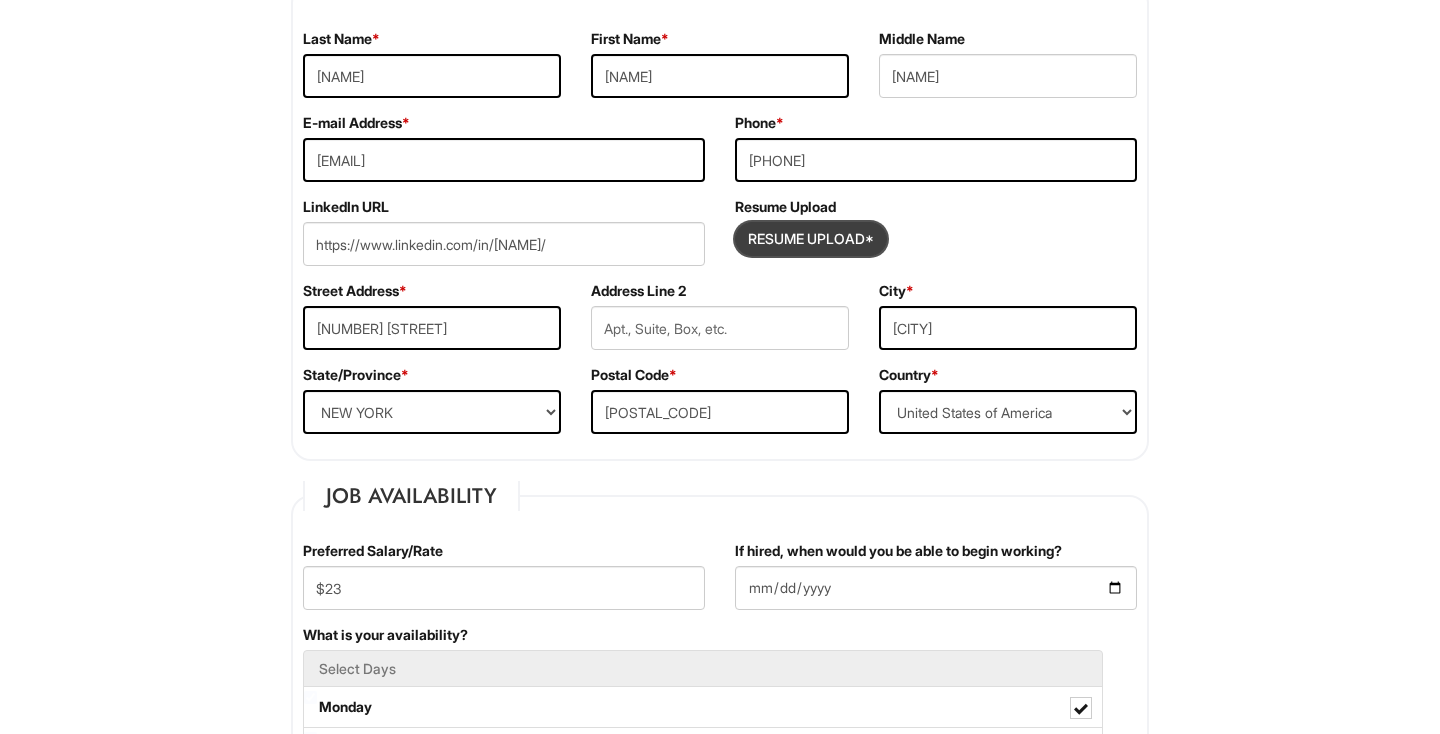 click at bounding box center (811, 239) 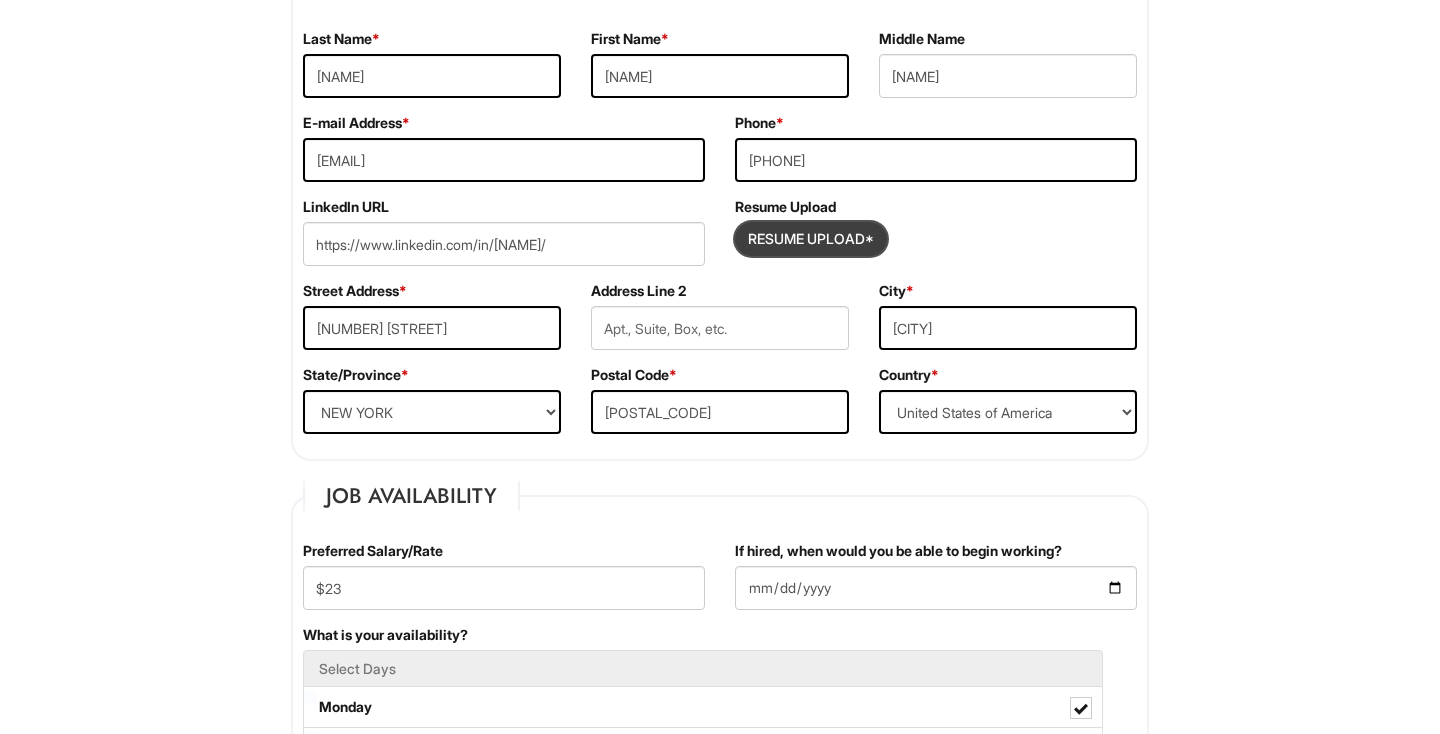 type on "C:\fakepath\Sophia_Cacsire_Resume_2025.pdf" 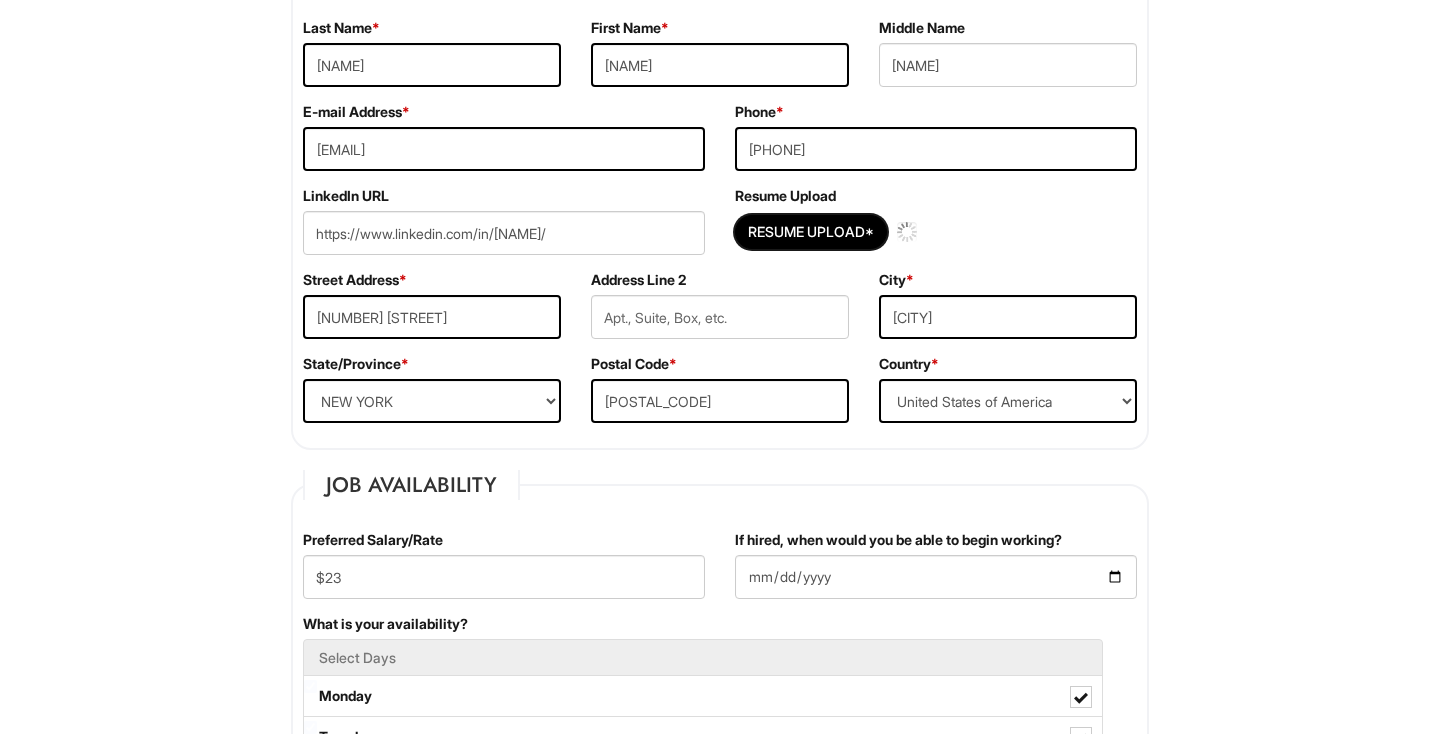 type 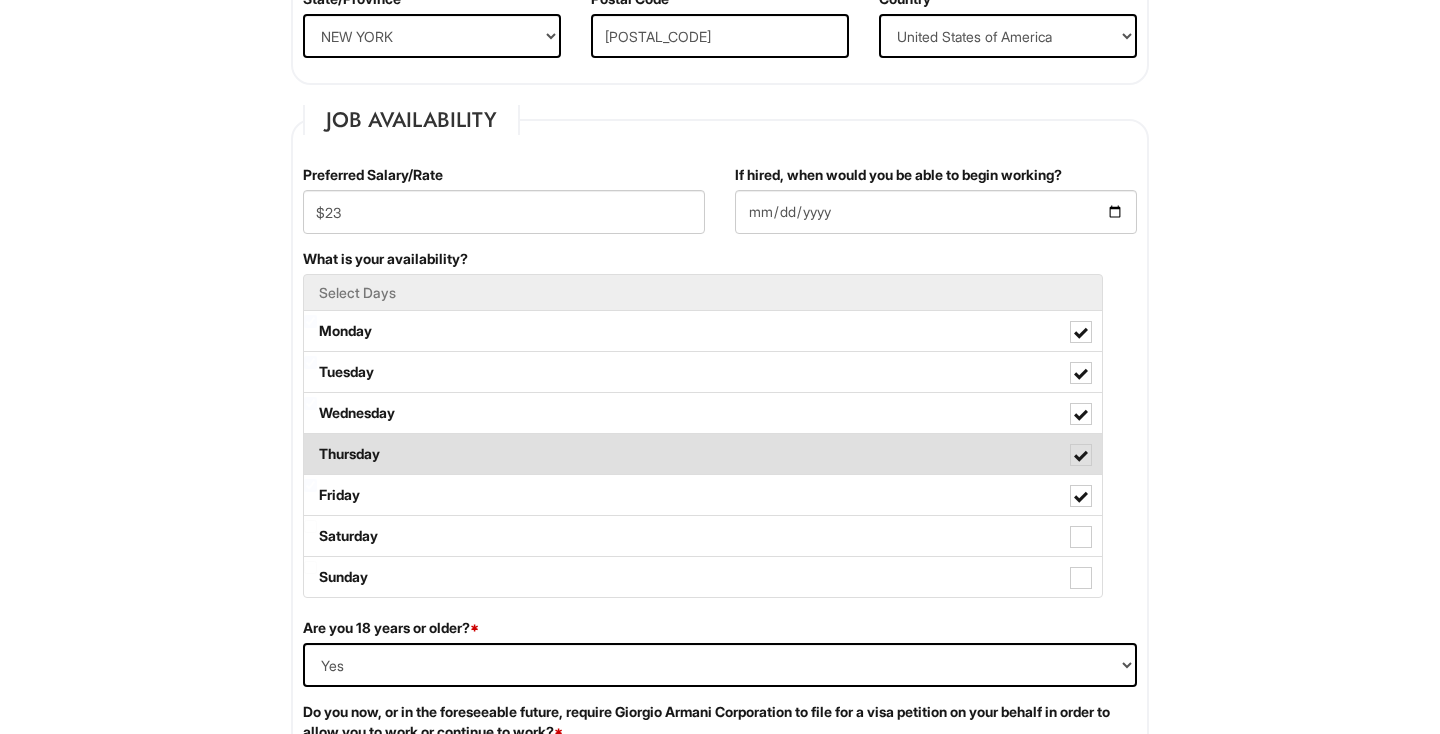 scroll, scrollTop: 751, scrollLeft: 0, axis: vertical 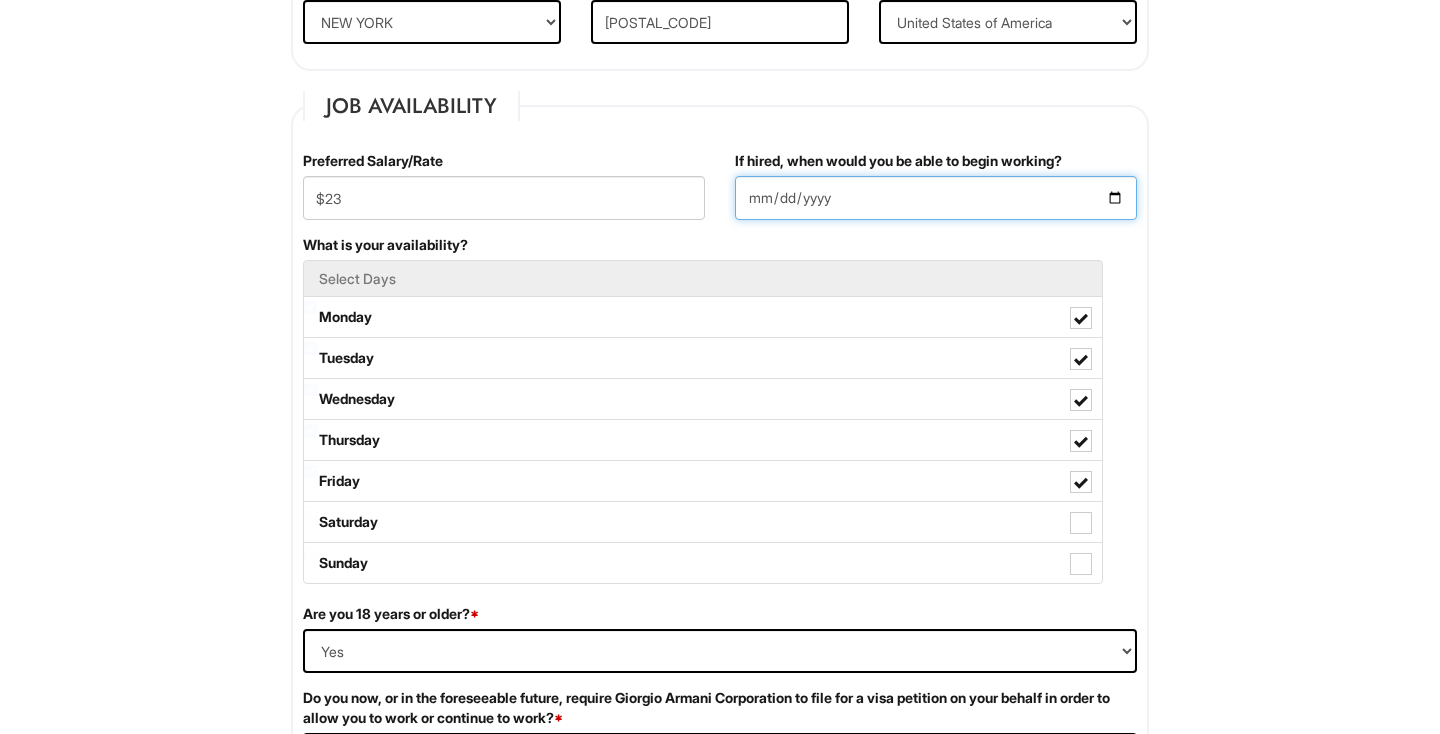 click on "2025-09-01" at bounding box center (936, 198) 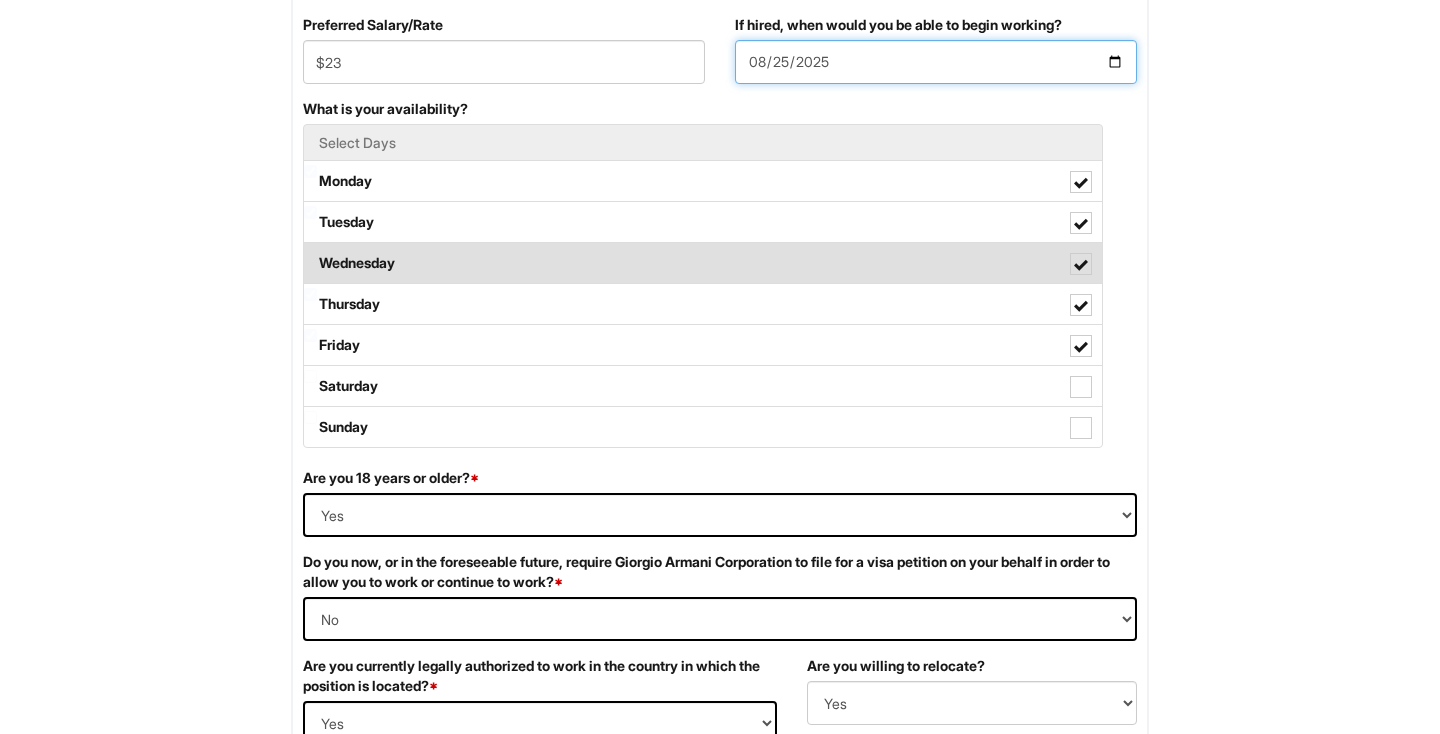 scroll, scrollTop: 839, scrollLeft: 0, axis: vertical 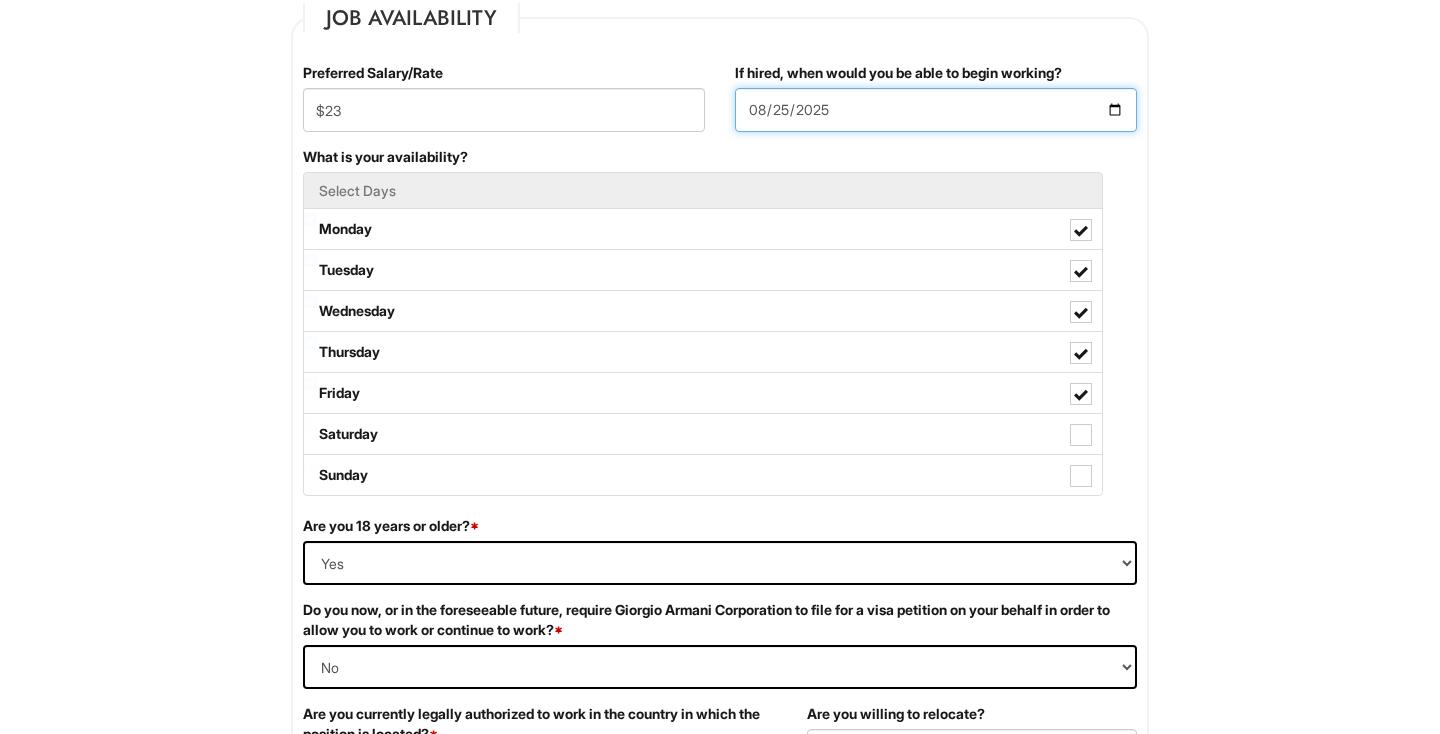 click on "2025-08-25" at bounding box center (936, 110) 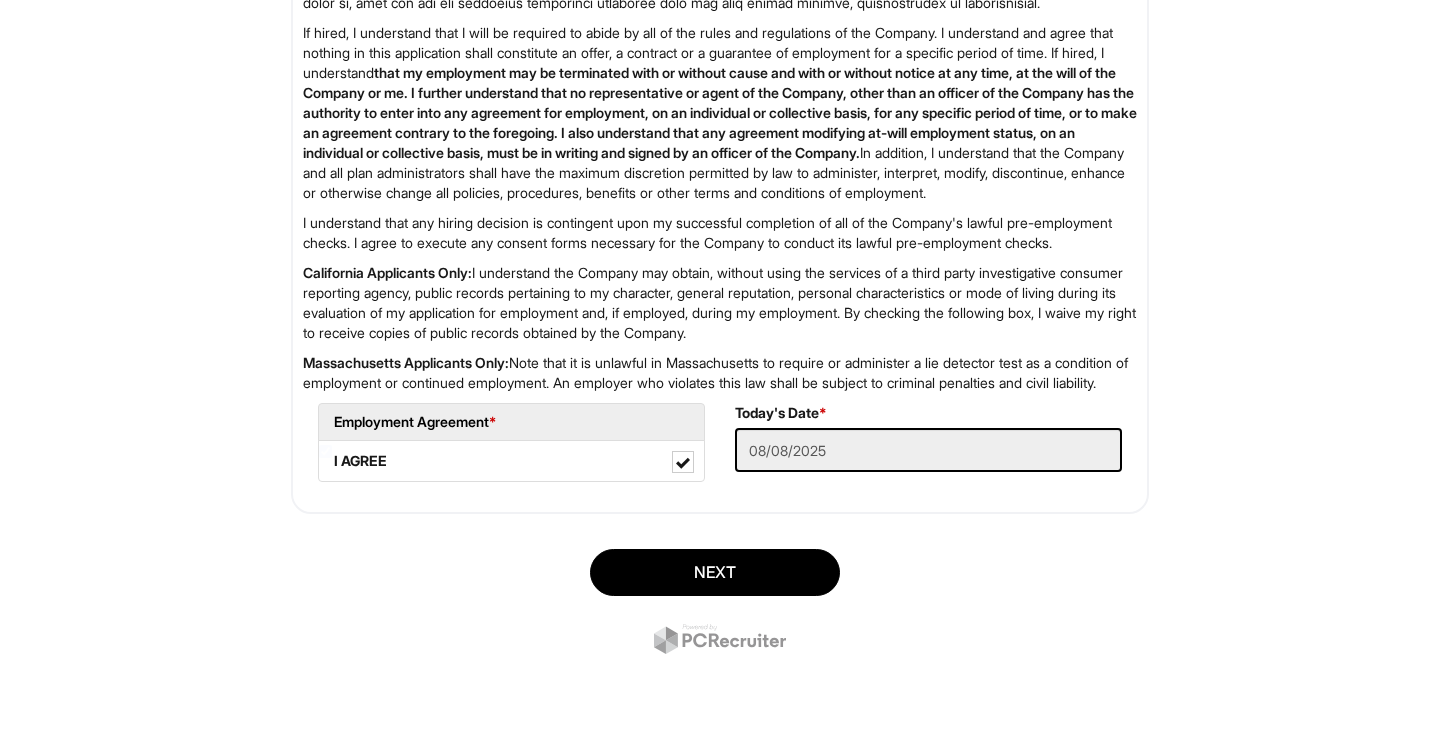 scroll, scrollTop: 3252, scrollLeft: 0, axis: vertical 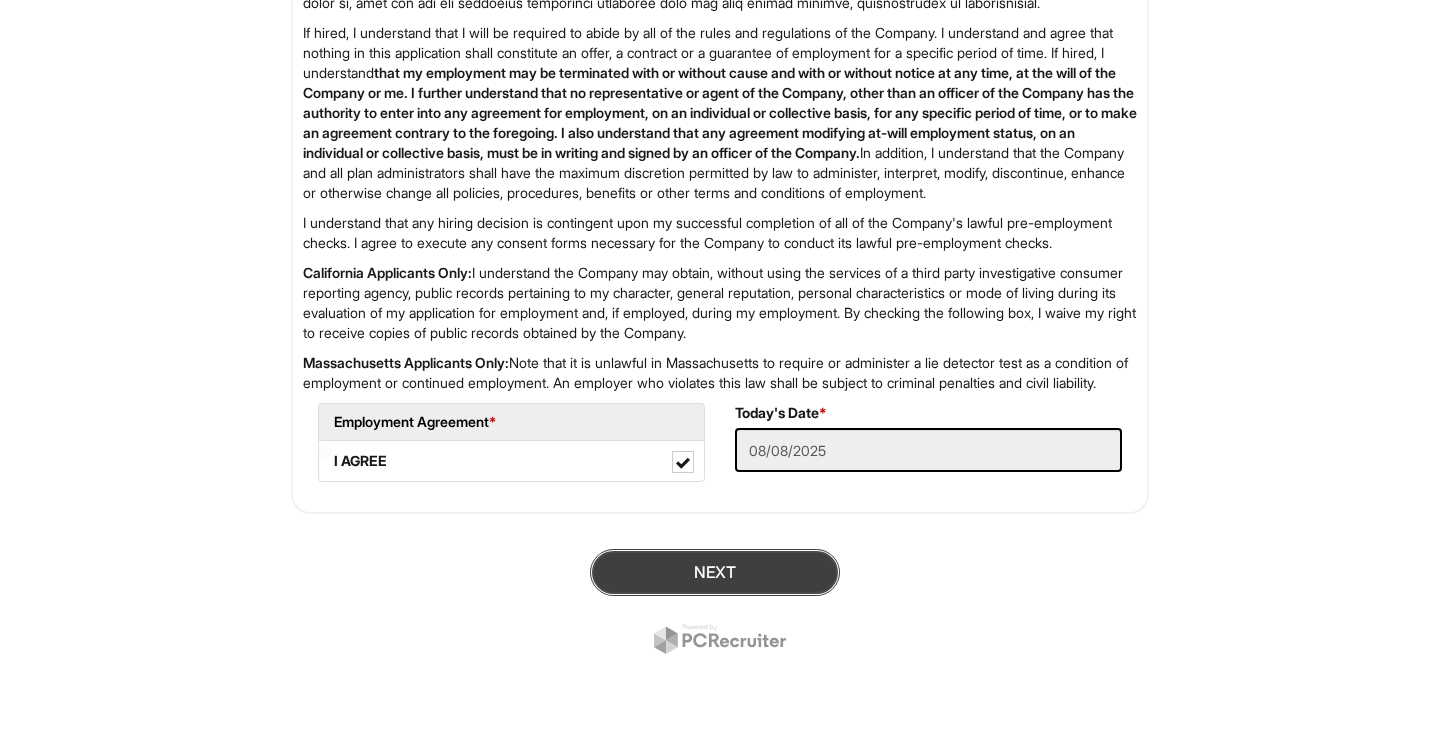 click on "Next" at bounding box center (715, 572) 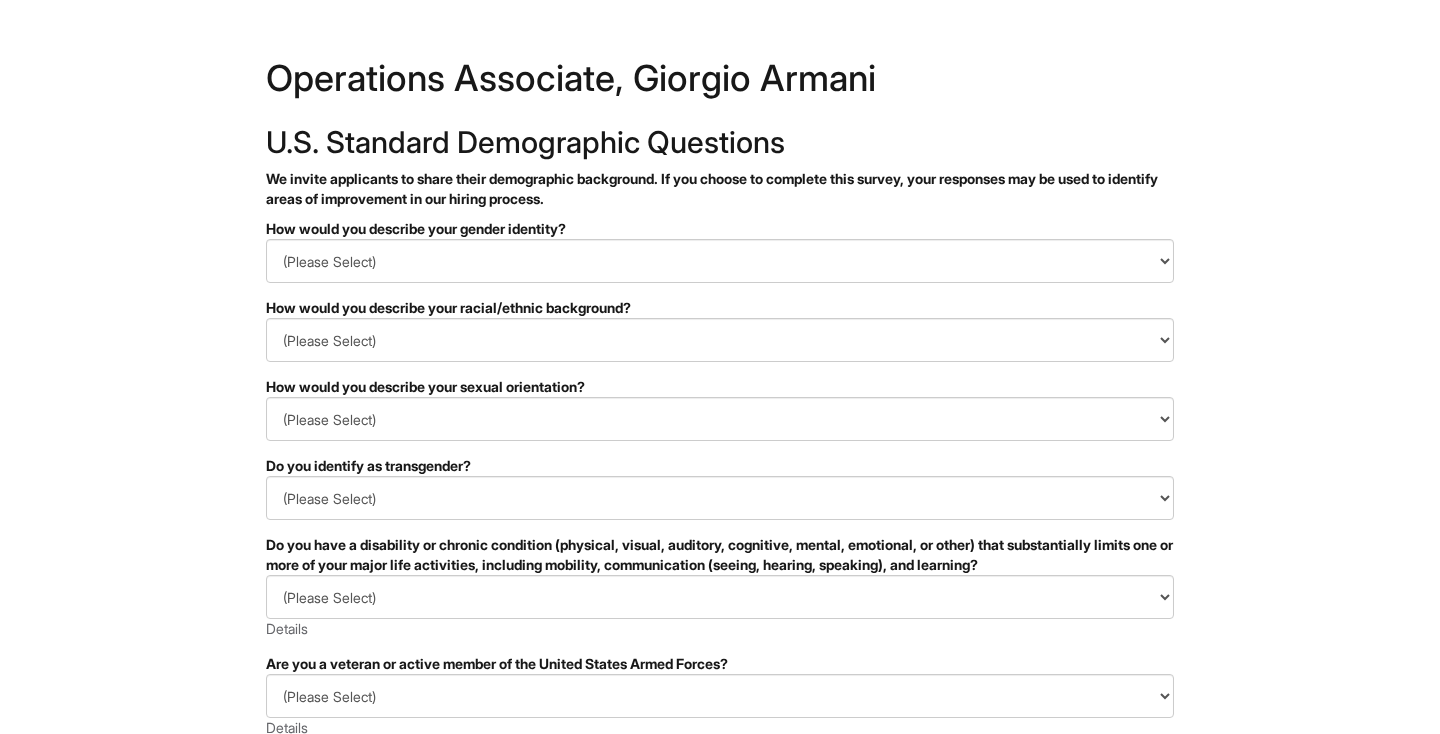 scroll, scrollTop: 0, scrollLeft: 0, axis: both 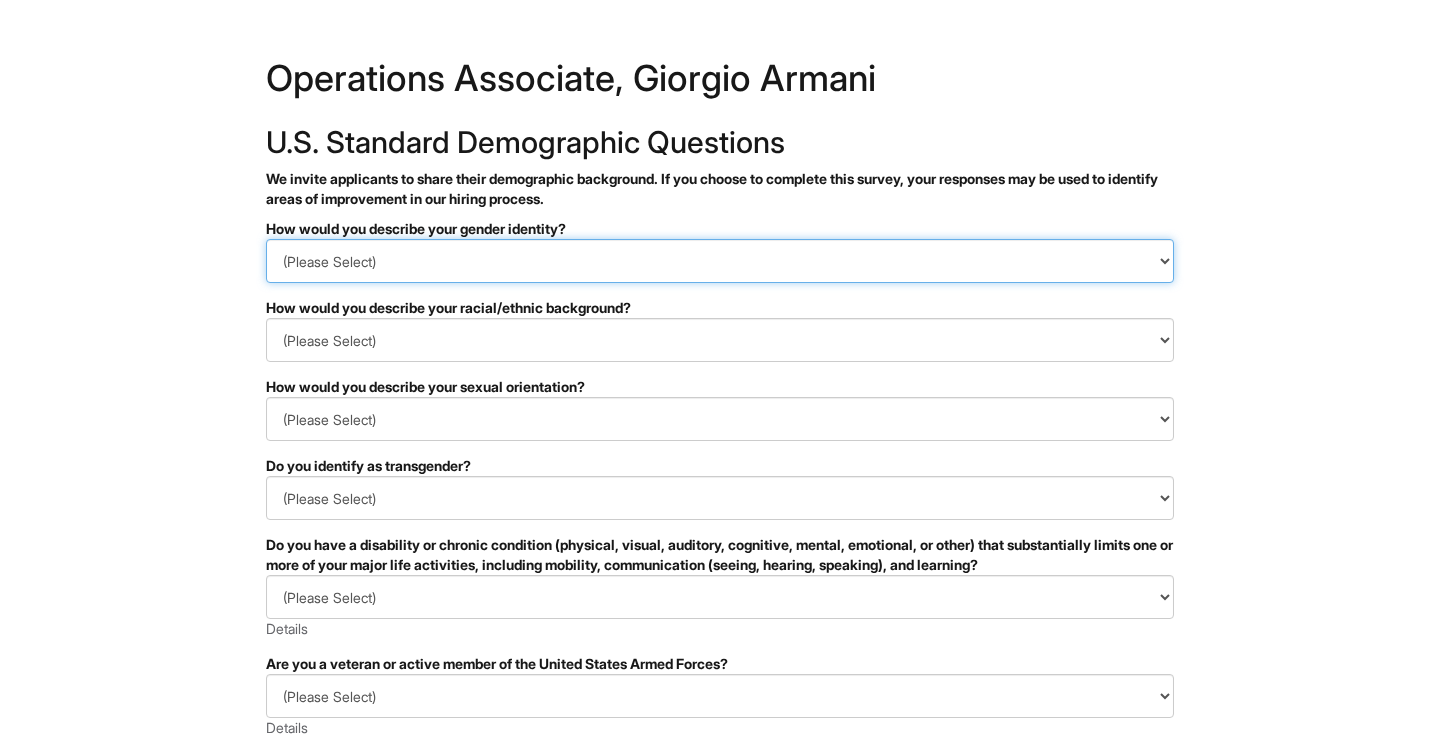 click on "(Please Select) Man Woman Non-binary I prefer to self-describe I don't wish to answer" at bounding box center (720, 261) 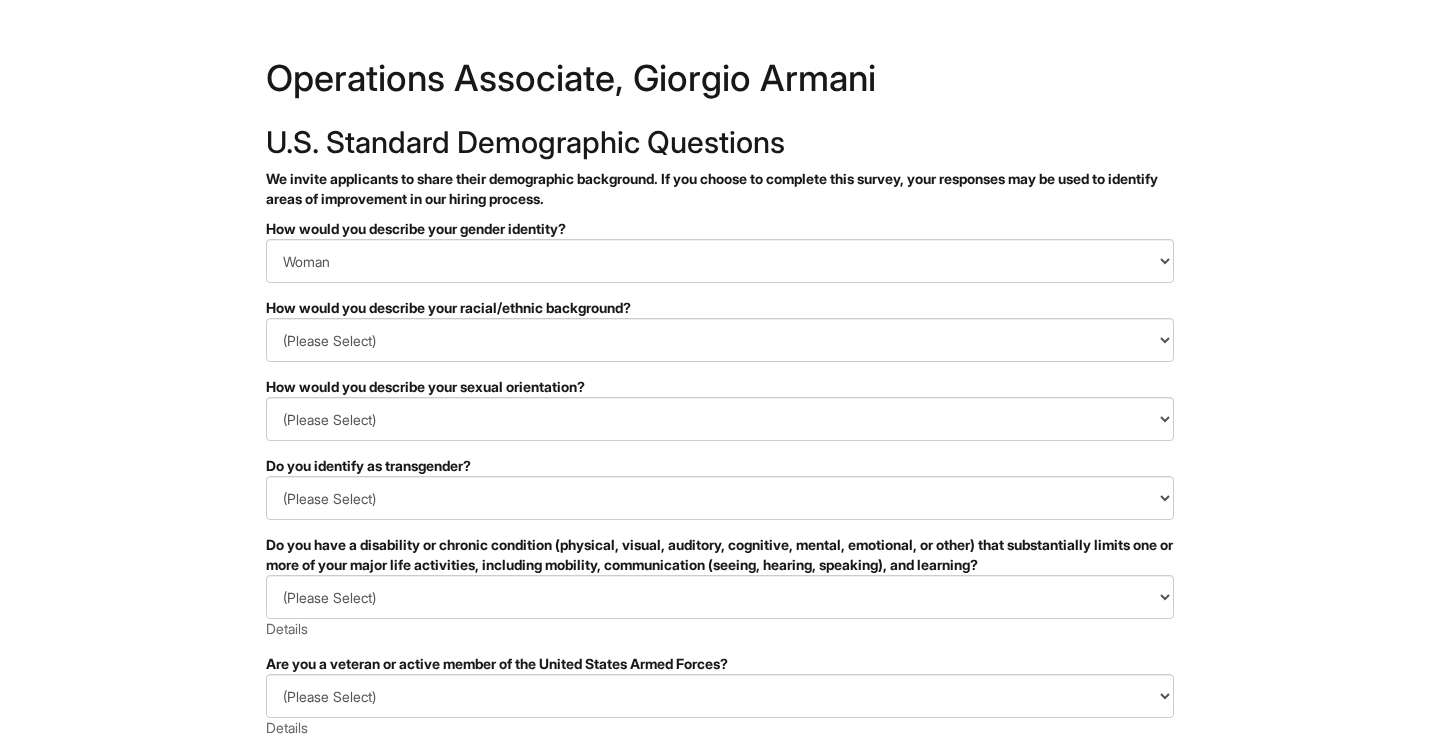 click on "How would you describe your racial/ethnic background?" at bounding box center [720, 308] 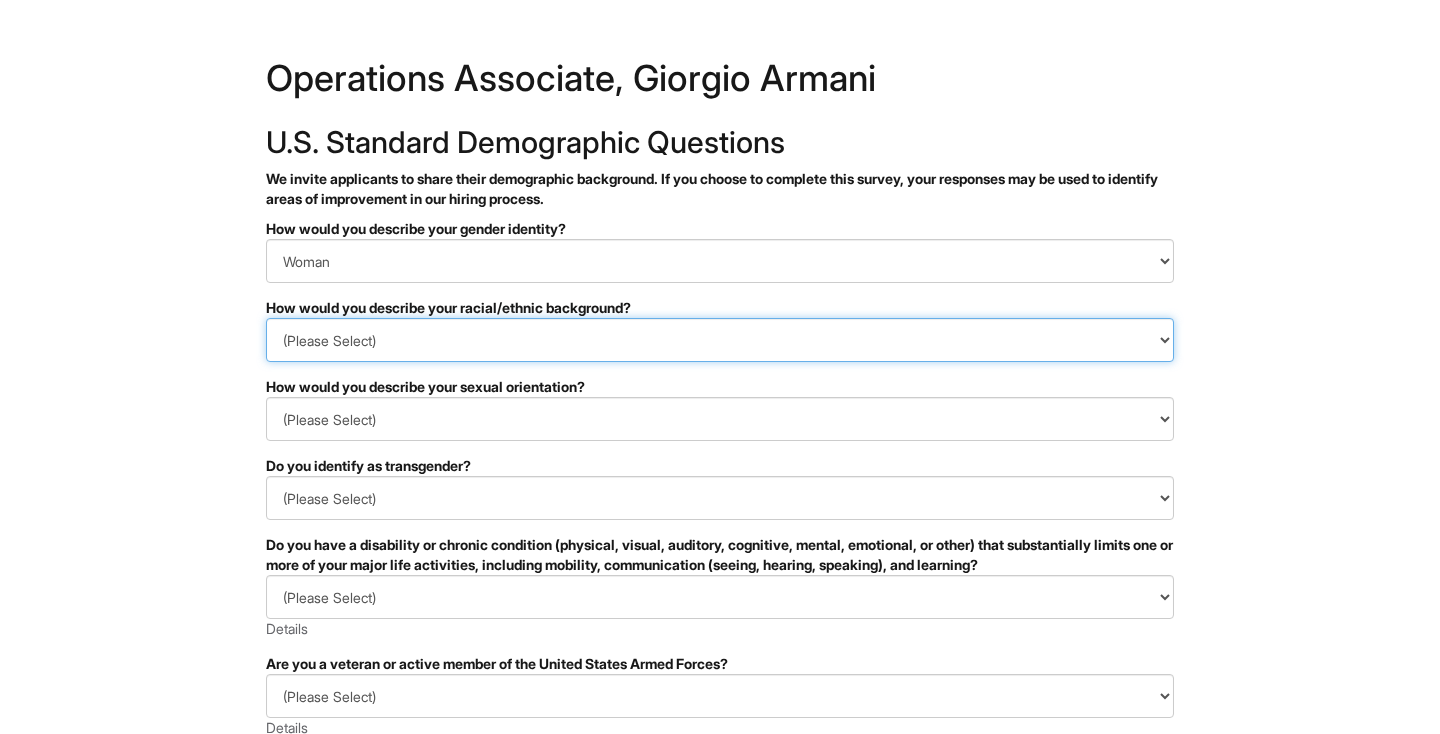 click on "(Please Select) Black or of African descent    East Asian    Hispanic, Latinx or of Spanish Origin    Indigenous, American Indian or Alaska Native    Middle Eastern or North African    Native Hawaiian or Pacific Islander    South Asian    Southeast Asian    White or European    I prefer to self-describe    I don't wish to answer" at bounding box center [720, 340] 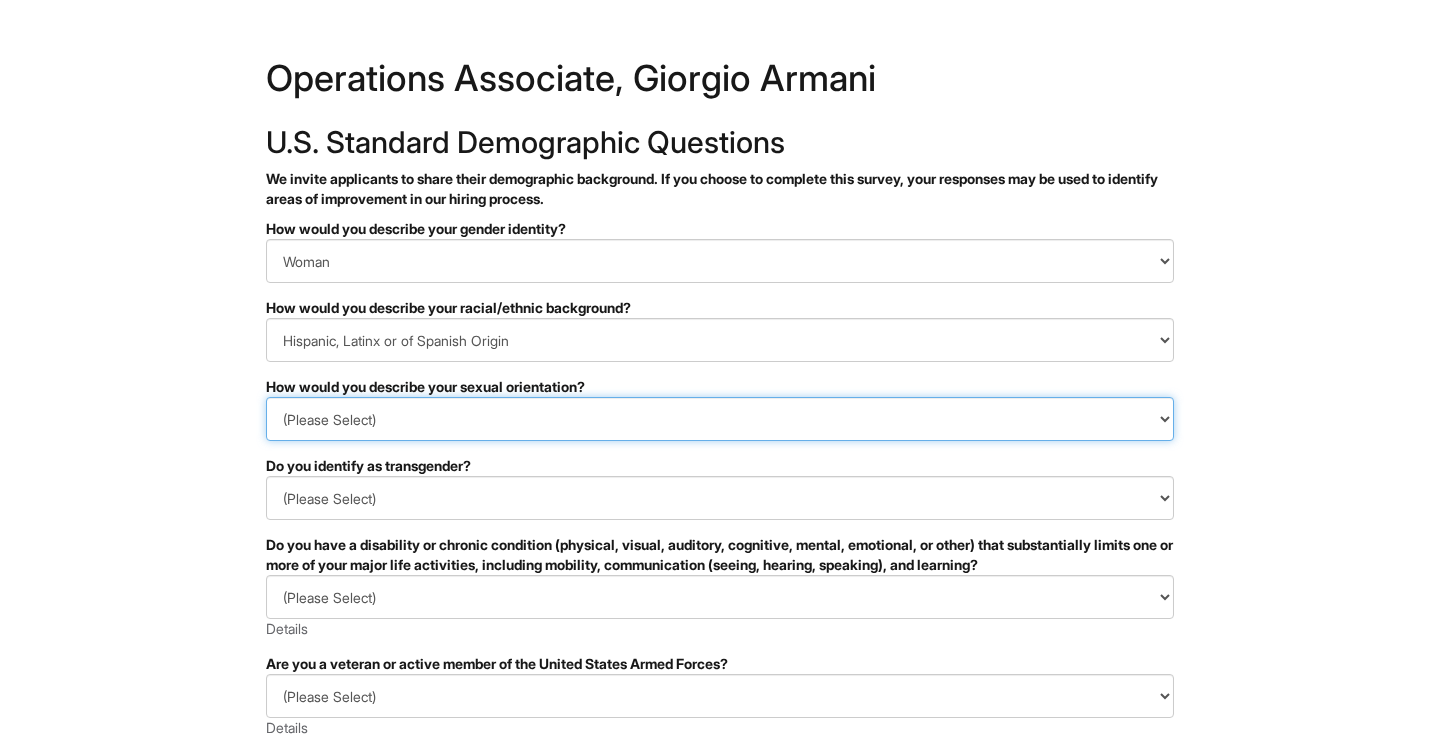 click on "(Please Select) Asexual Bisexual and/or pansexual Gay Heterosexual Lesbian Queer I prefer to self-describe I don't wish to answer" at bounding box center [720, 419] 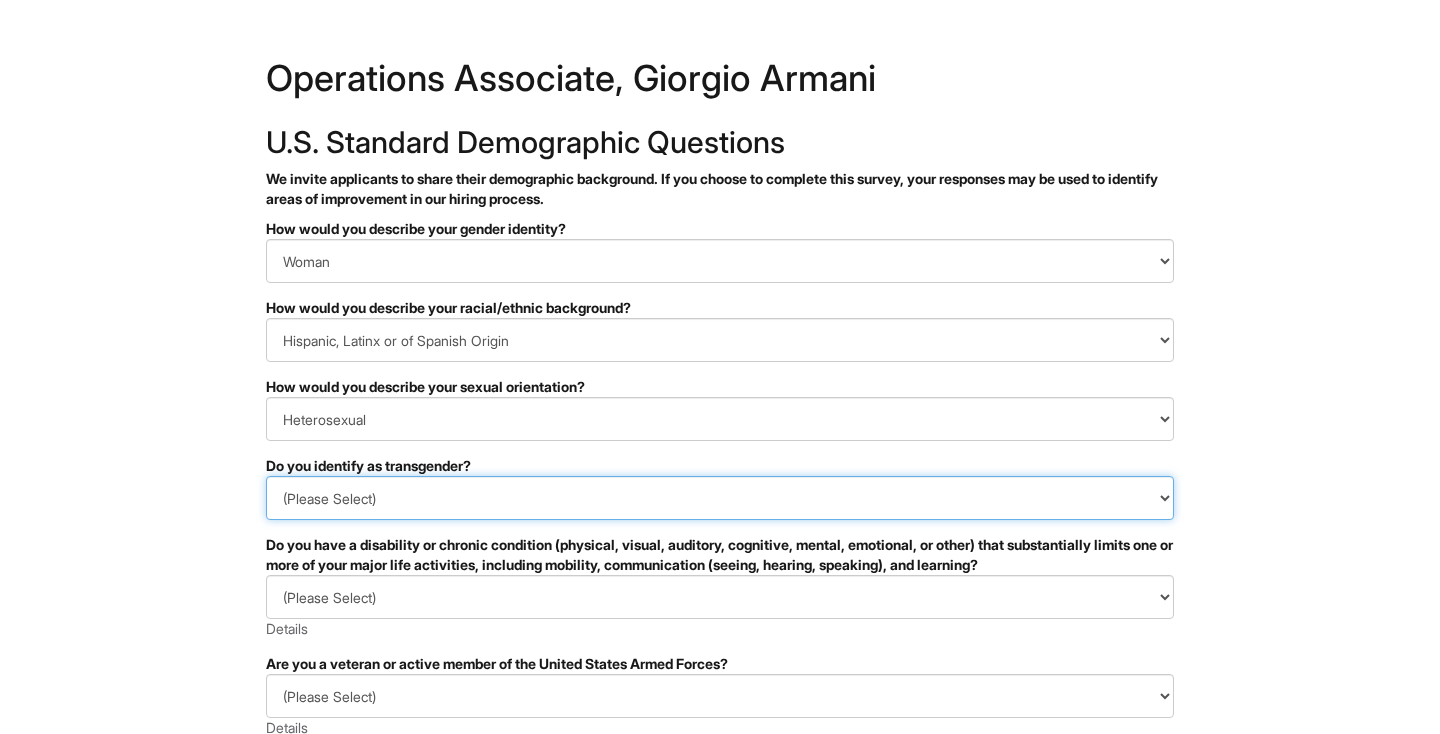 click on "(Please Select) Yes No I prefer to self-describe I don't wish to answer" at bounding box center (720, 498) 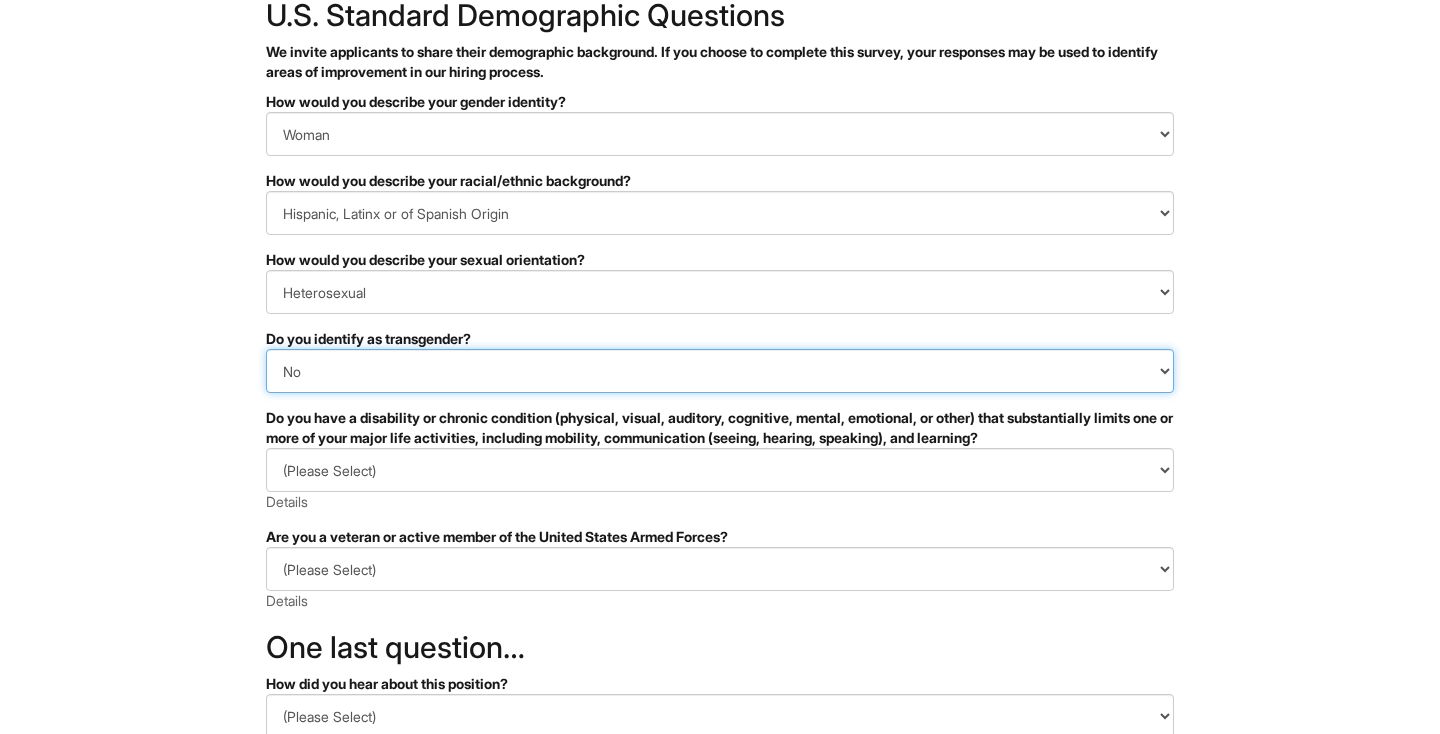 scroll, scrollTop: 170, scrollLeft: 0, axis: vertical 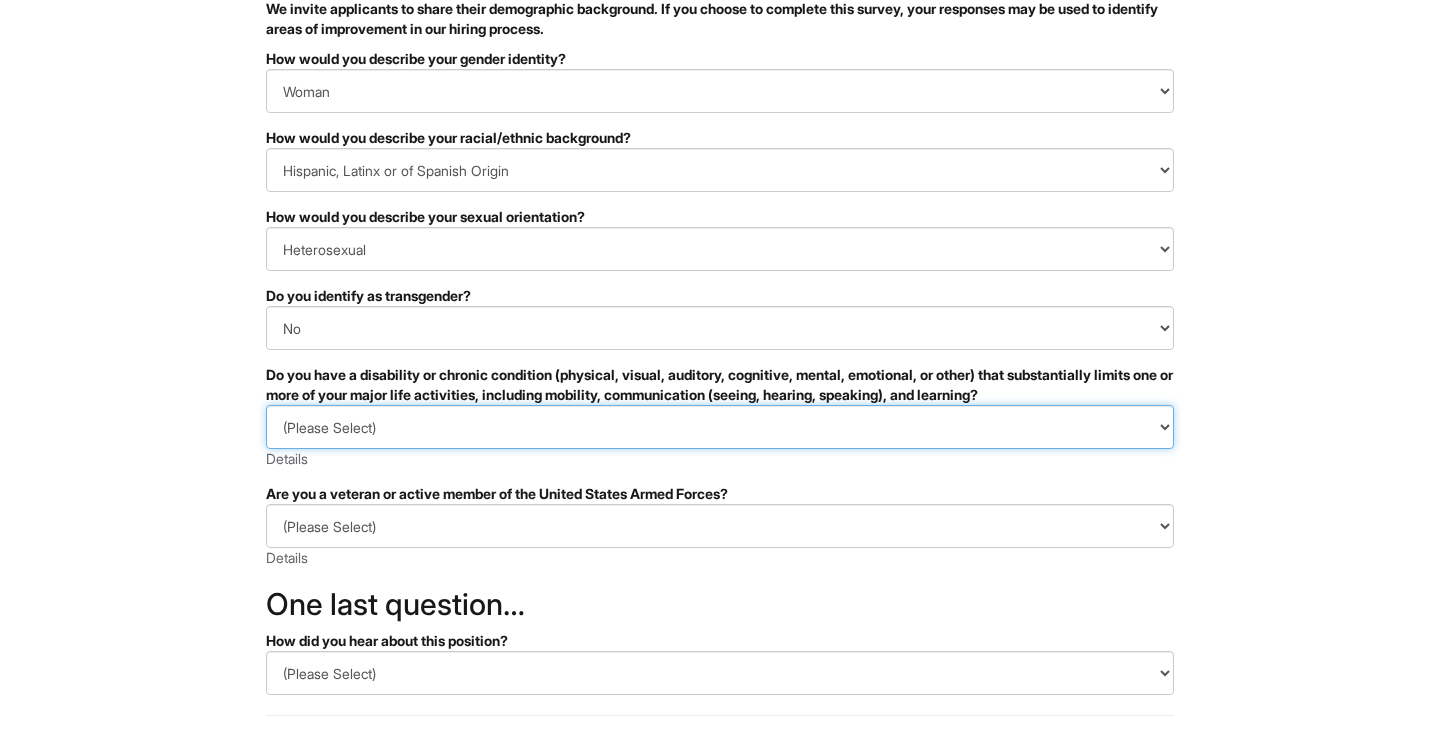 click on "(Please Select) YES, I HAVE A DISABILITY (or previously had a disability) NO, I DON'T HAVE A DISABILITY I DON'T WISH TO ANSWER" at bounding box center (720, 427) 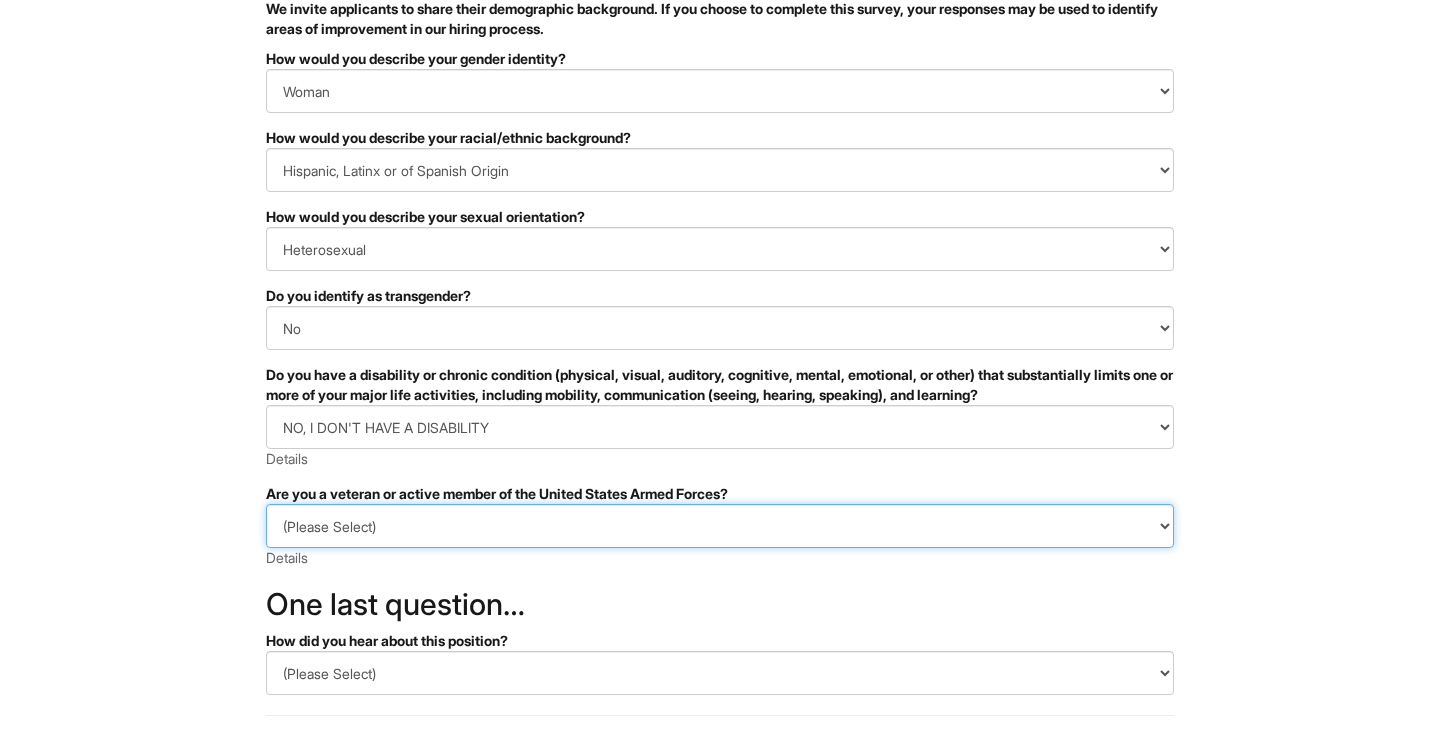 click on "(Please Select) I IDENTIFY AS ONE OR MORE OF THE CLASSIFICATIONS OF PROTECTED VETERANS LISTED I AM NOT A PROTECTED VETERAN I PREFER NOT TO ANSWER" at bounding box center [720, 526] 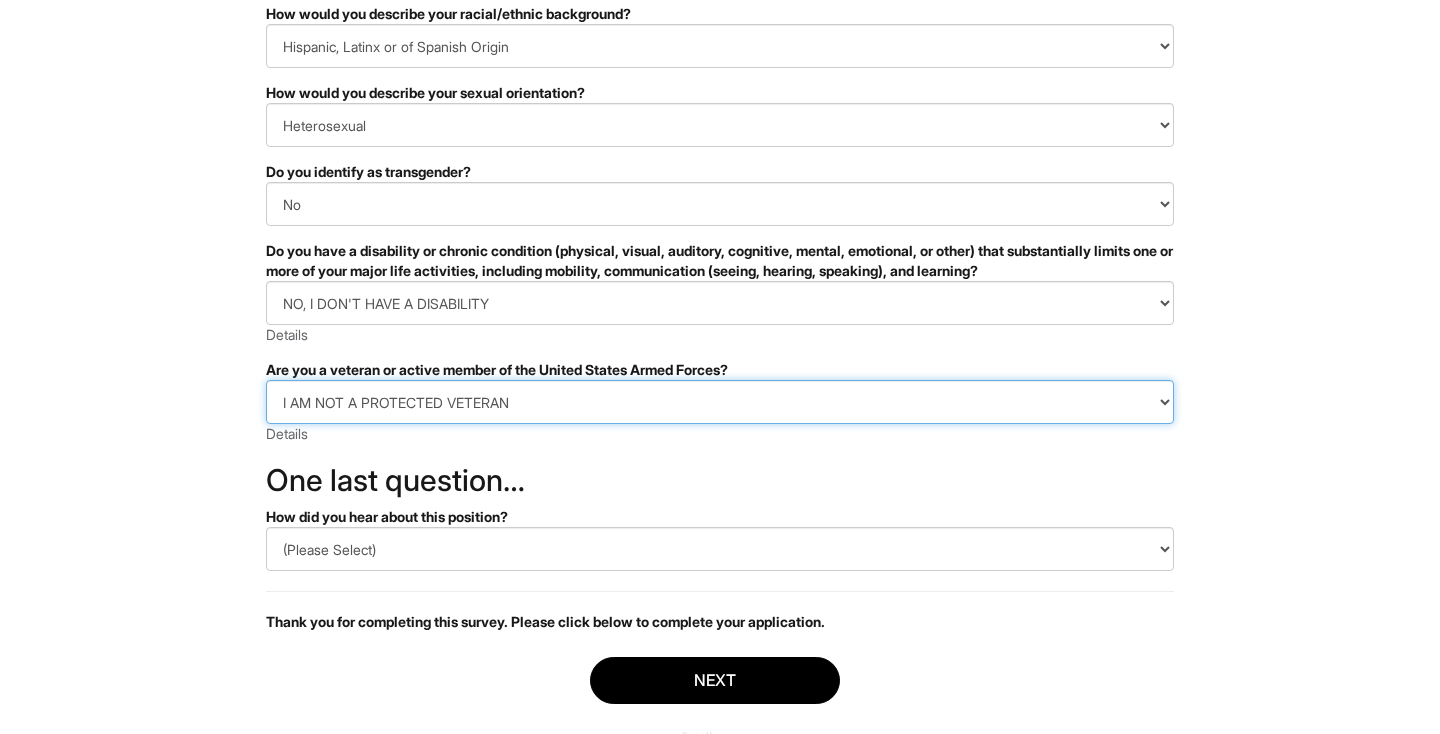 scroll, scrollTop: 300, scrollLeft: 0, axis: vertical 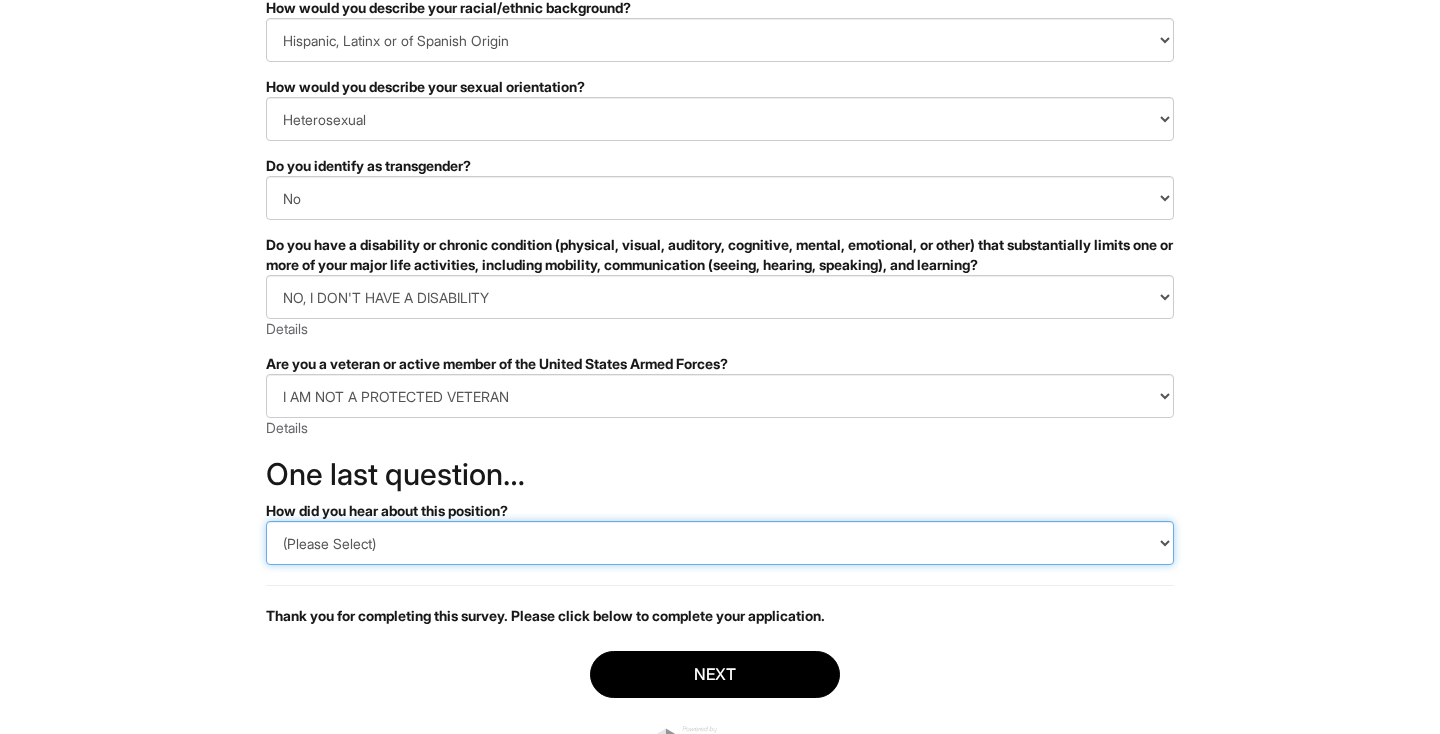 click on "(Please Select) CareerBuilder Indeed LinkedIn Monster Referral Other" at bounding box center [720, 543] 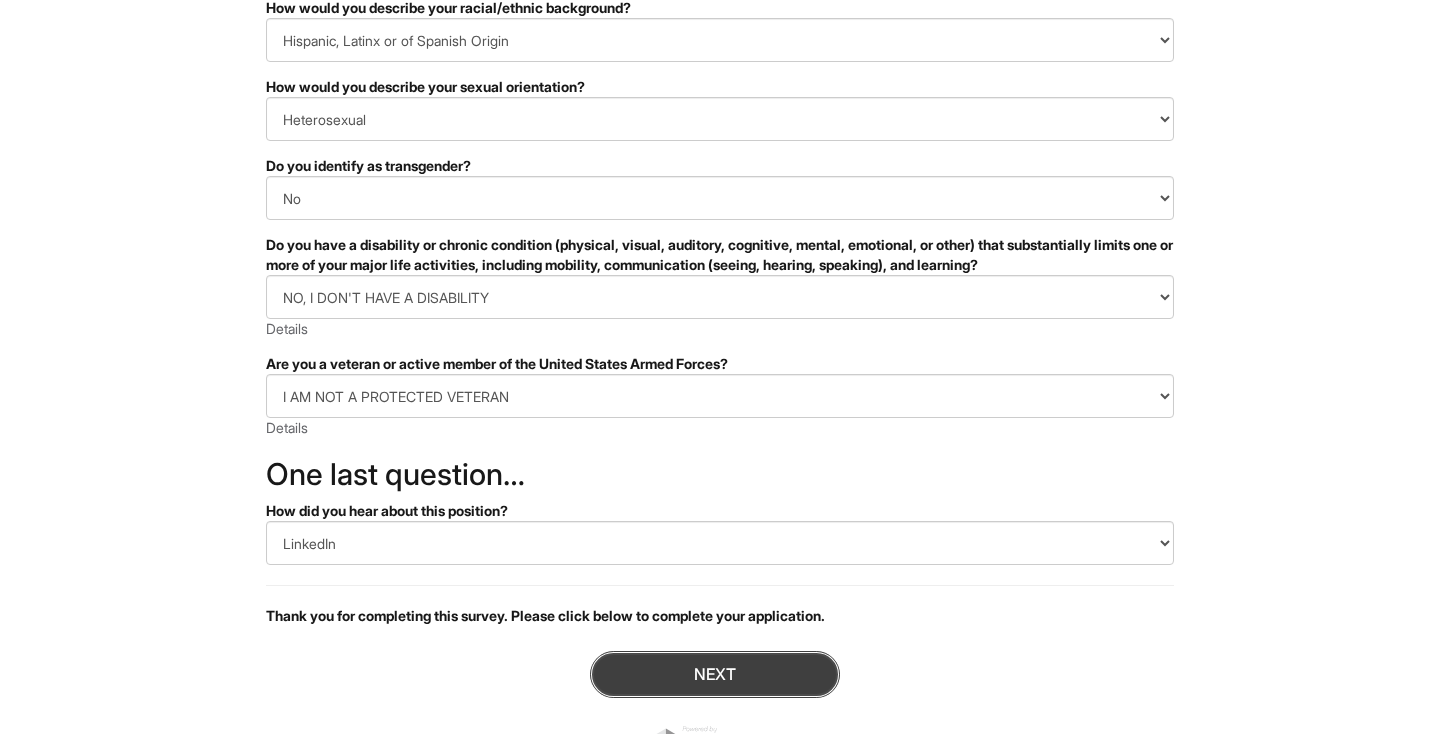 click on "Next" at bounding box center [715, 674] 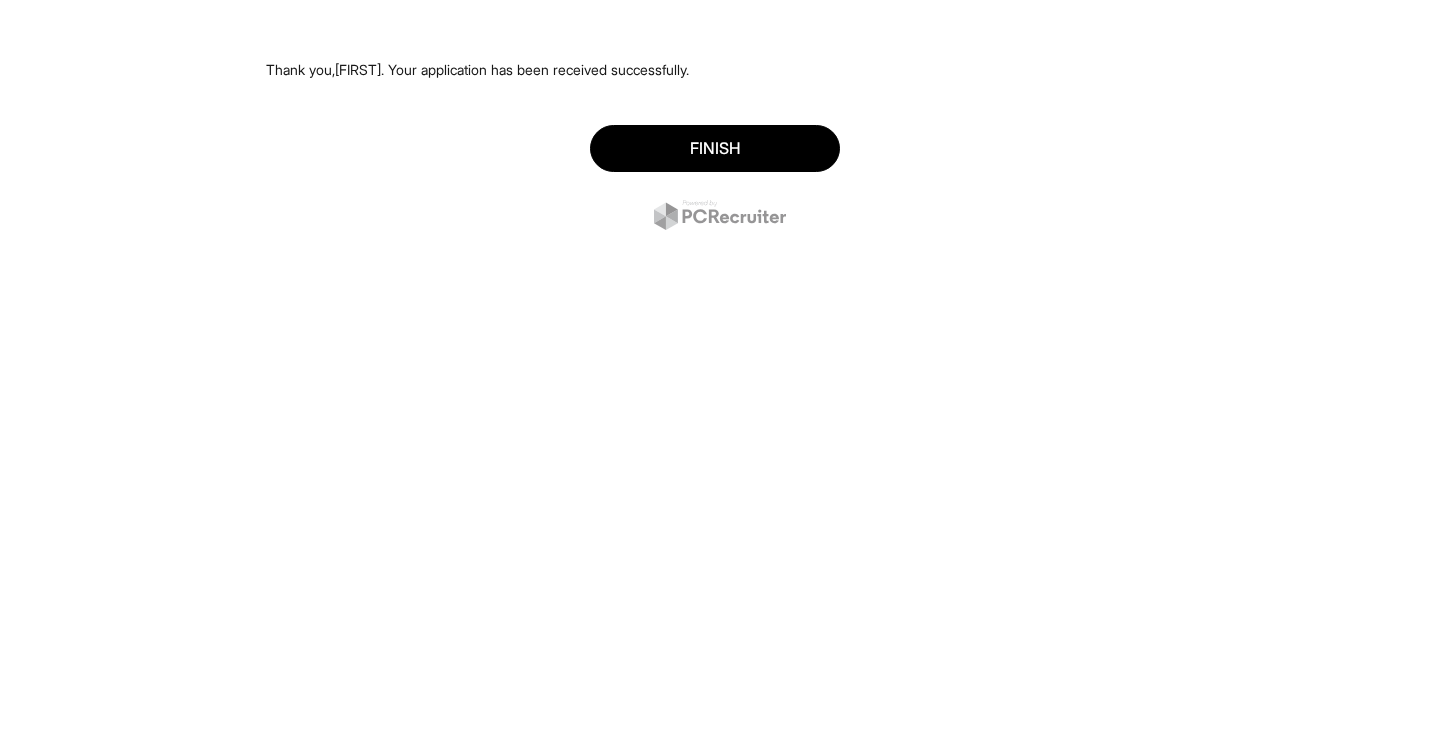 scroll, scrollTop: 0, scrollLeft: 0, axis: both 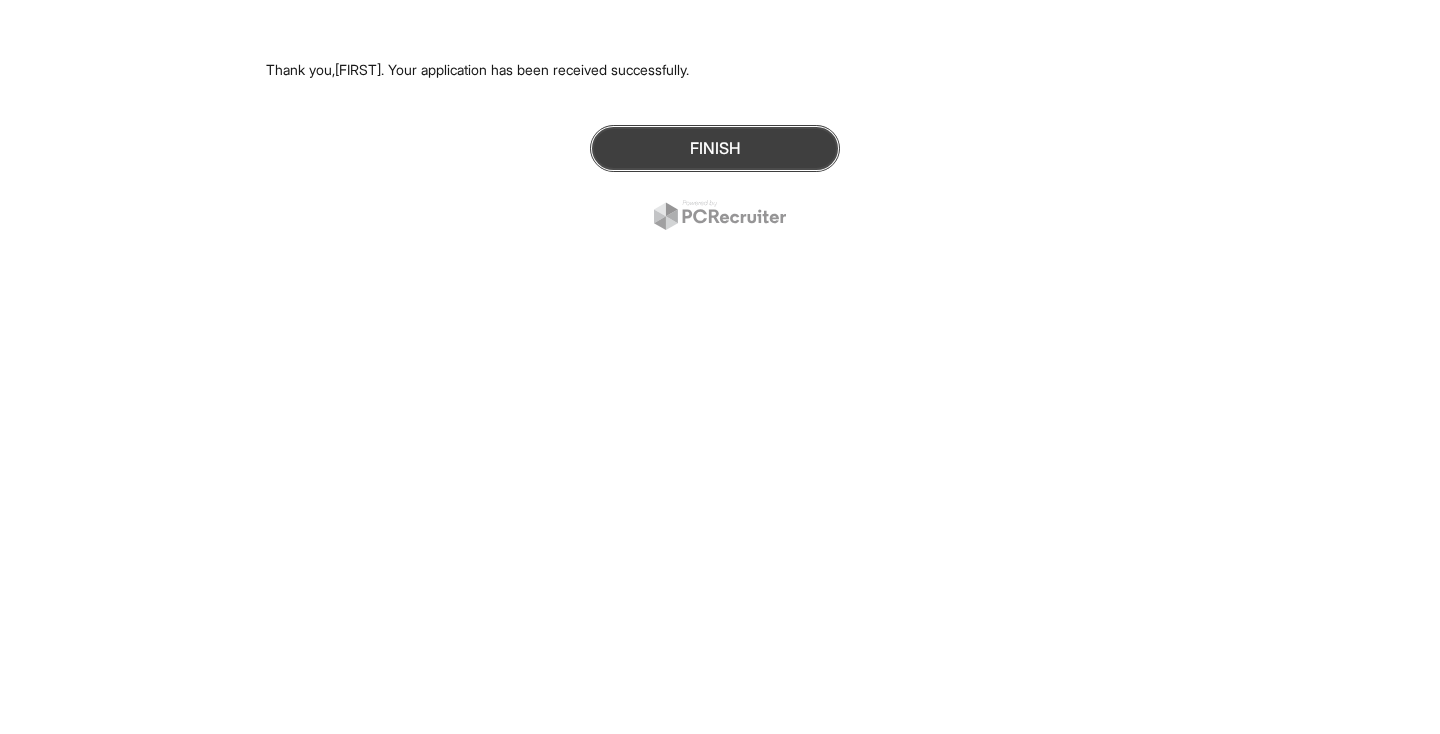 click on "Finish" at bounding box center (715, 148) 